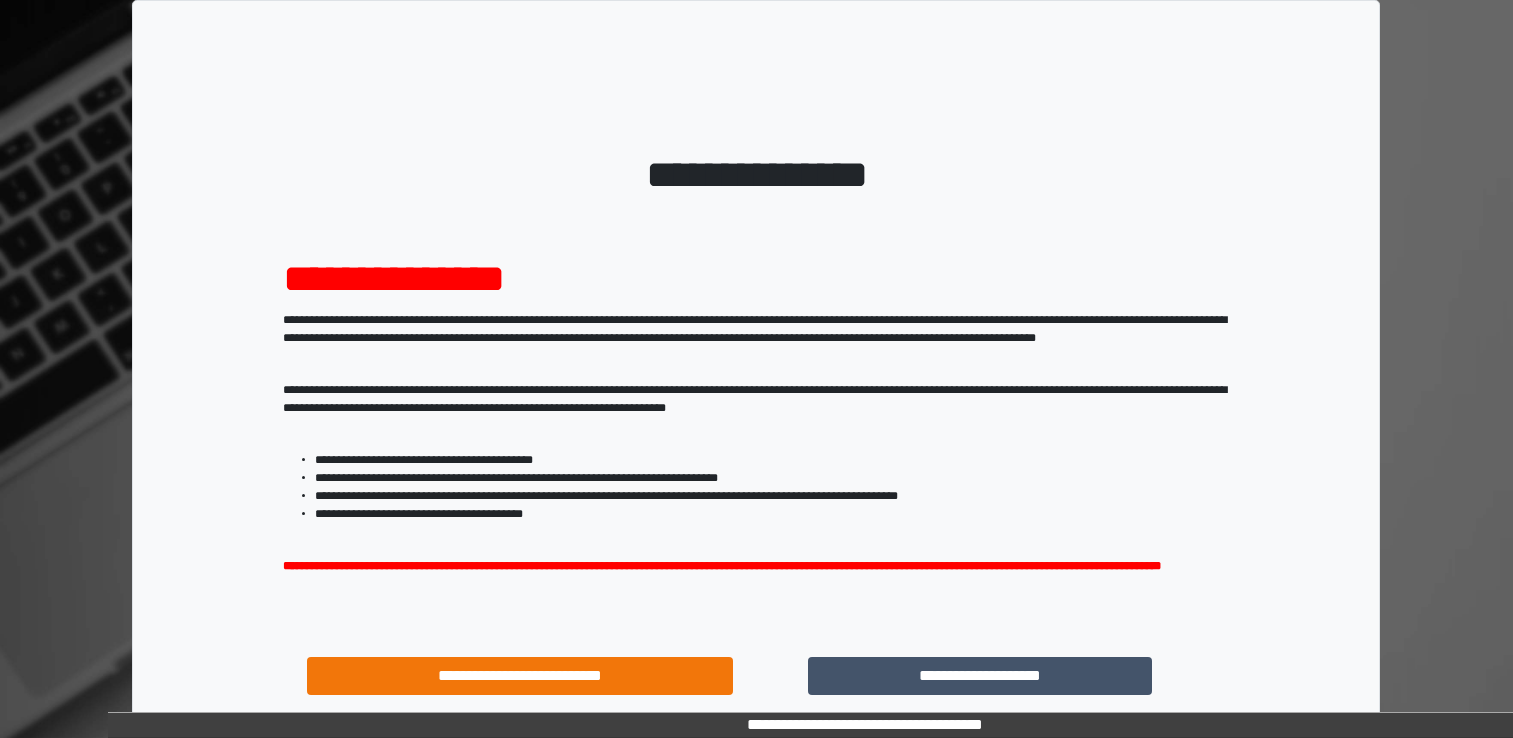 scroll, scrollTop: 0, scrollLeft: 0, axis: both 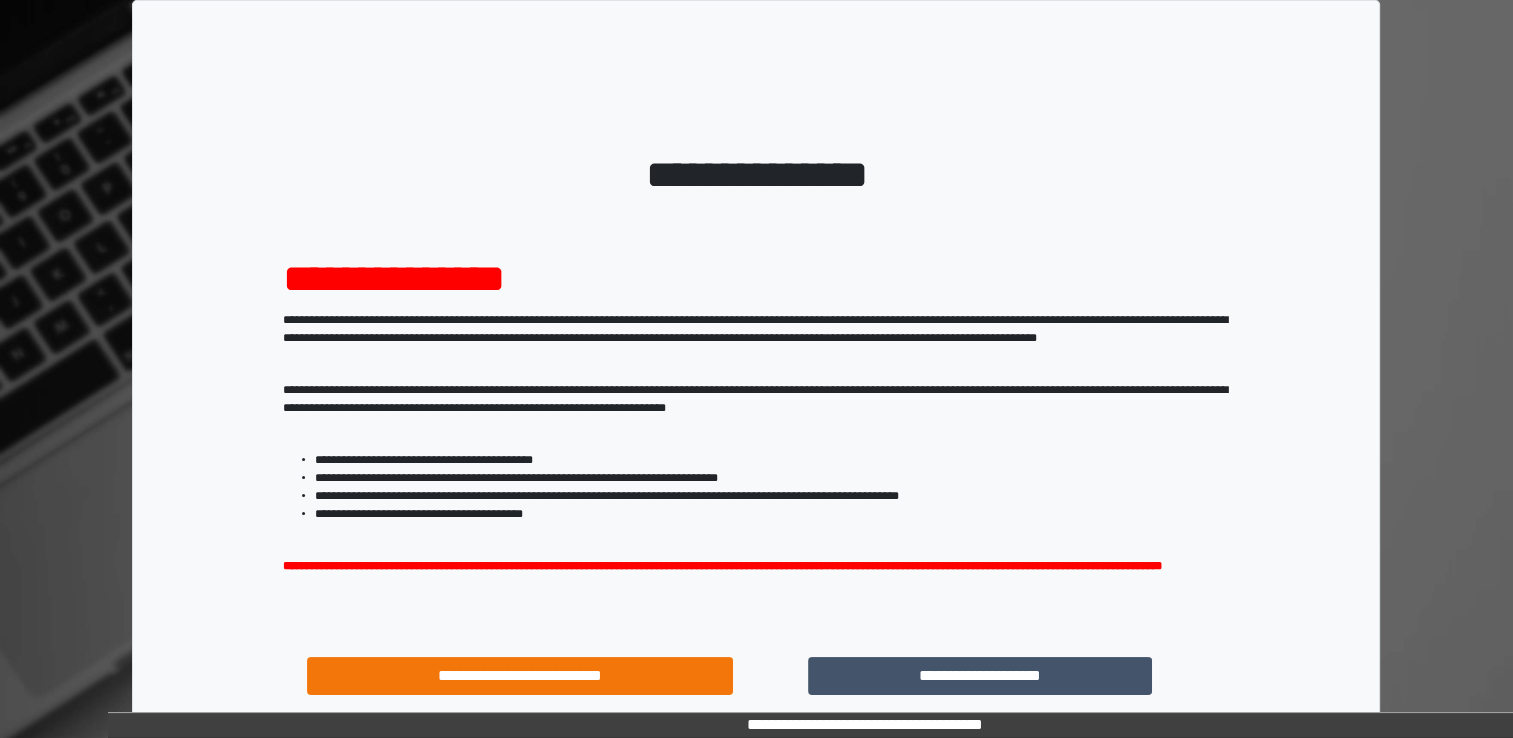 click on "**********" at bounding box center [980, 676] 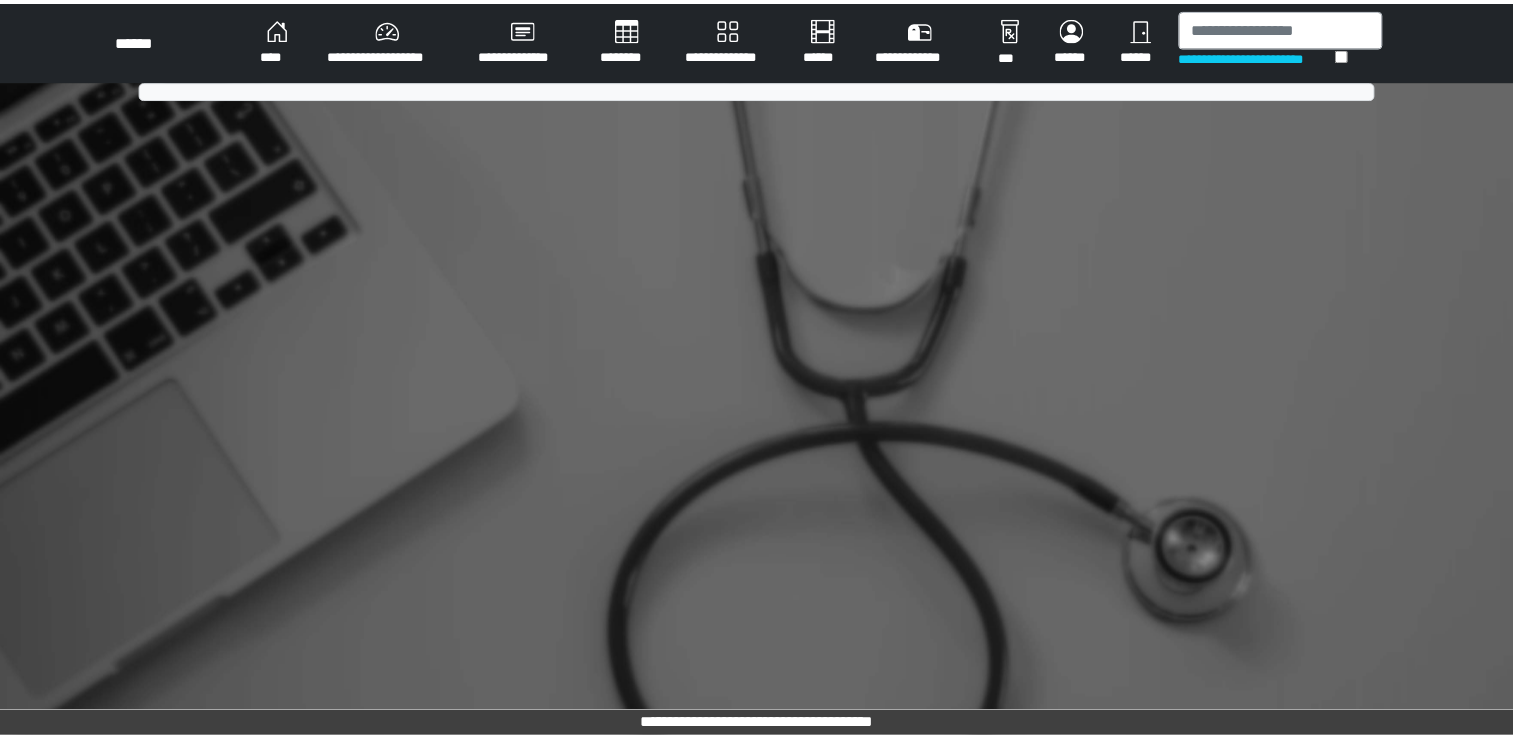 scroll, scrollTop: 0, scrollLeft: 0, axis: both 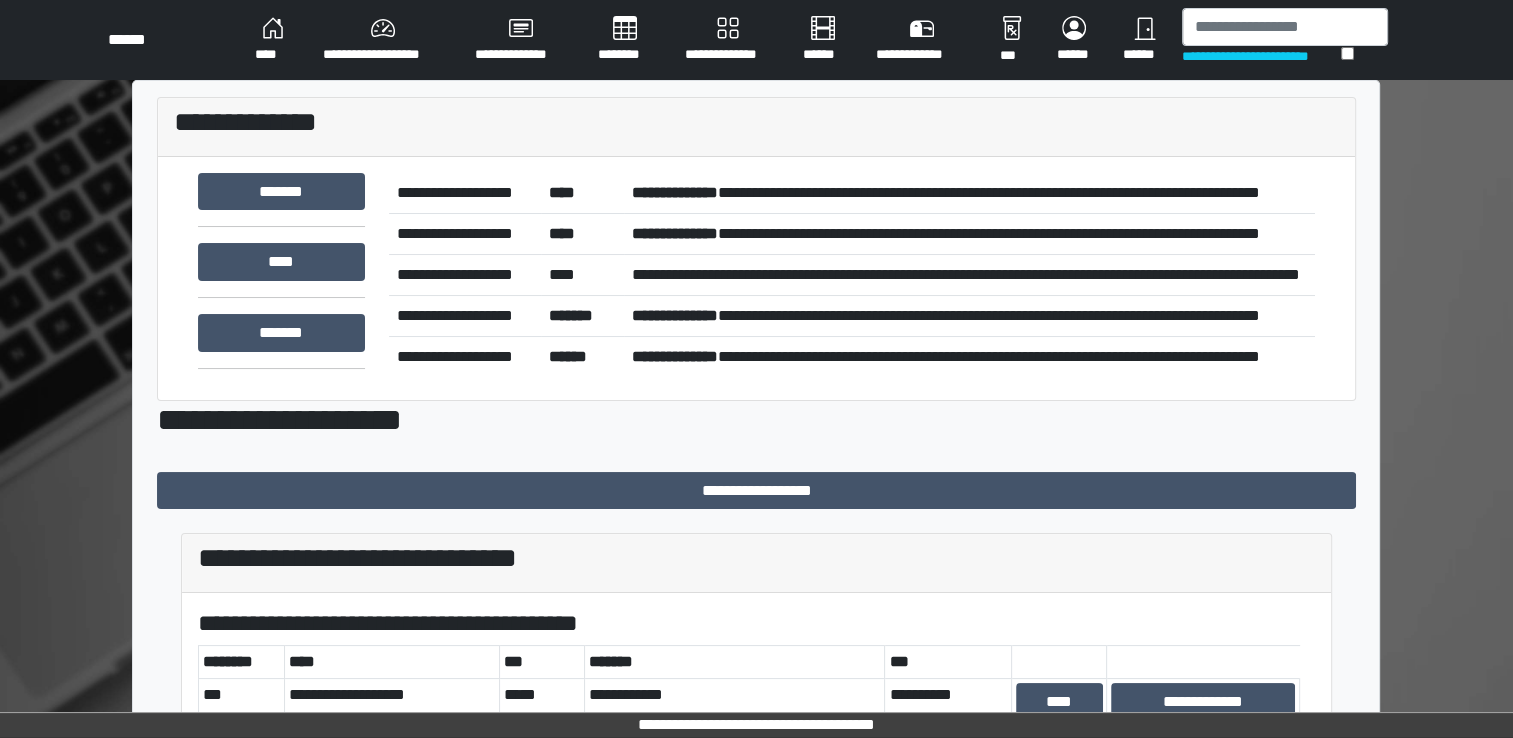 click on "****" at bounding box center (273, 40) 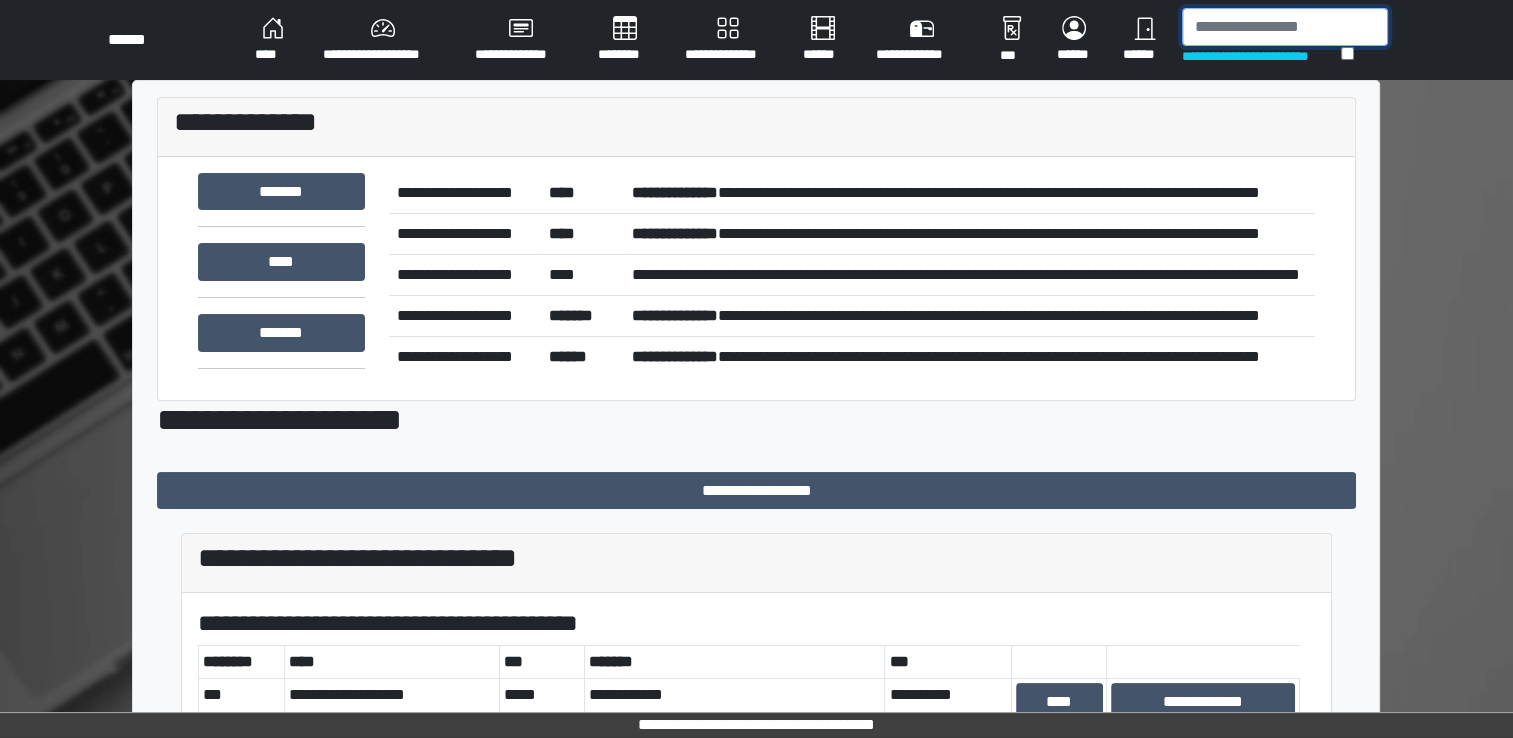 click at bounding box center (1285, 27) 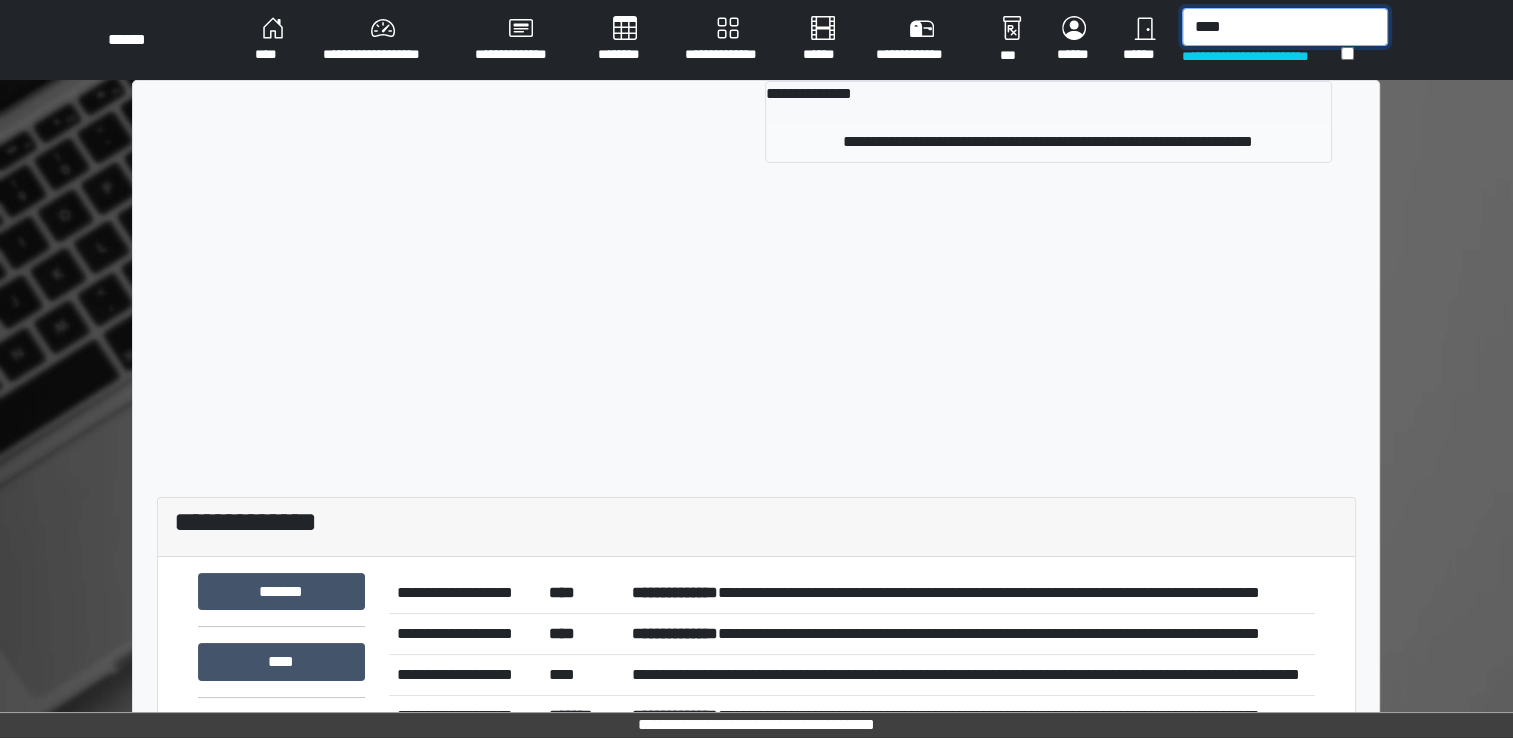 type on "****" 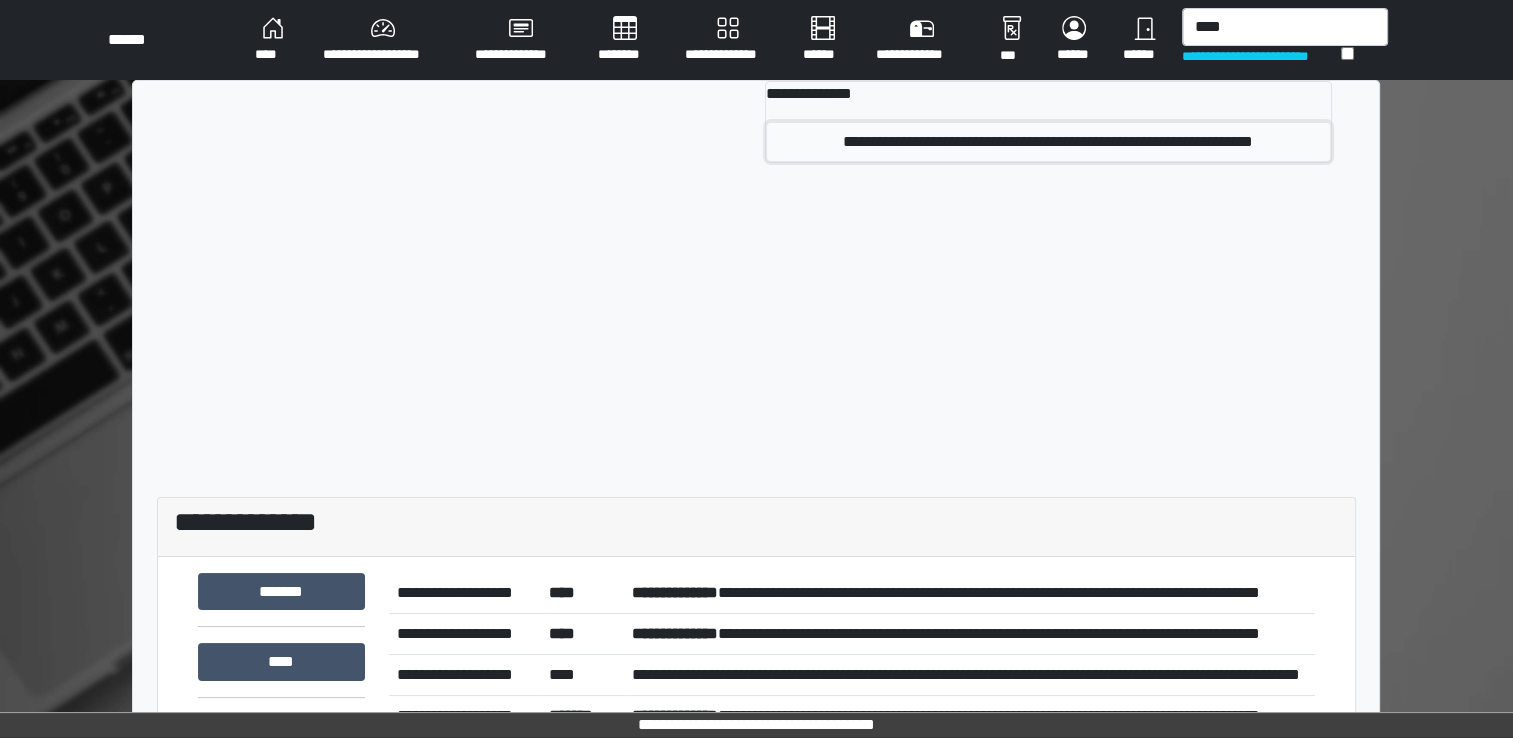 click on "**********" at bounding box center [1048, 142] 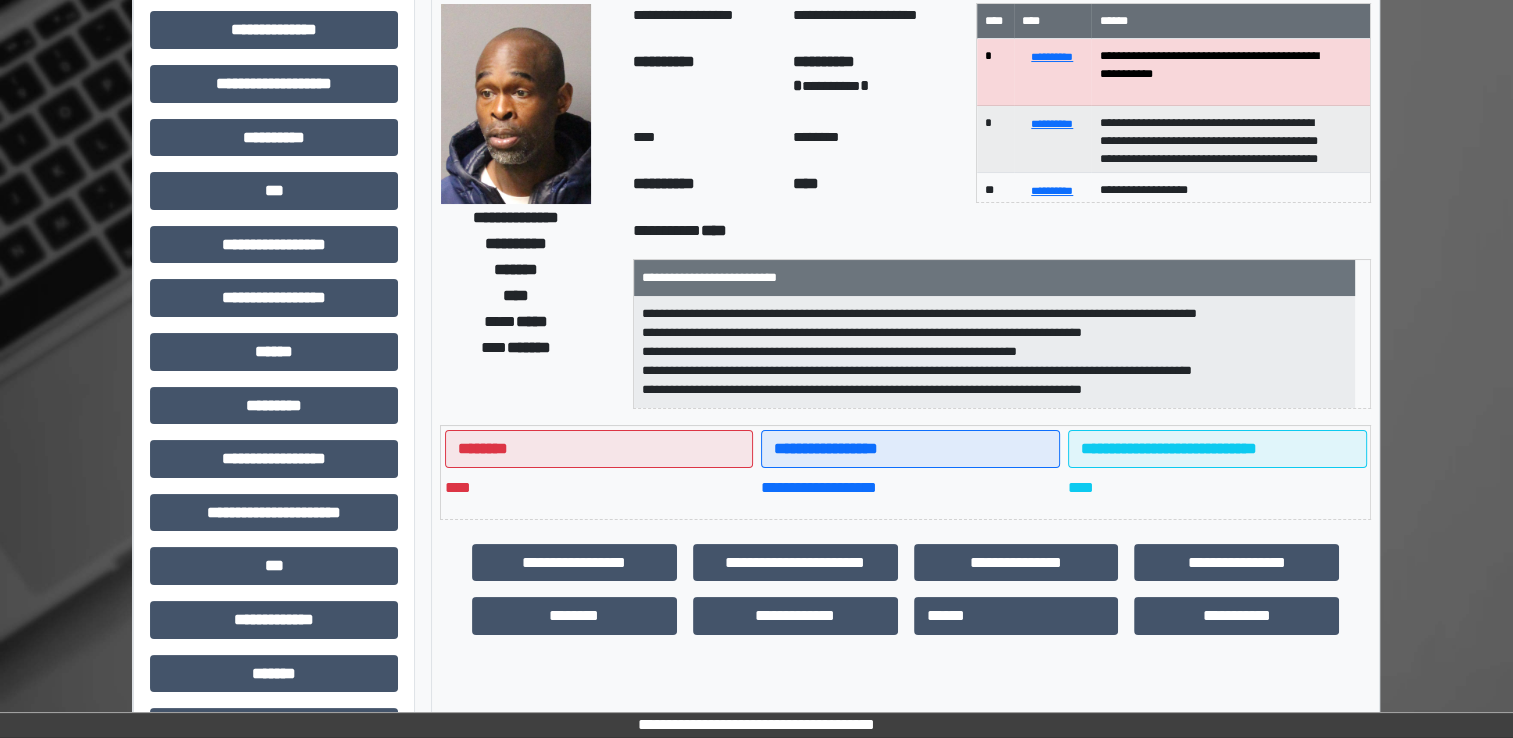 scroll, scrollTop: 104, scrollLeft: 0, axis: vertical 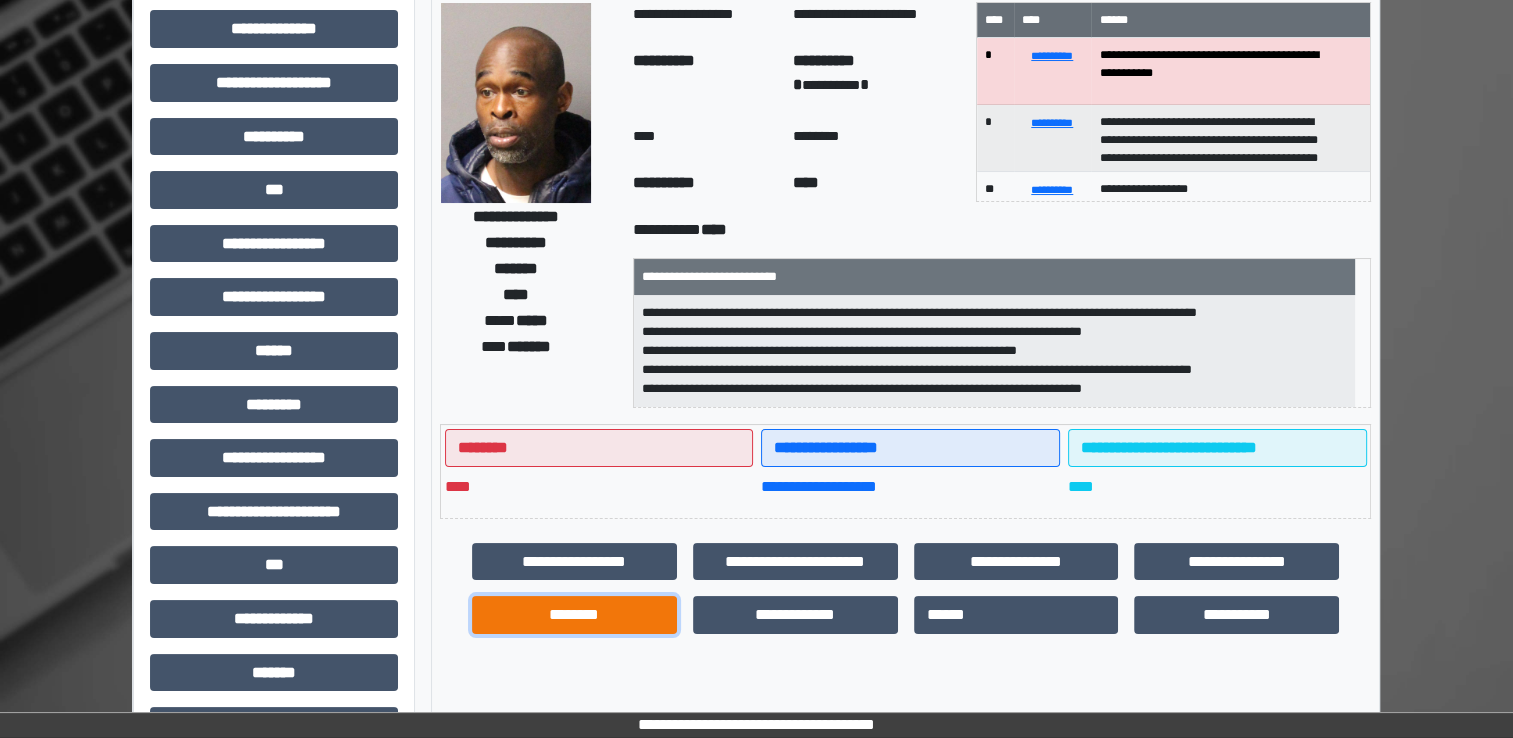 click on "********" at bounding box center (574, 615) 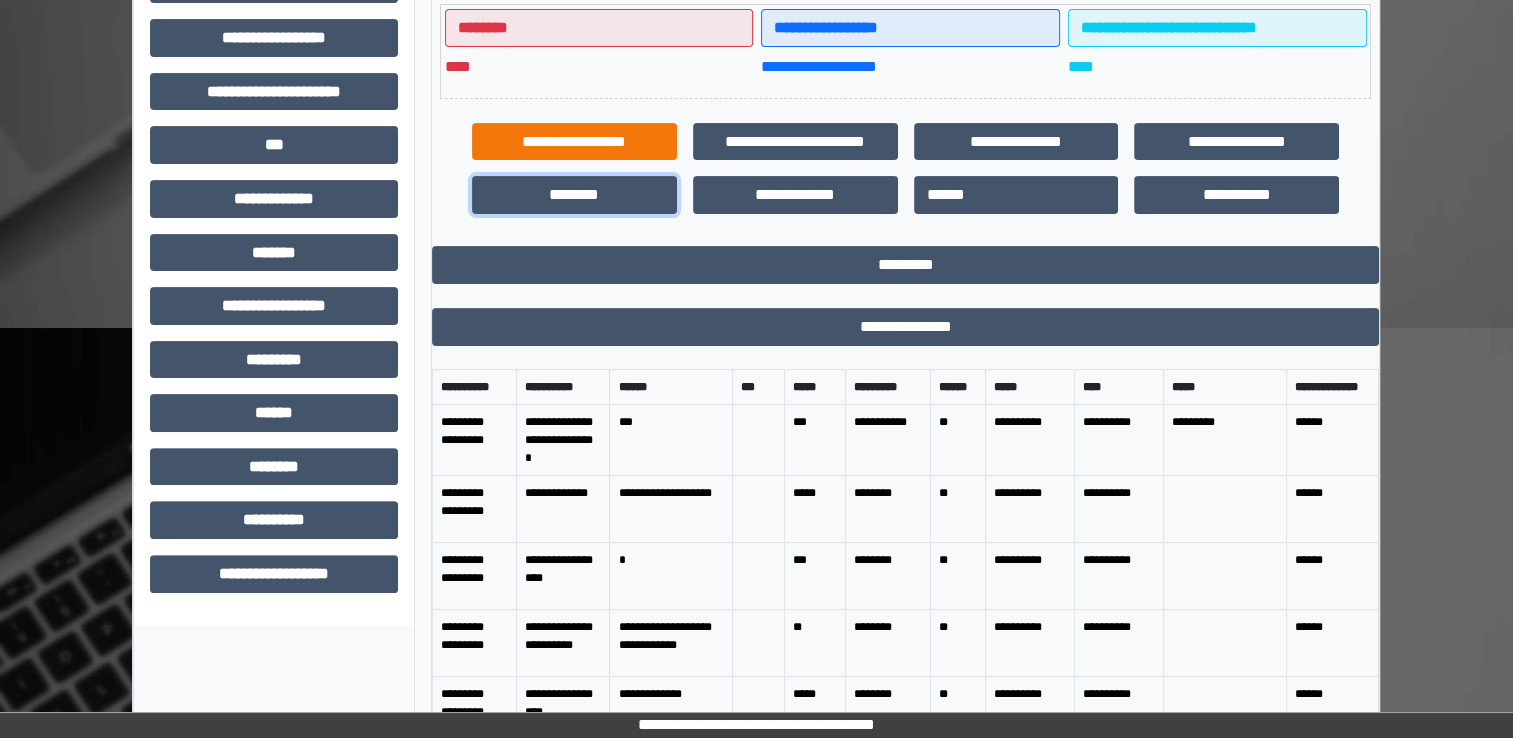 scroll, scrollTop: 604, scrollLeft: 0, axis: vertical 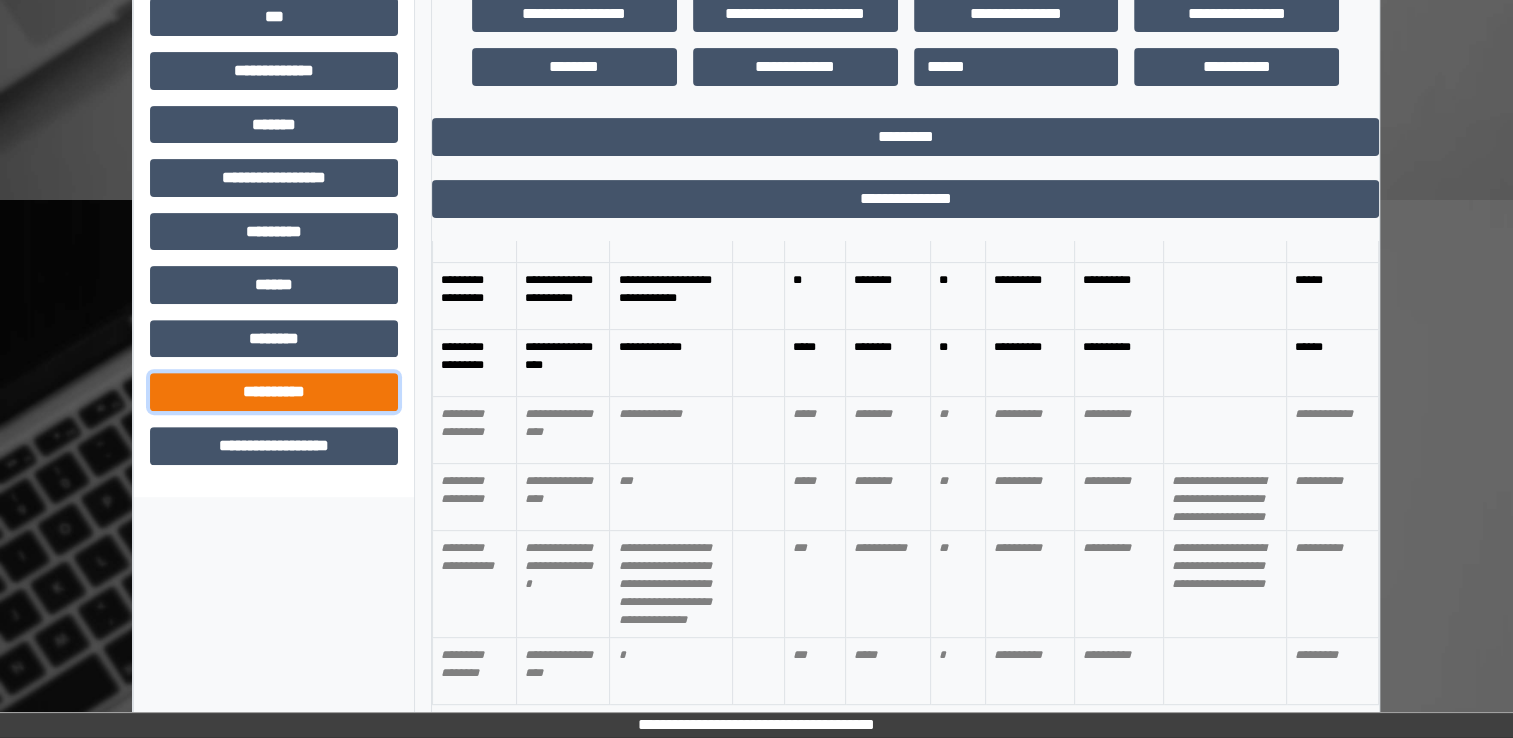 click on "**********" at bounding box center [274, 392] 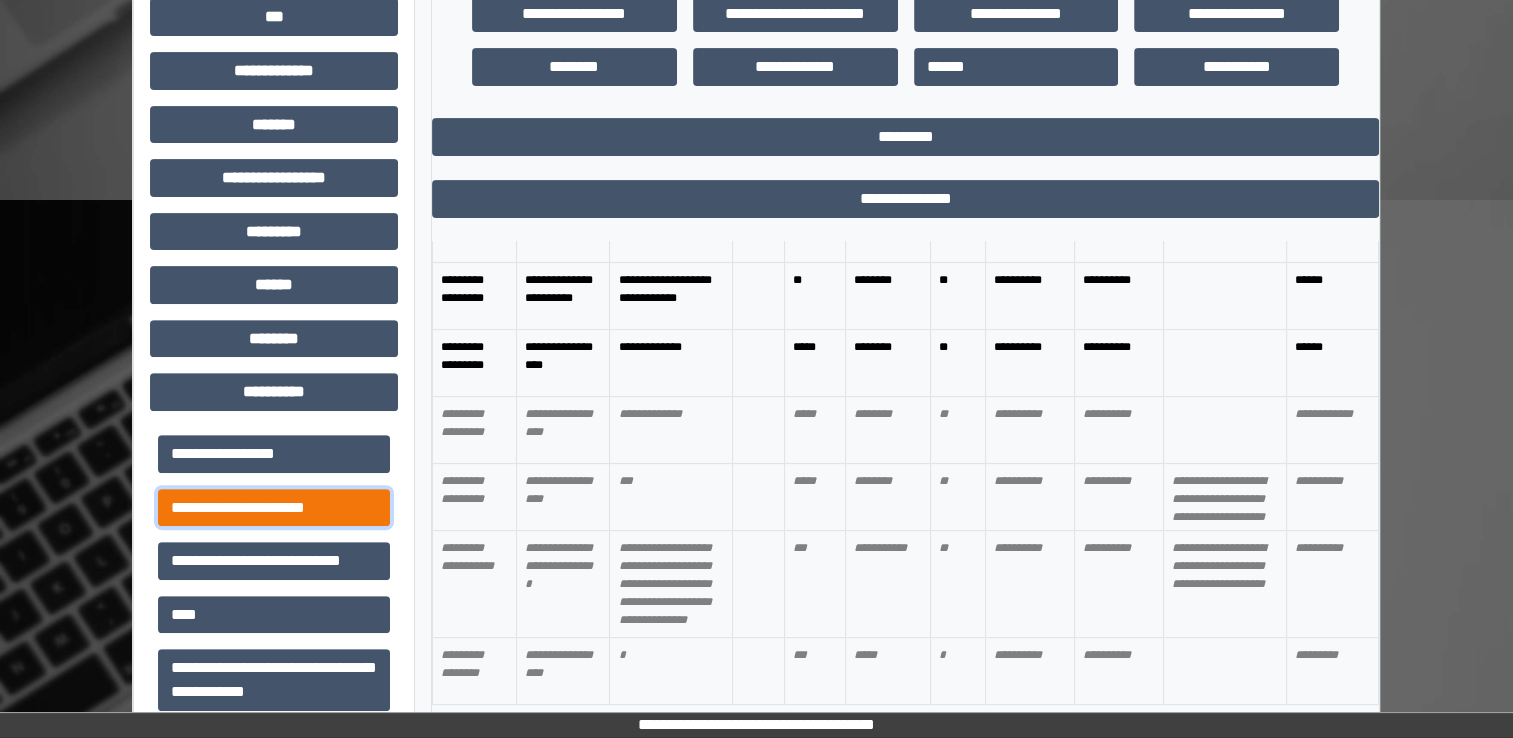 click on "**********" at bounding box center (274, 508) 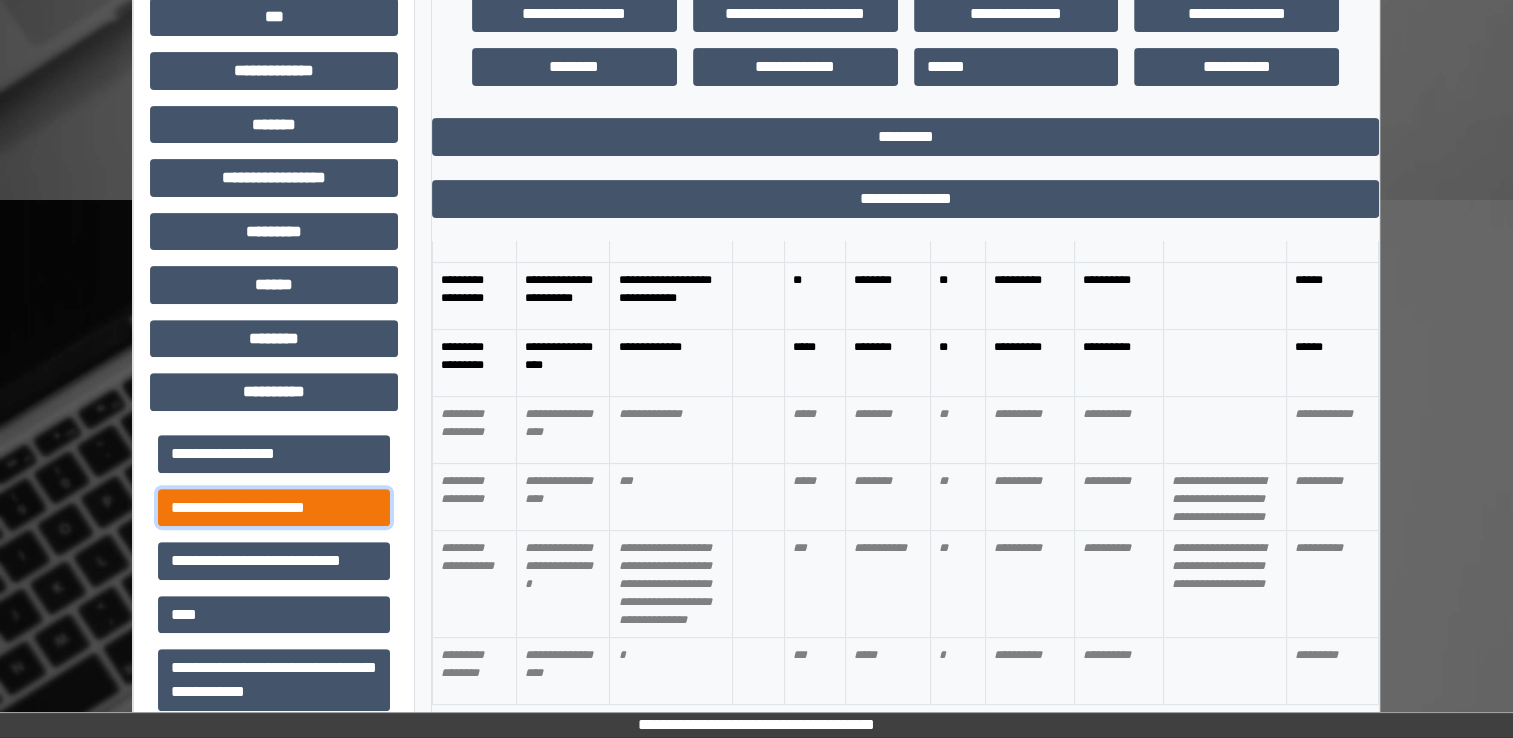 click on "**********" at bounding box center (274, 508) 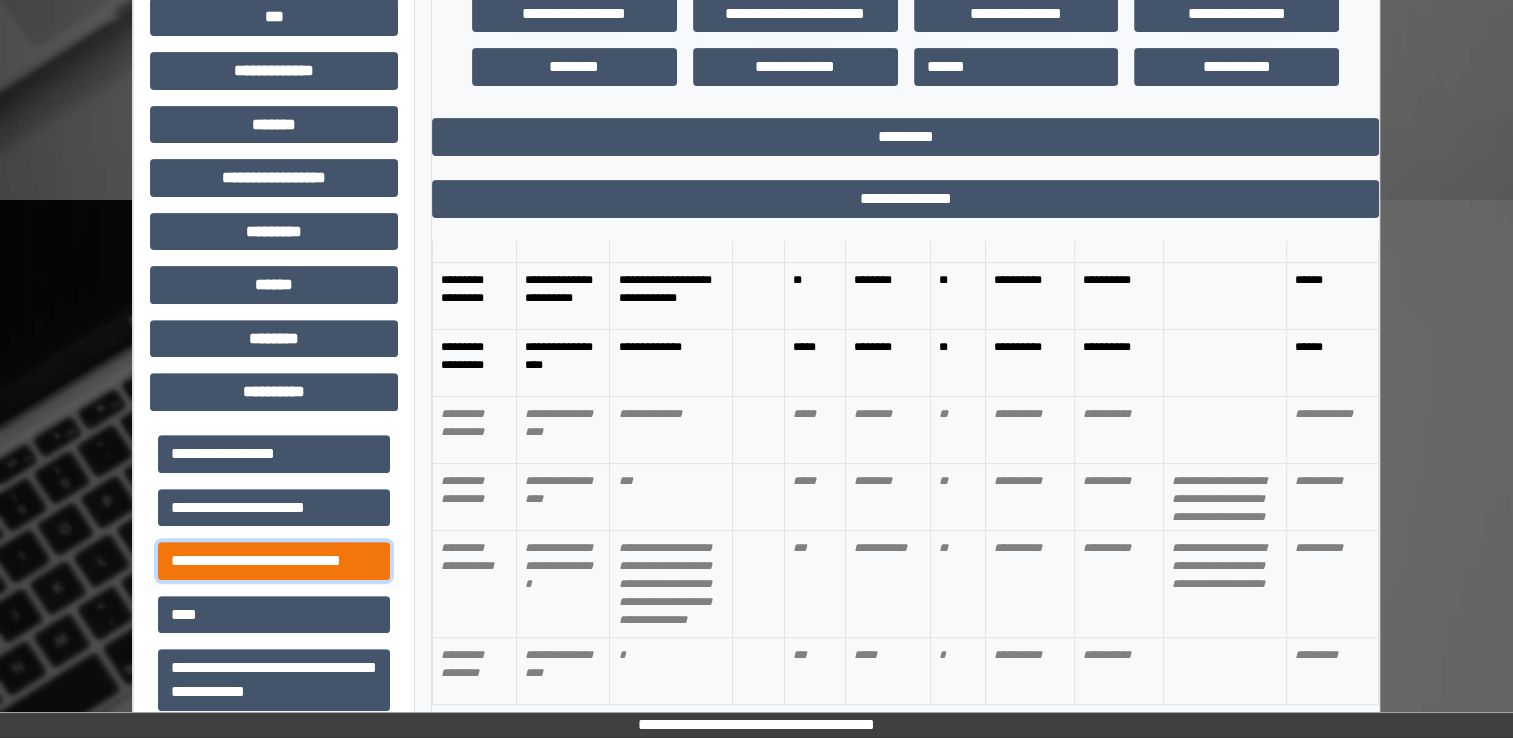 click on "**********" at bounding box center [274, 561] 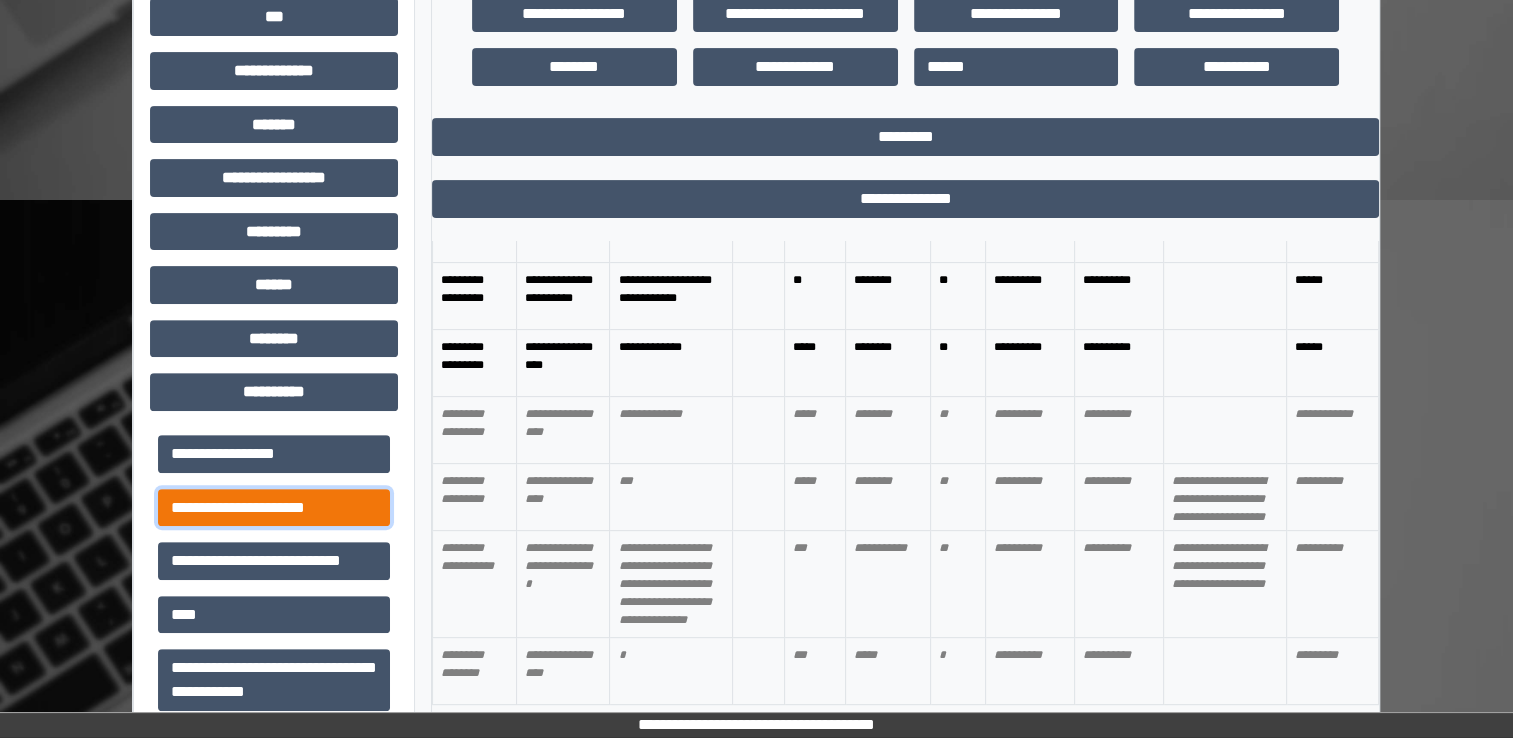 click on "**********" at bounding box center [274, 508] 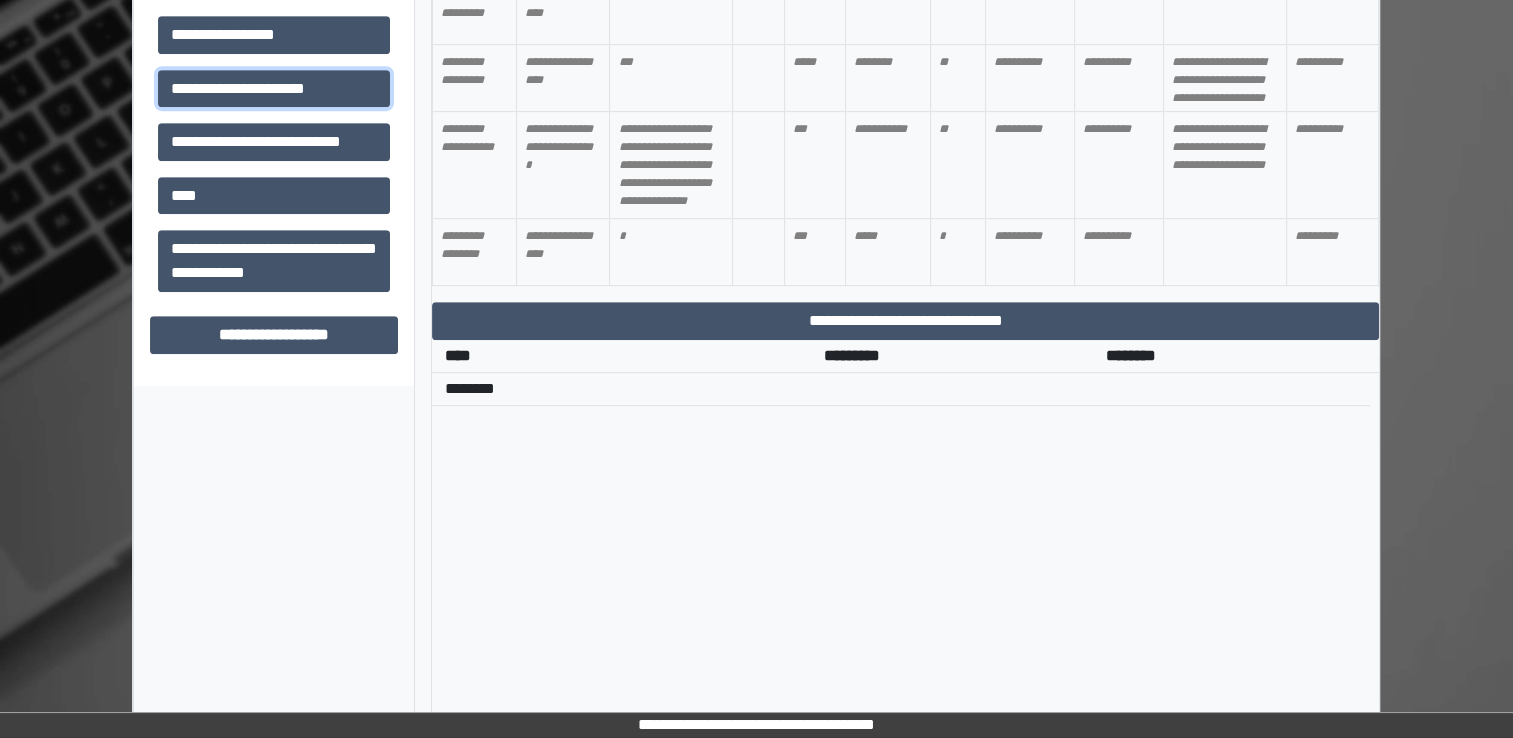 scroll, scrollTop: 1070, scrollLeft: 0, axis: vertical 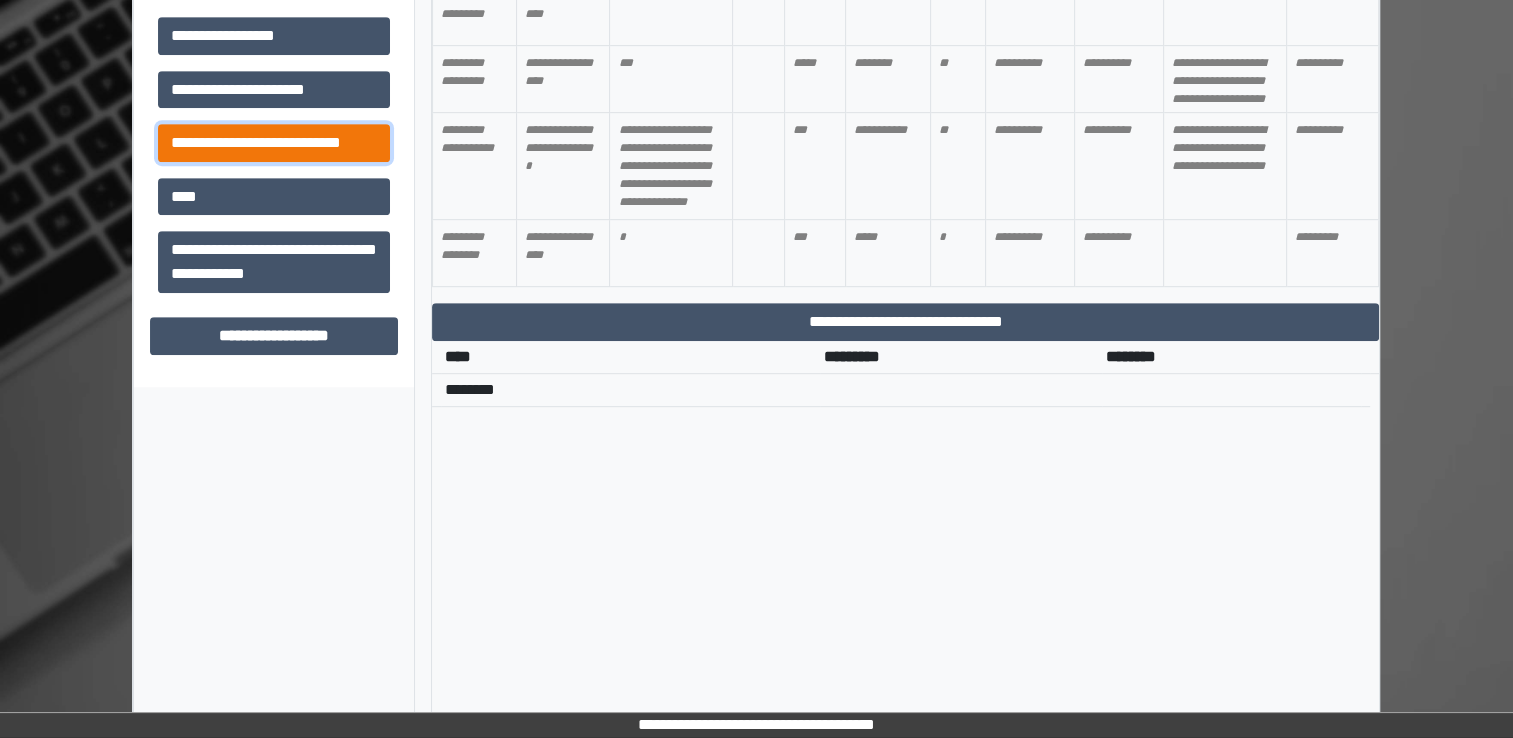 click on "**********" at bounding box center [274, 143] 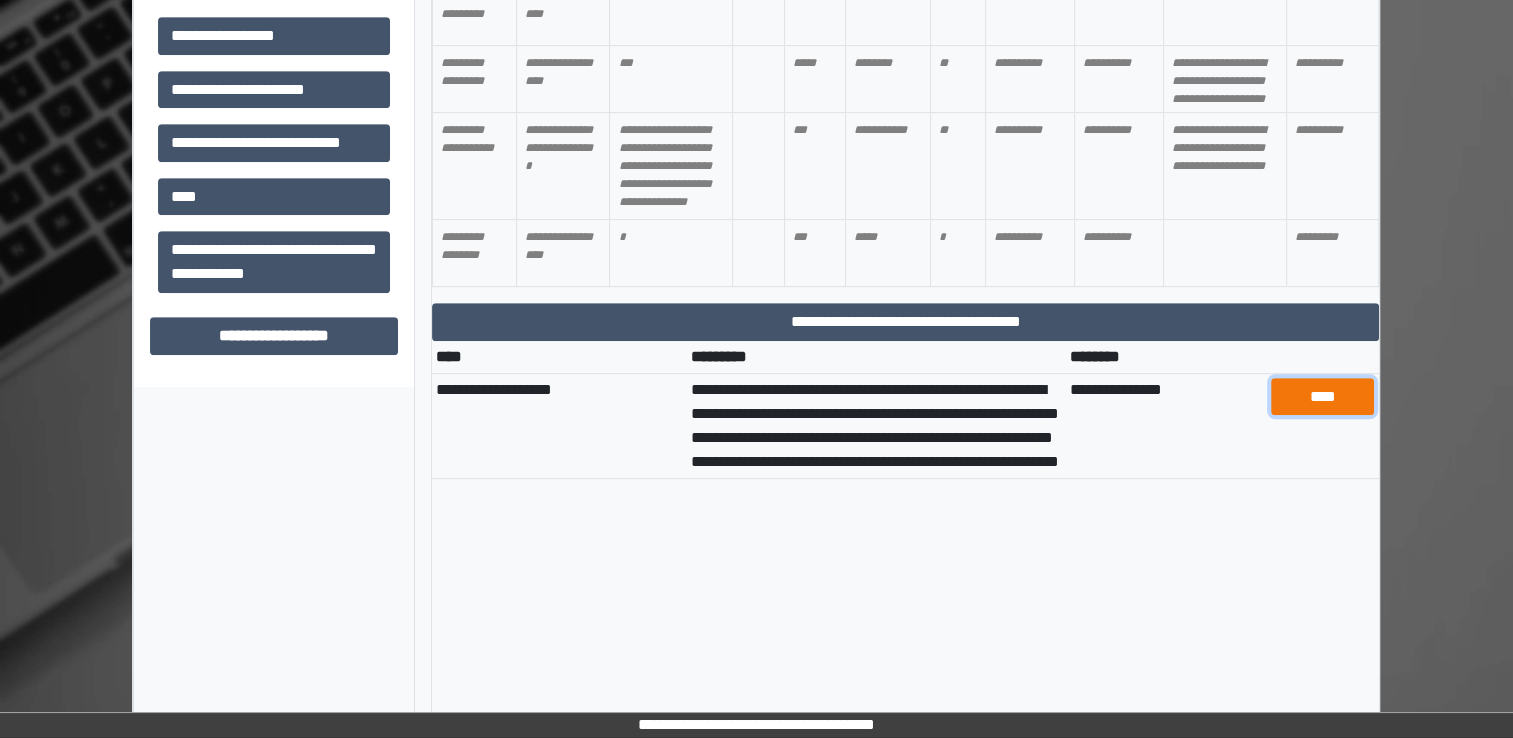 click on "****" at bounding box center [1322, 397] 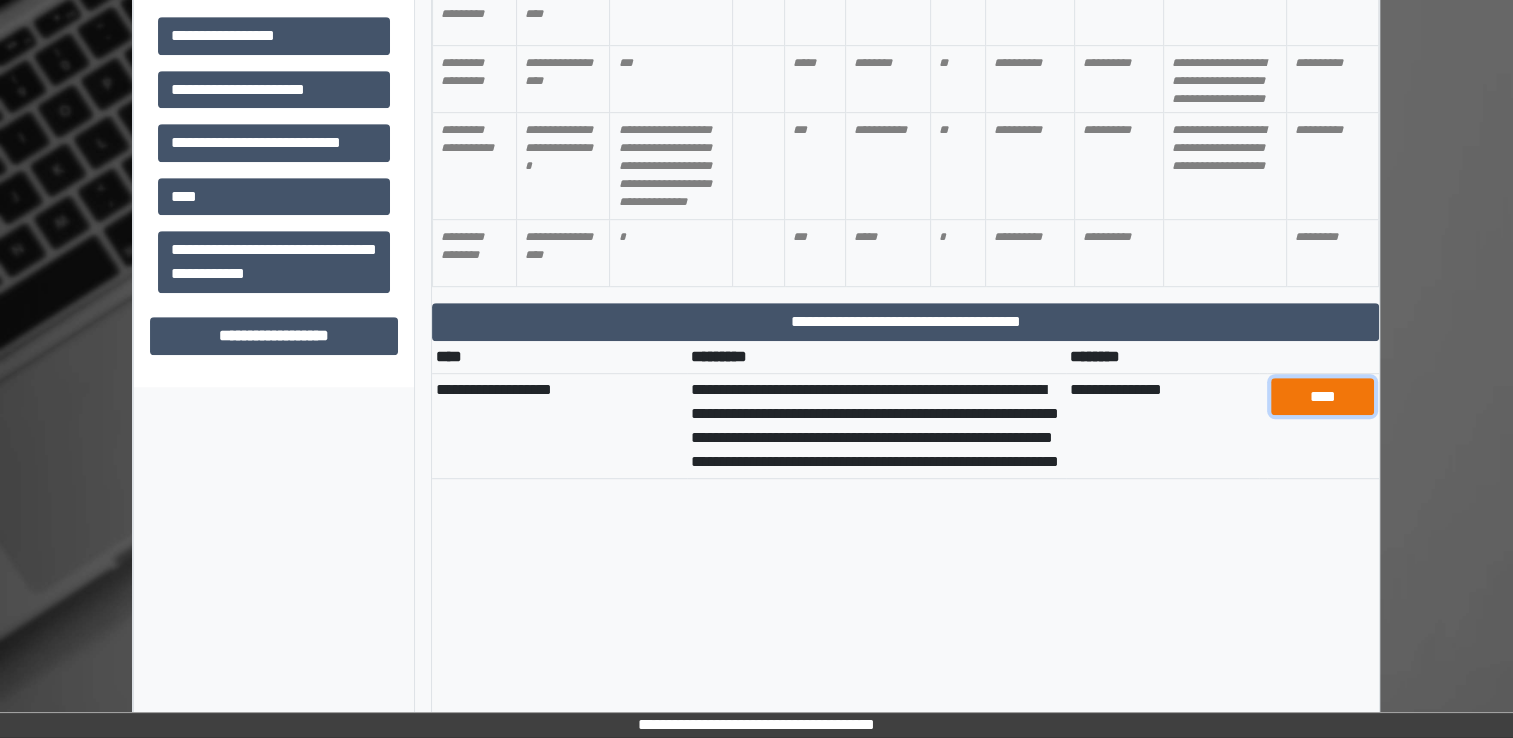 click on "****" at bounding box center (1322, 397) 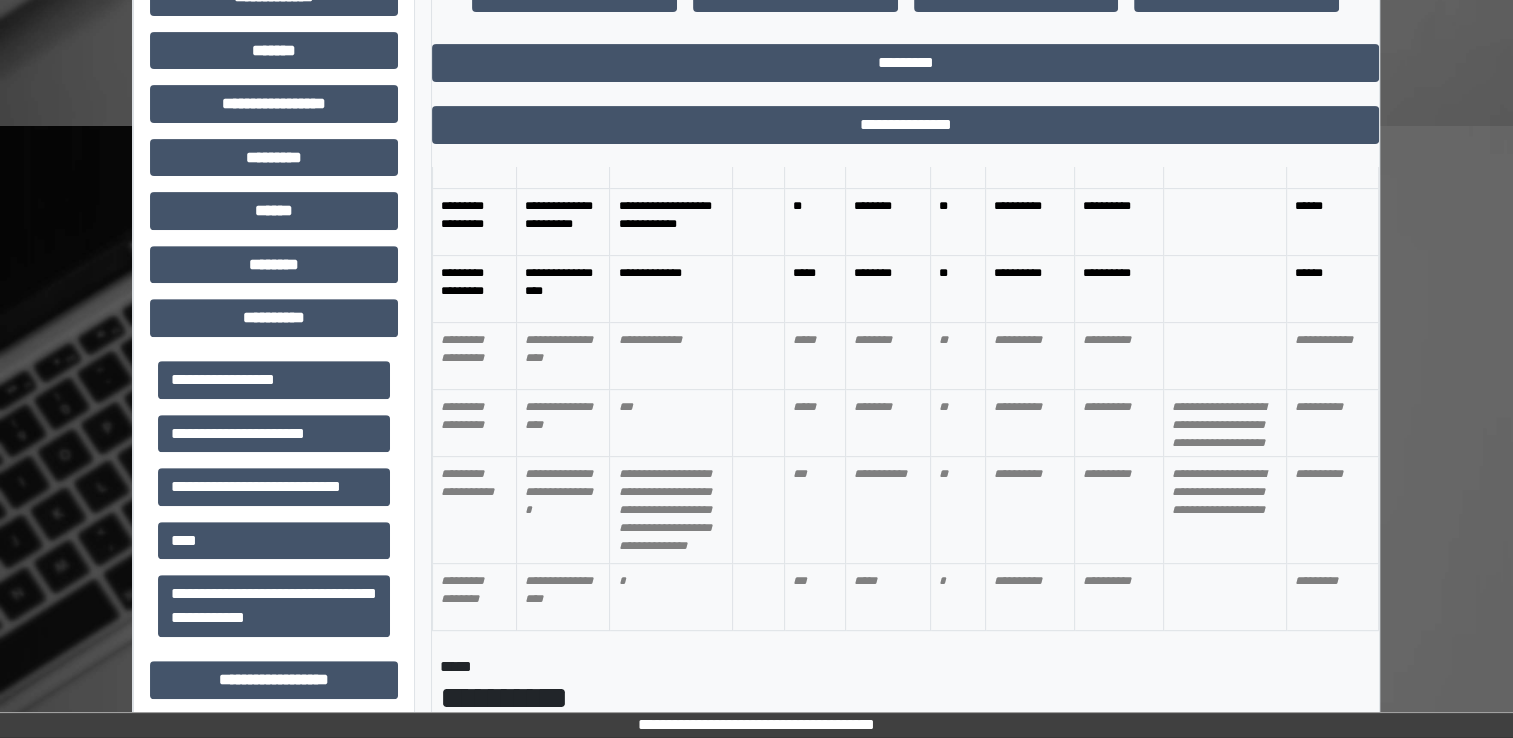 scroll, scrollTop: 684, scrollLeft: 0, axis: vertical 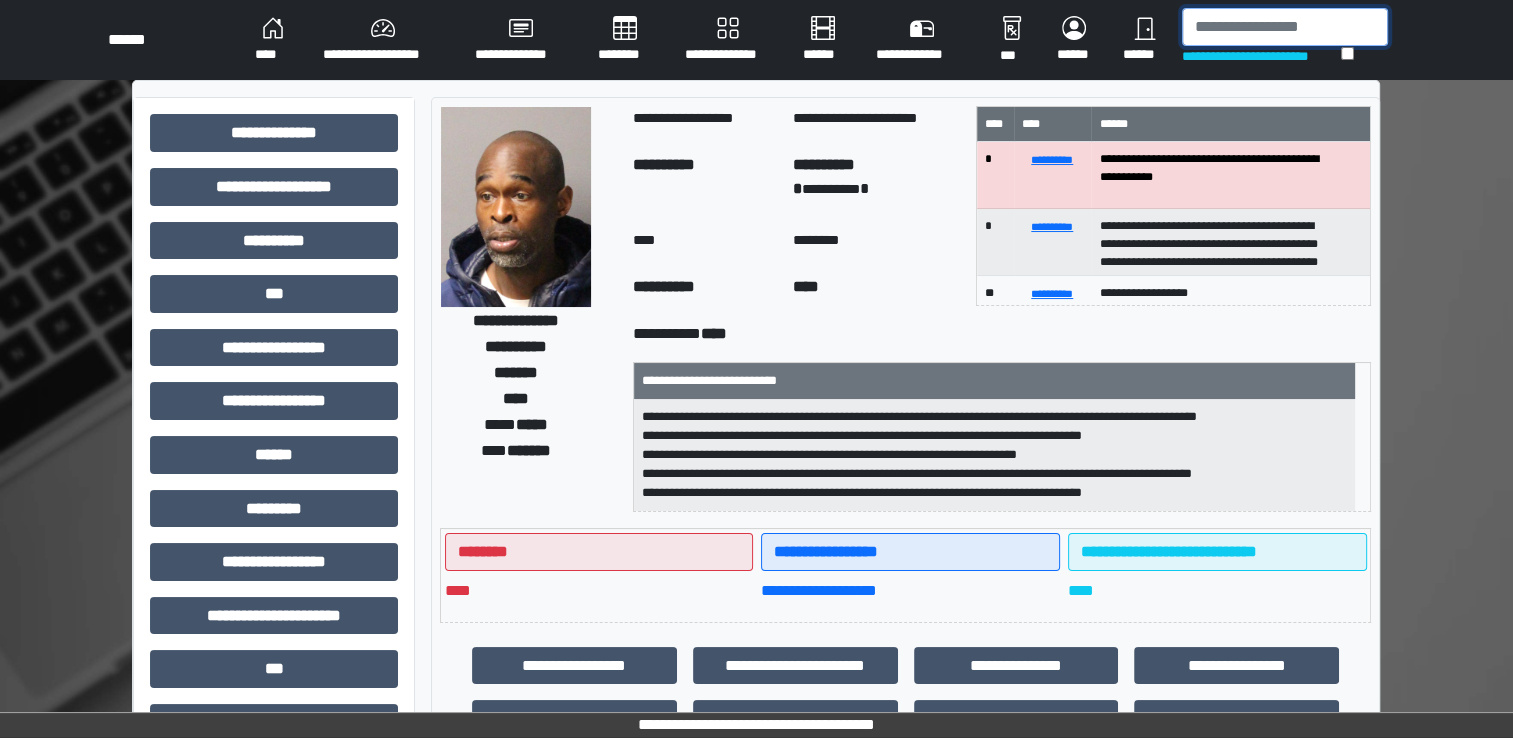 click at bounding box center [1285, 27] 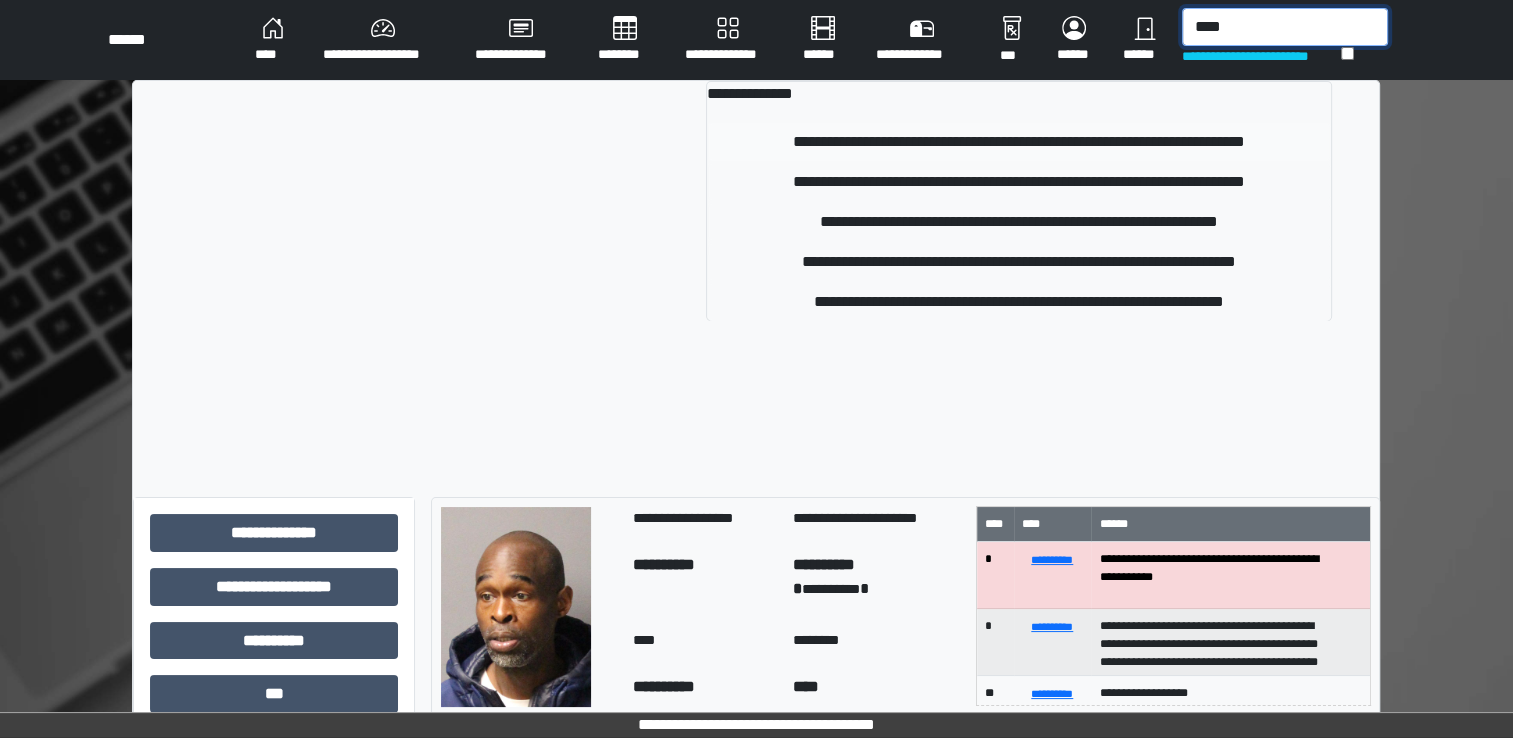 type on "****" 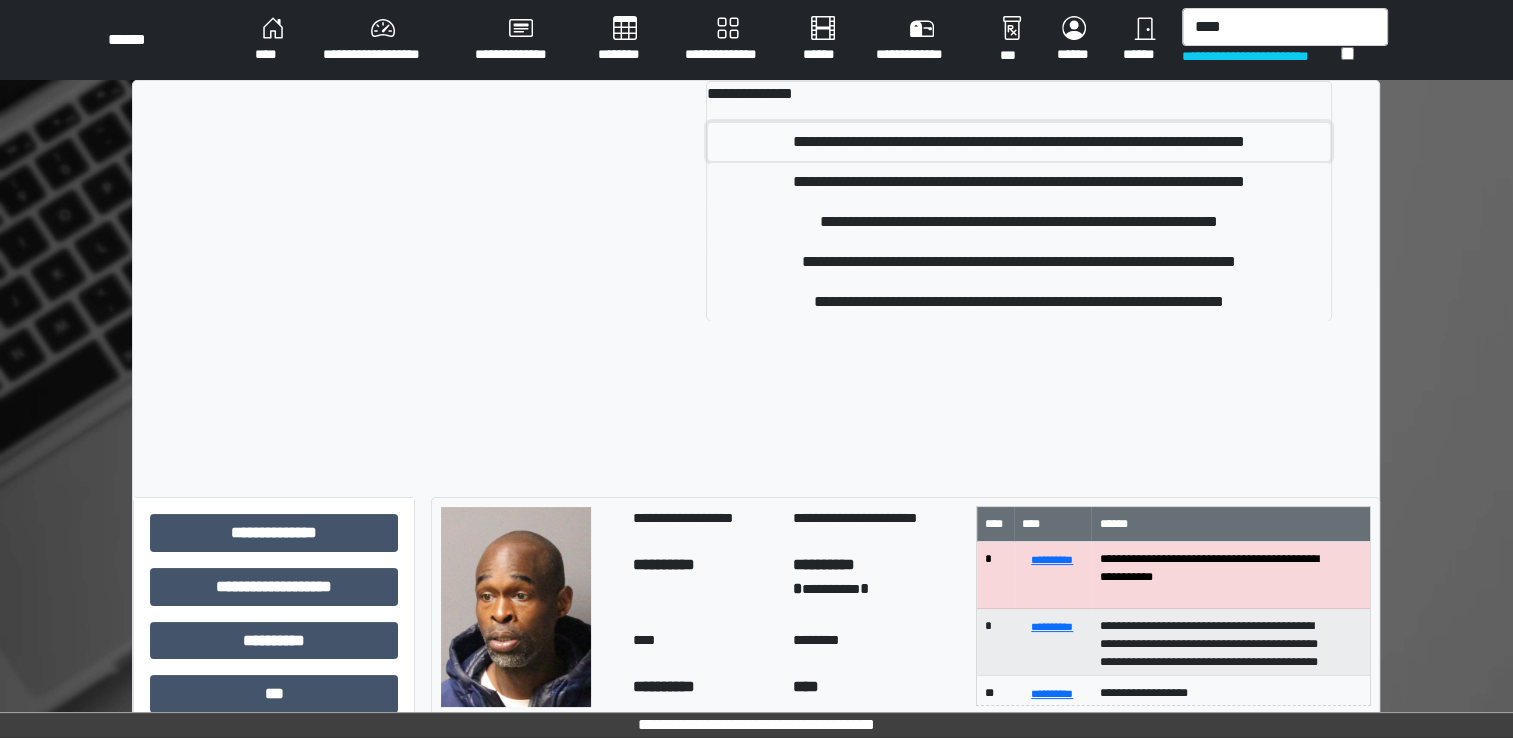 click on "**********" at bounding box center [1019, 142] 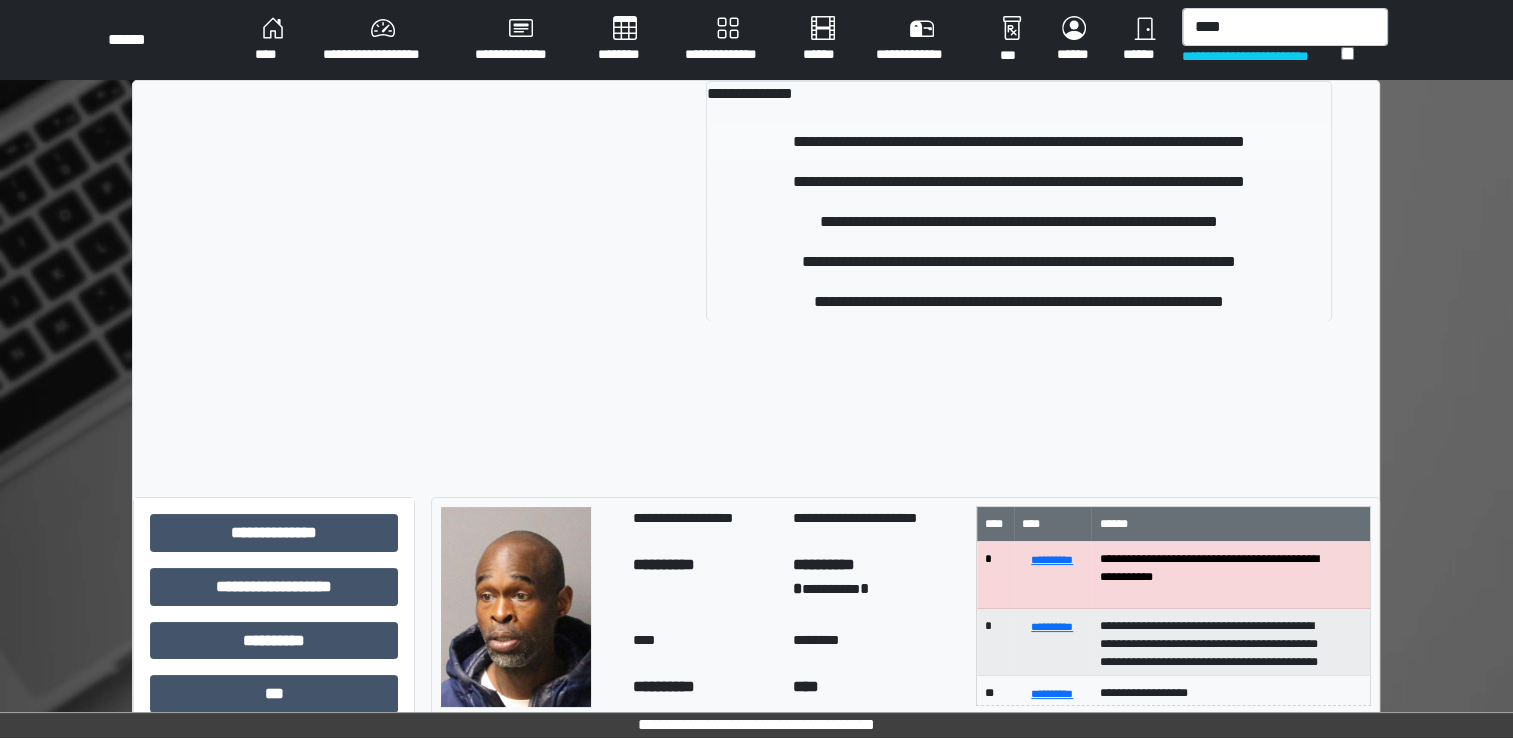 type 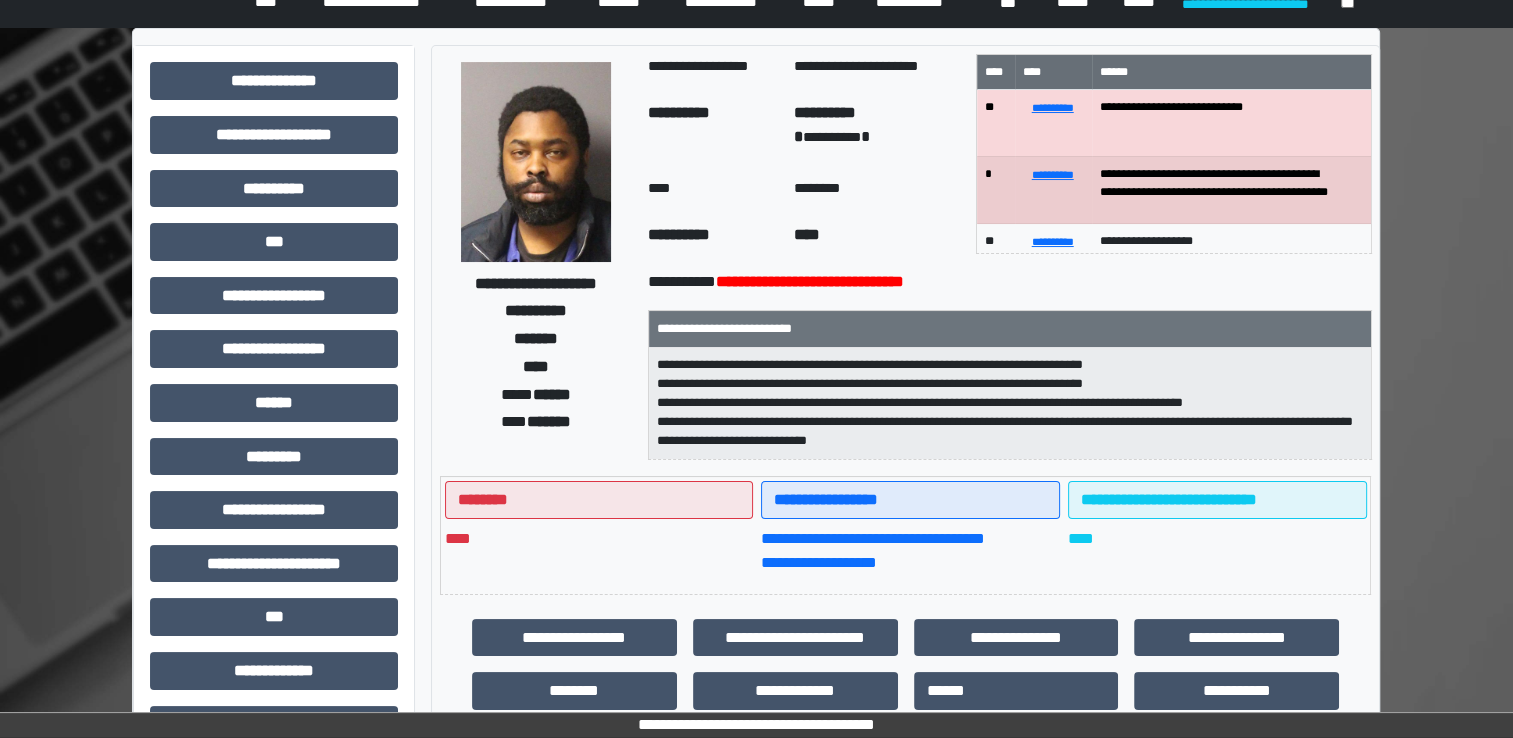scroll, scrollTop: 20, scrollLeft: 0, axis: vertical 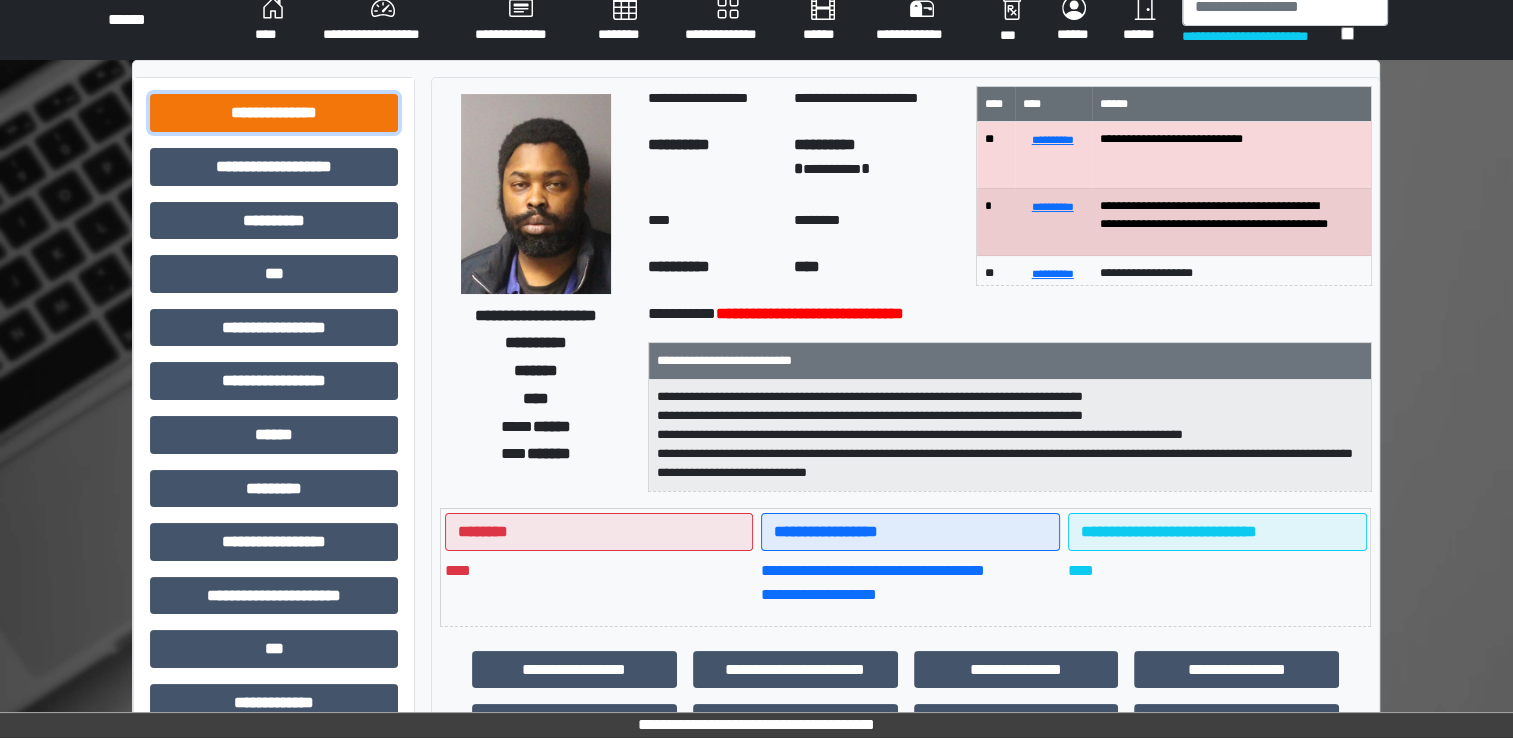 click on "**********" at bounding box center [274, 113] 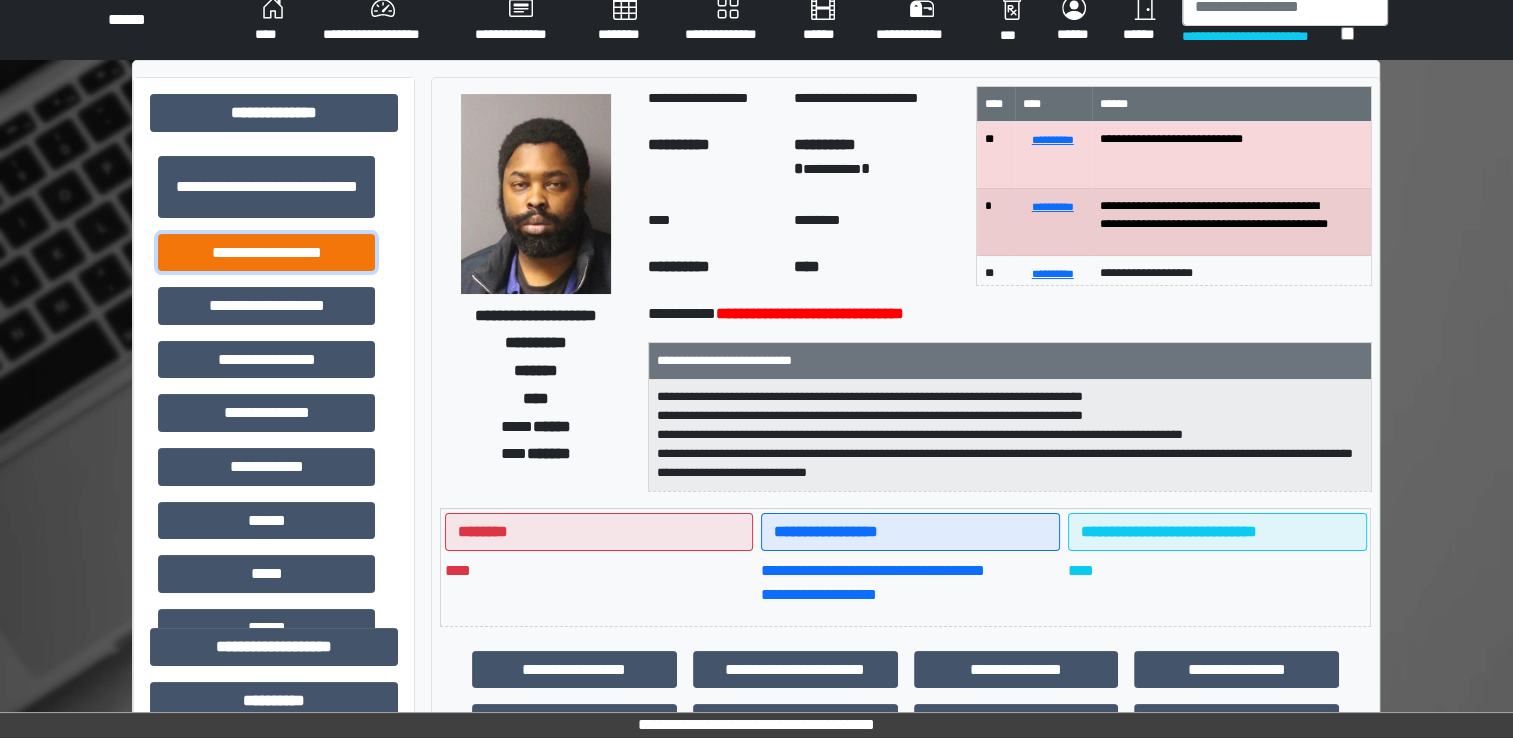 click on "**********" at bounding box center (266, 253) 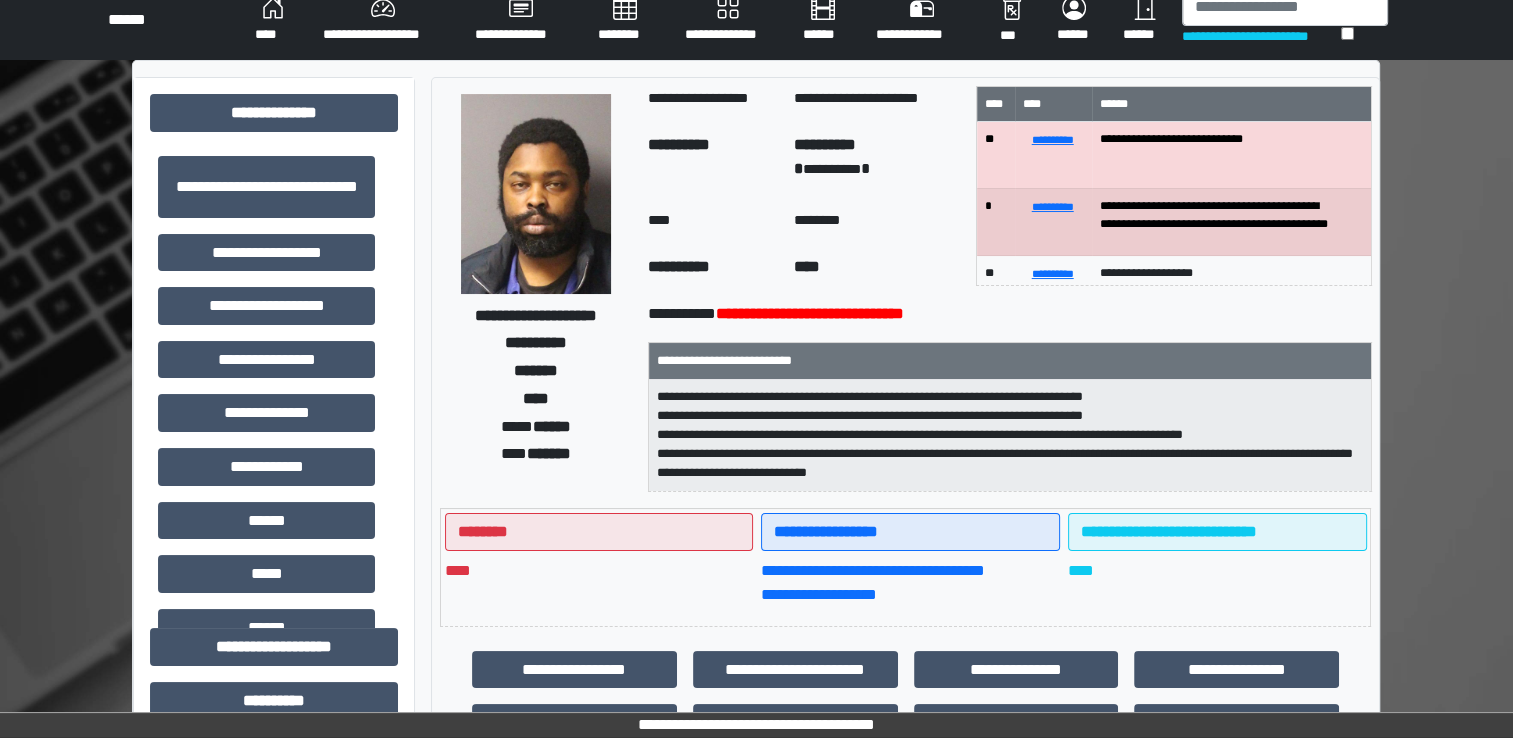 click on "****" at bounding box center (273, 20) 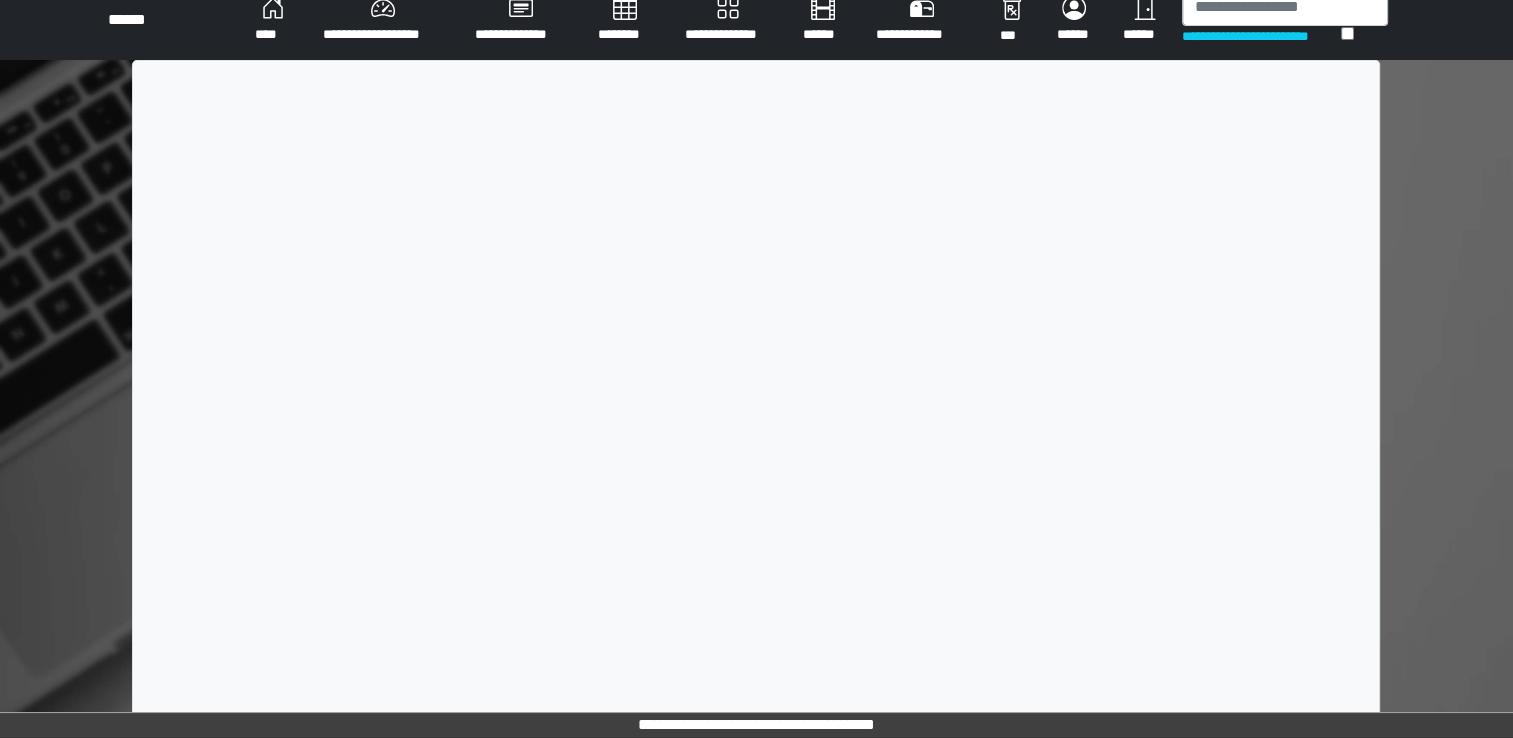 scroll, scrollTop: 0, scrollLeft: 0, axis: both 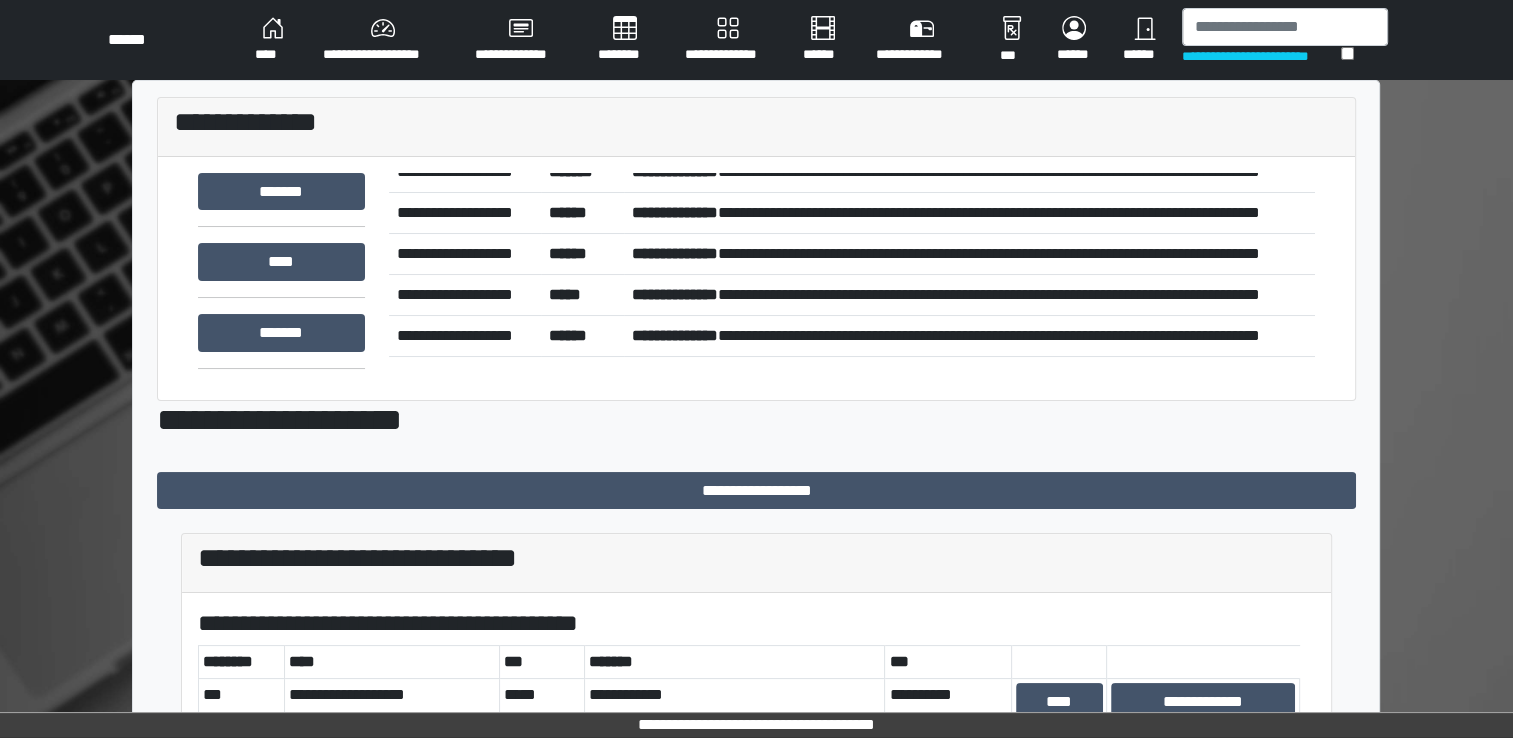click on "**********" at bounding box center [383, 40] 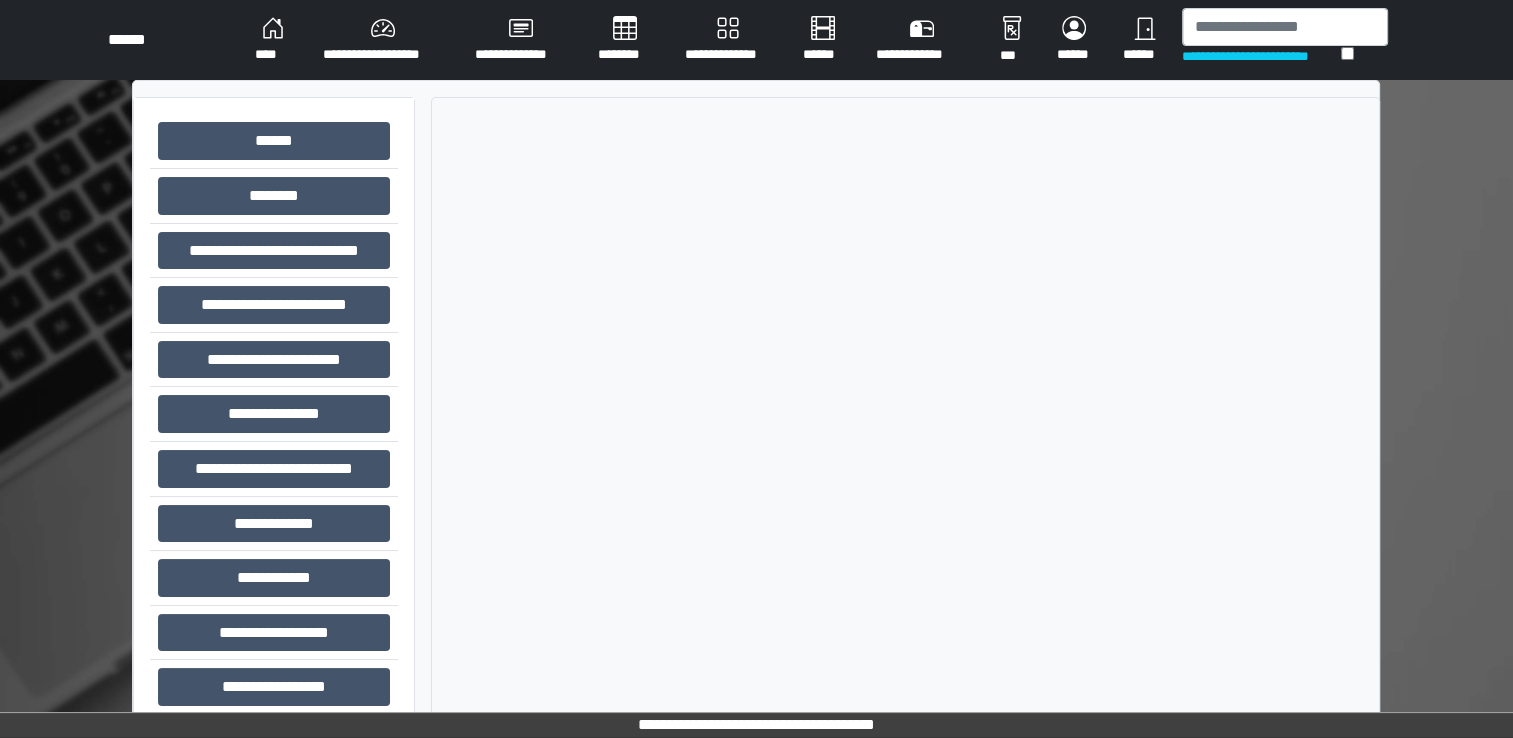 click on "****" at bounding box center (273, 40) 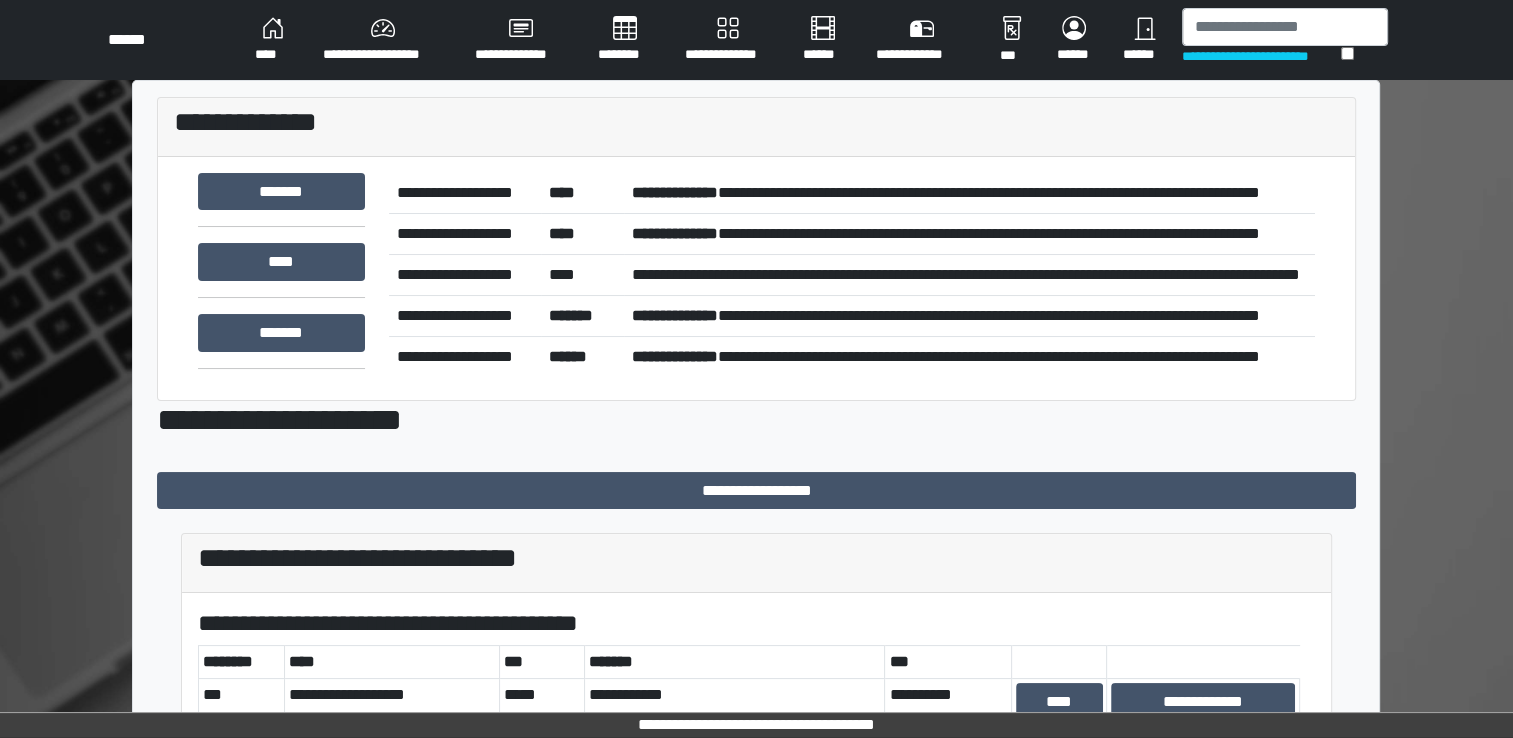 click on "**********" at bounding box center (383, 40) 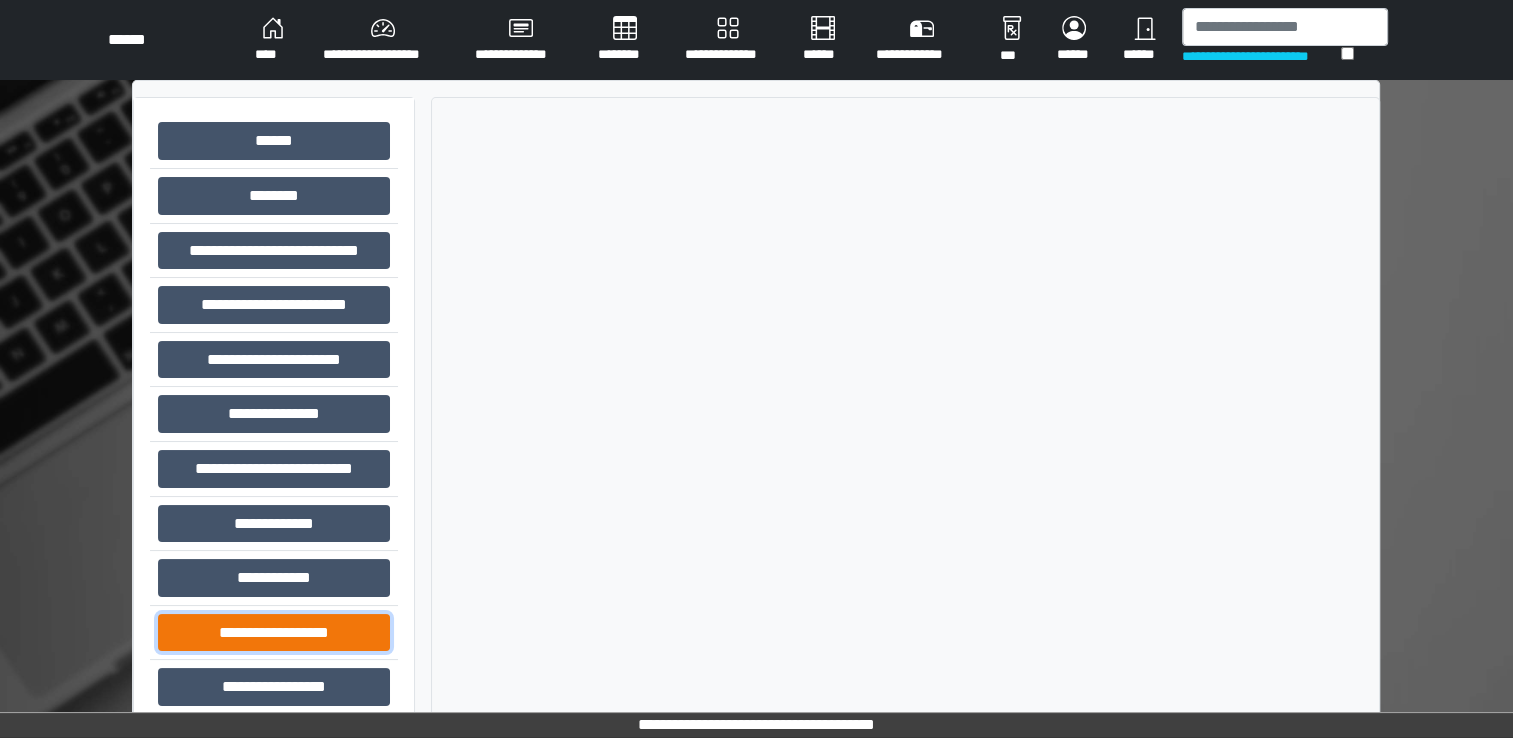 click on "**********" at bounding box center (274, 633) 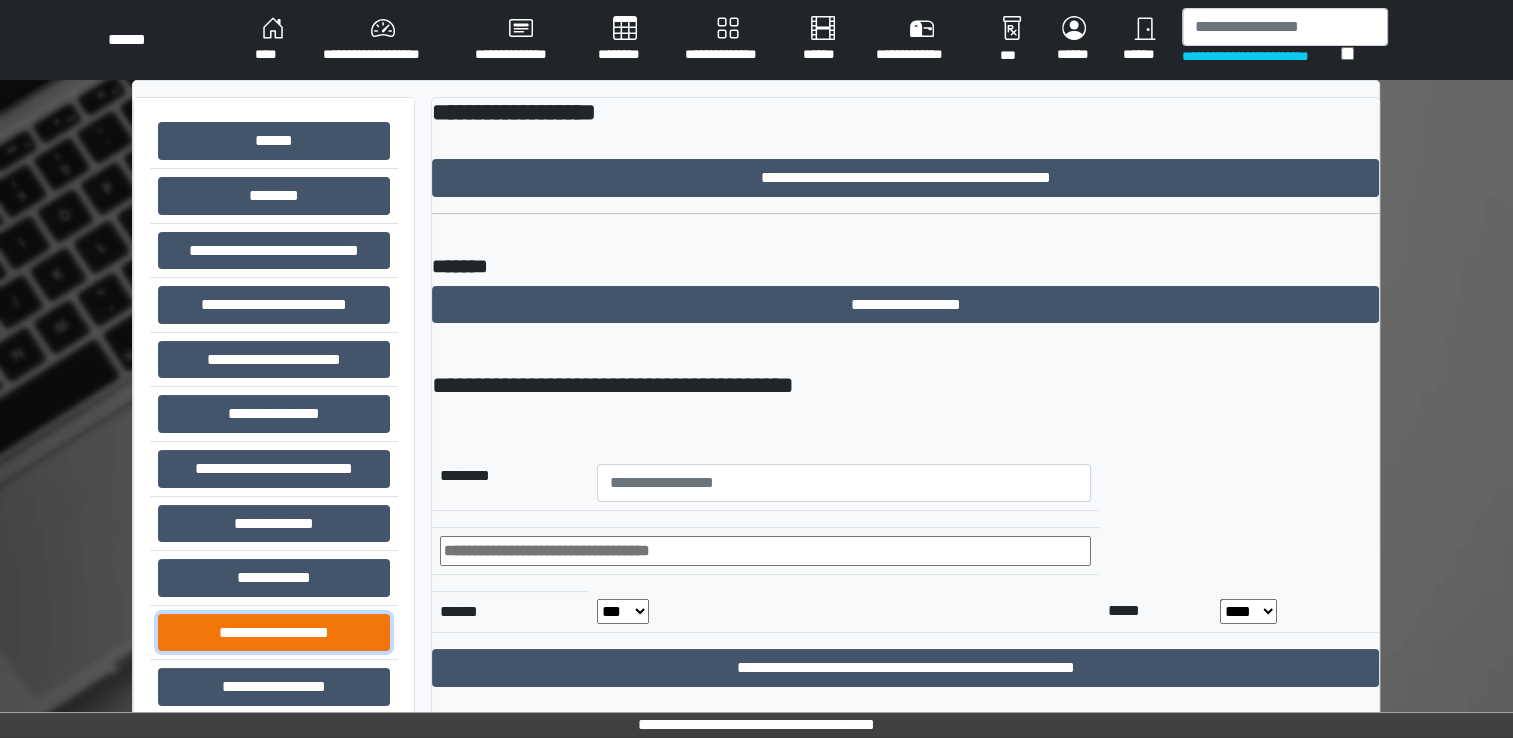 click on "**********" at bounding box center [274, 633] 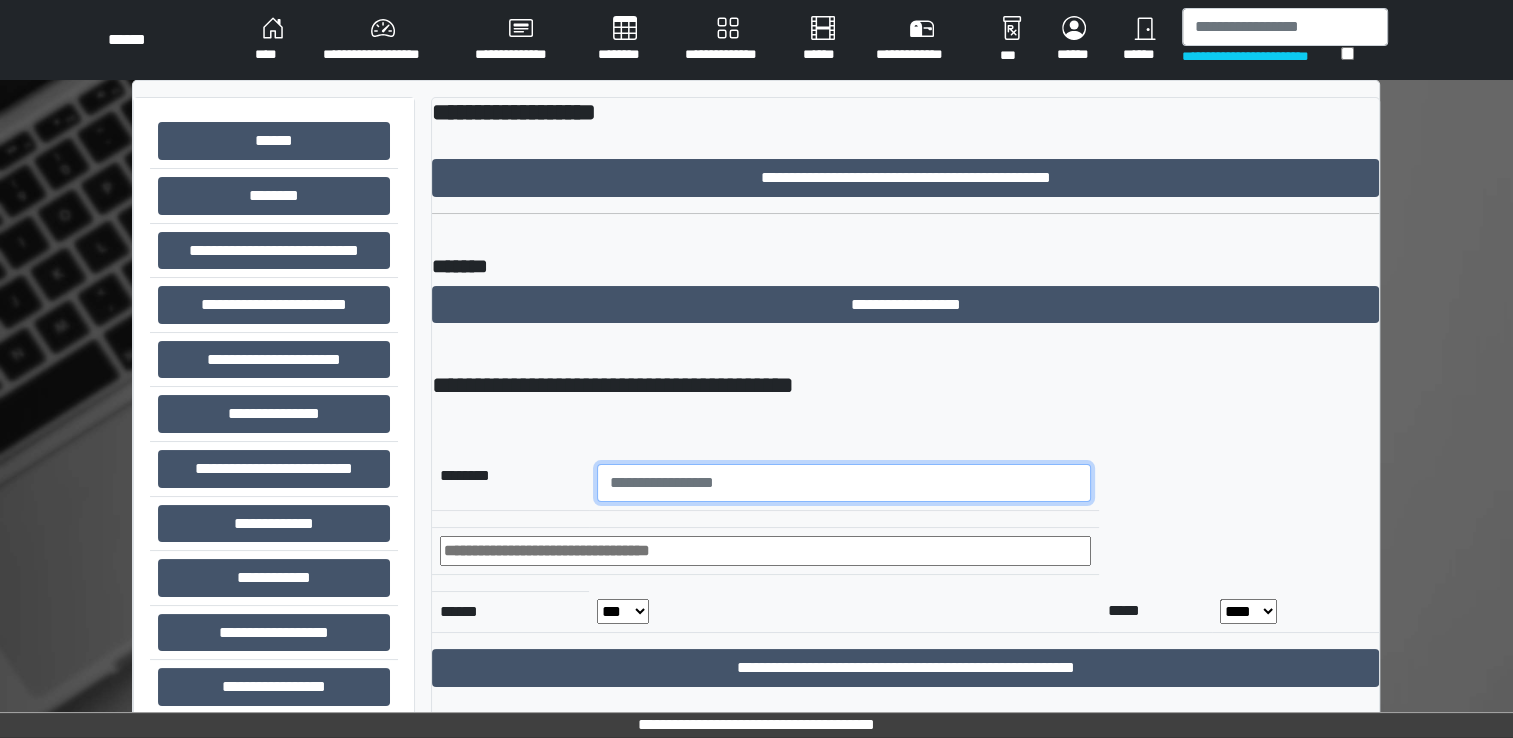 click at bounding box center (844, 483) 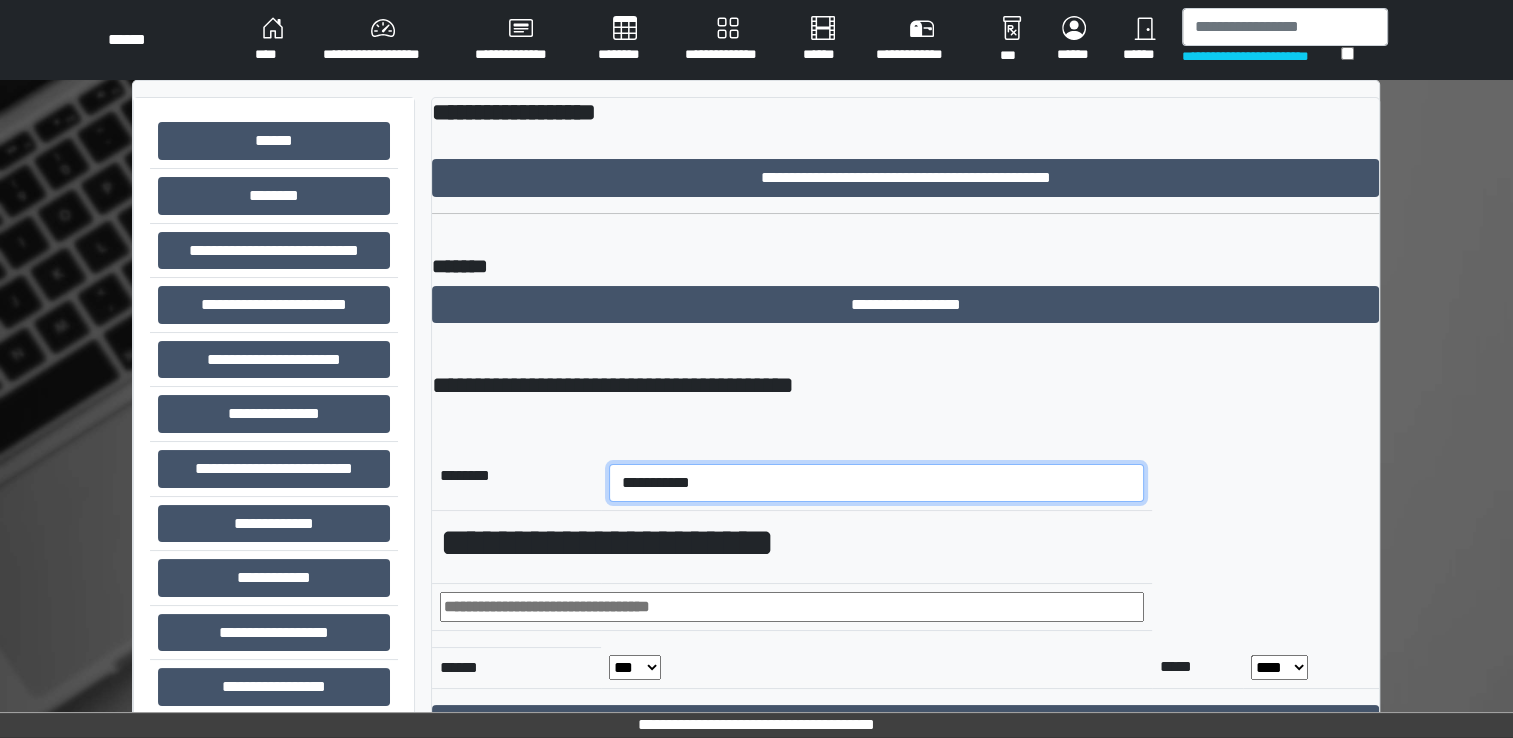 click on "**********" at bounding box center [905, 724] 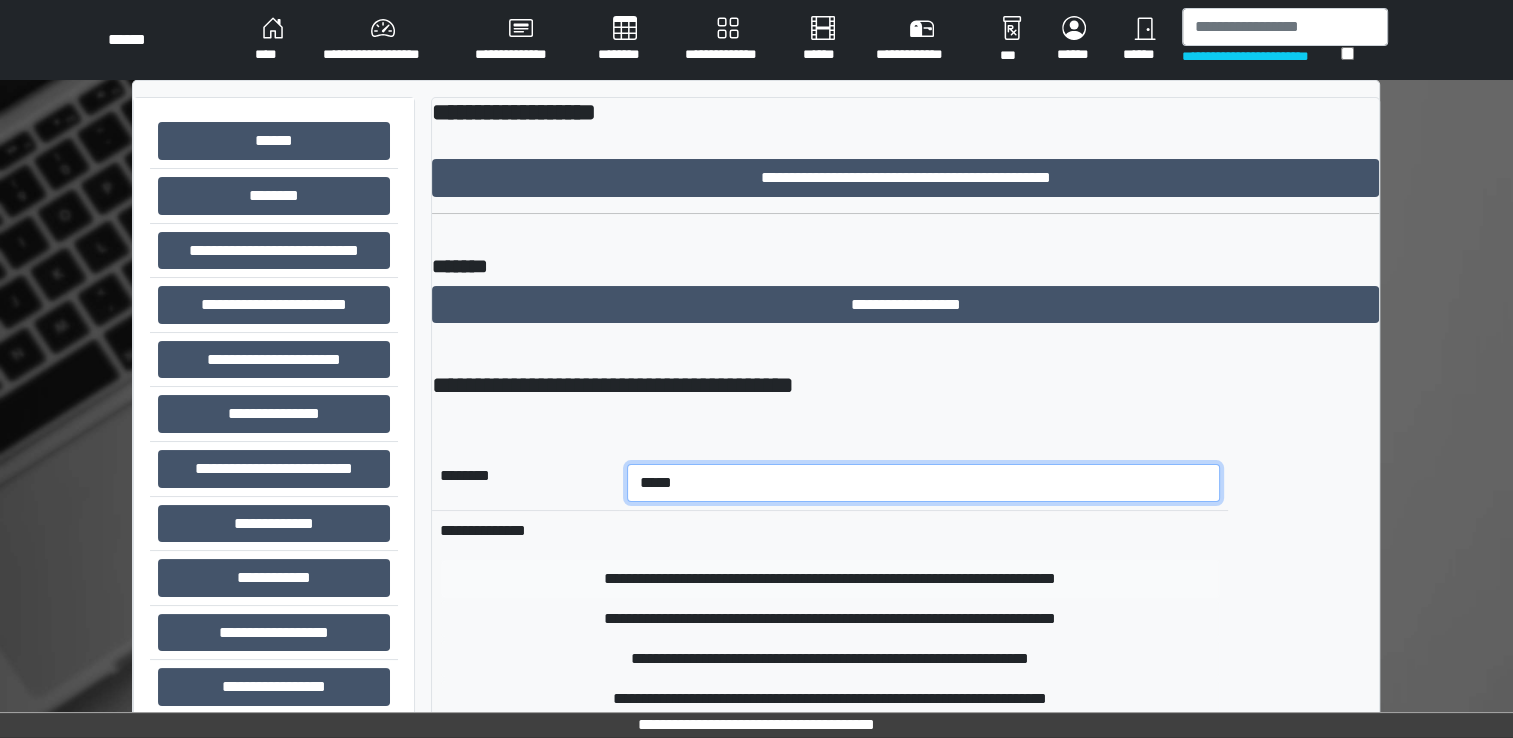 type on "*****" 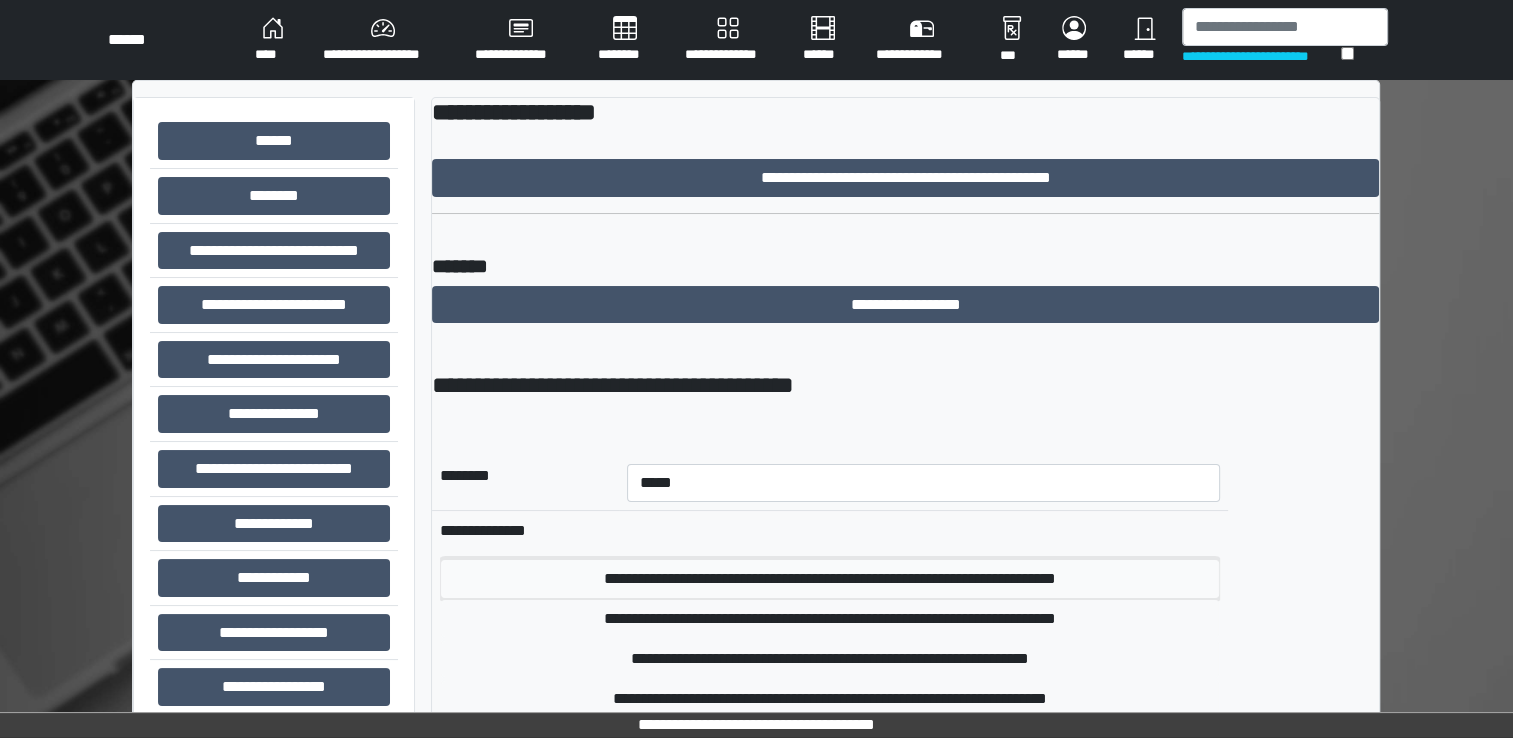 click on "**********" at bounding box center (830, 579) 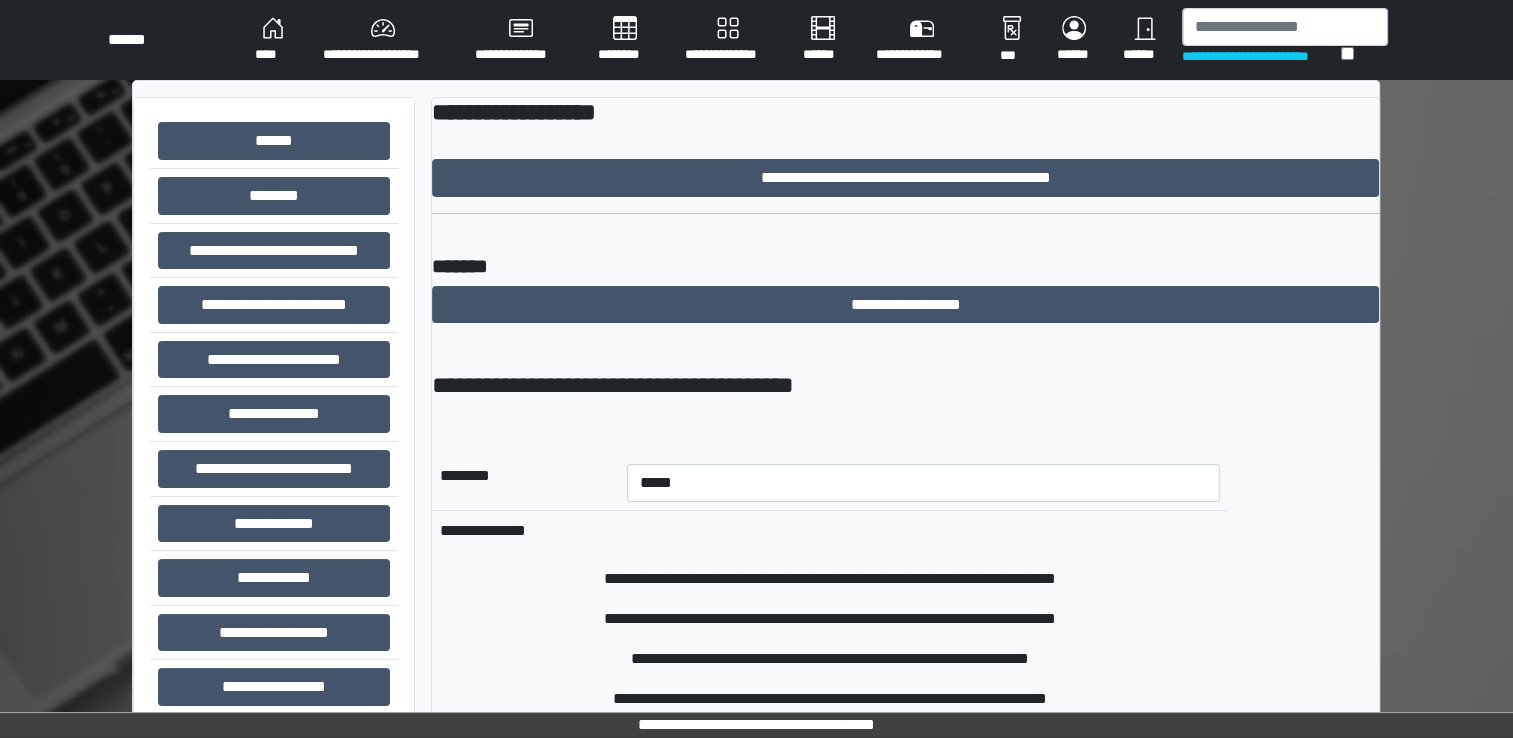 type 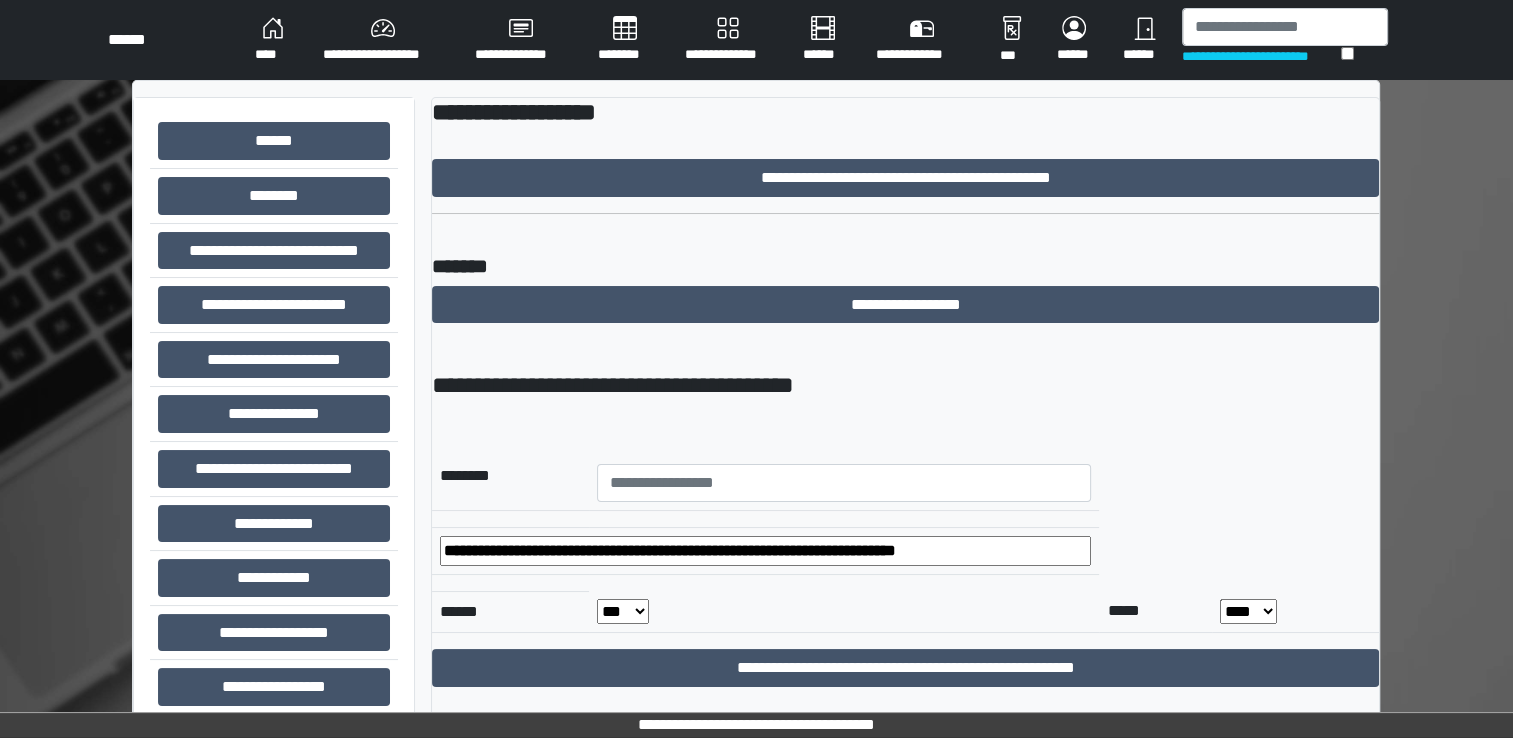 scroll, scrollTop: 78, scrollLeft: 0, axis: vertical 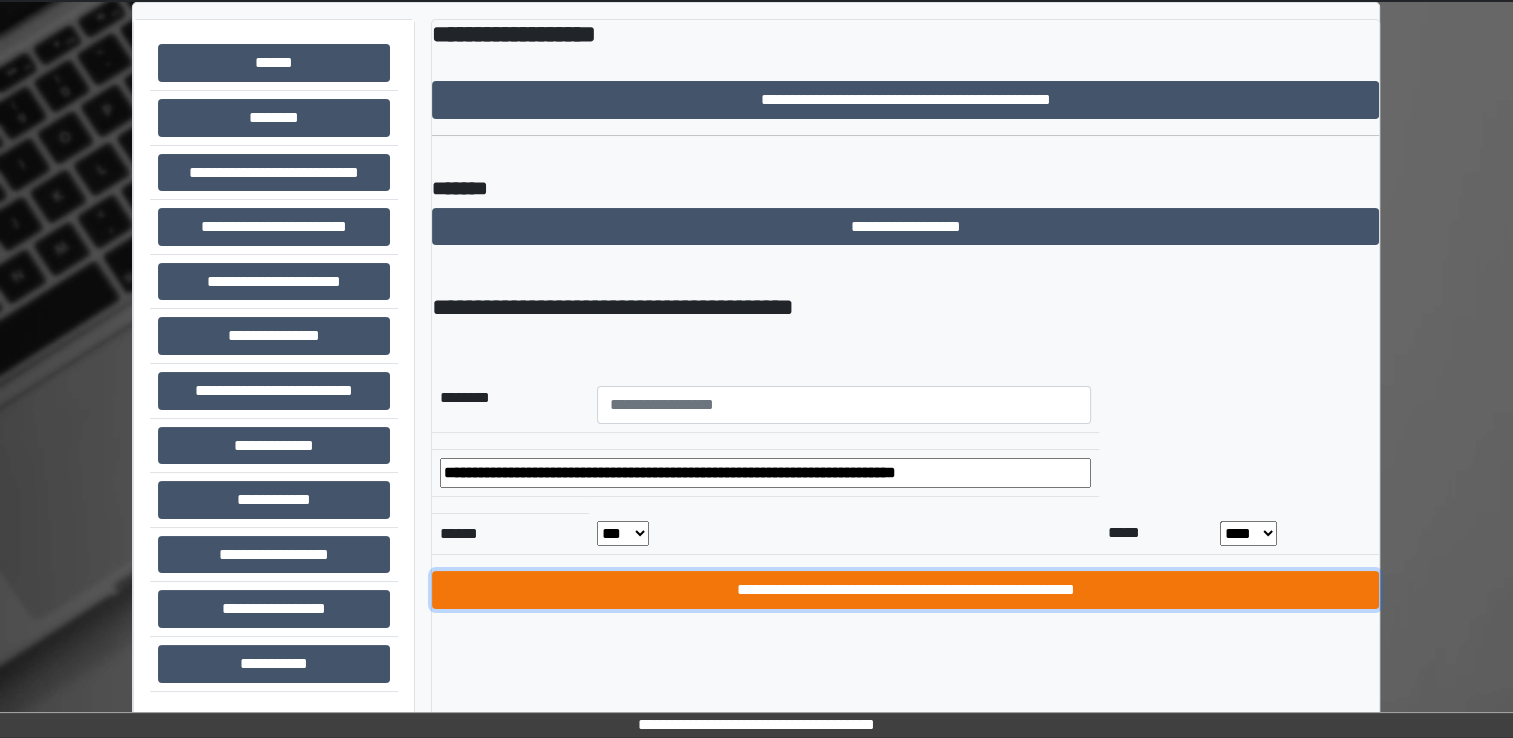 click on "**********" at bounding box center [905, 590] 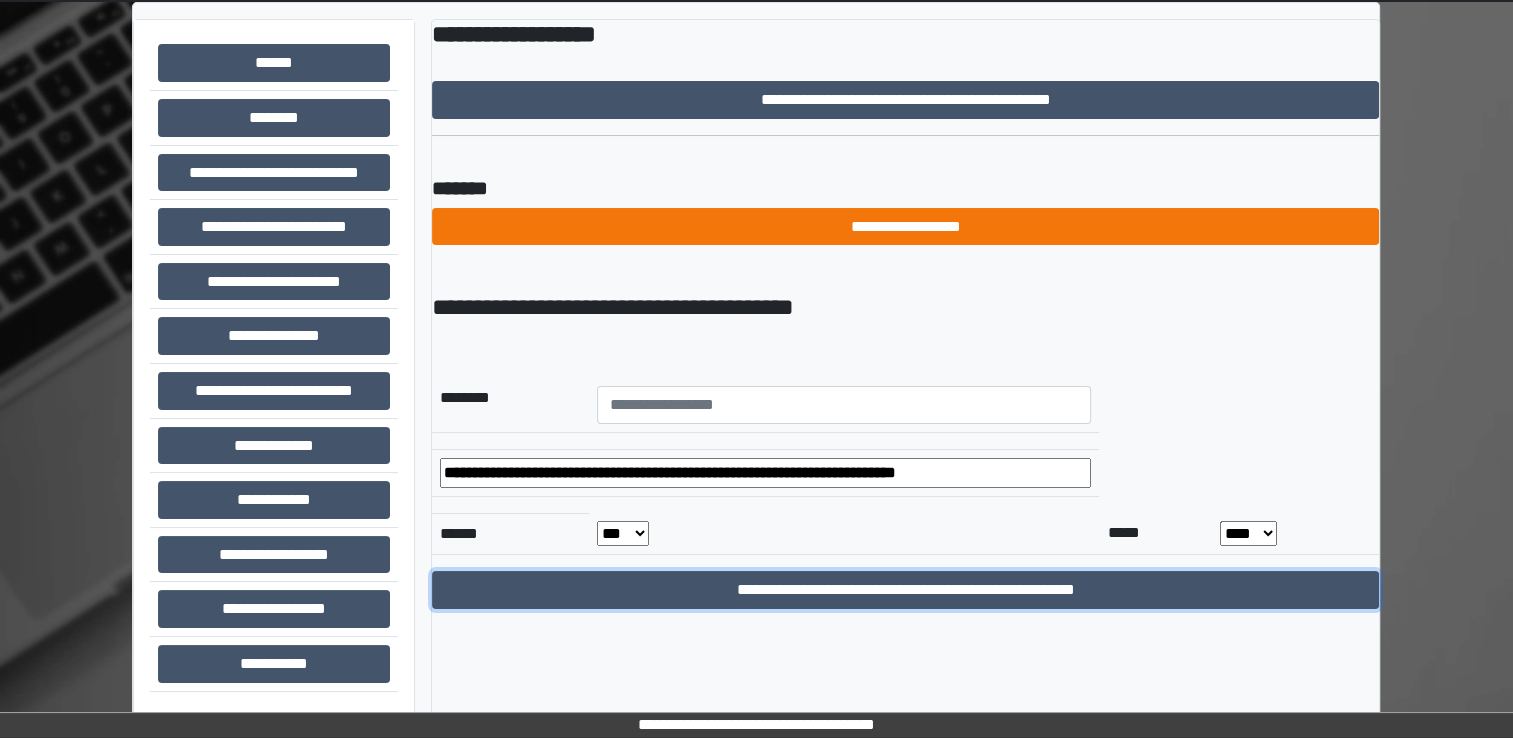 scroll, scrollTop: 0, scrollLeft: 0, axis: both 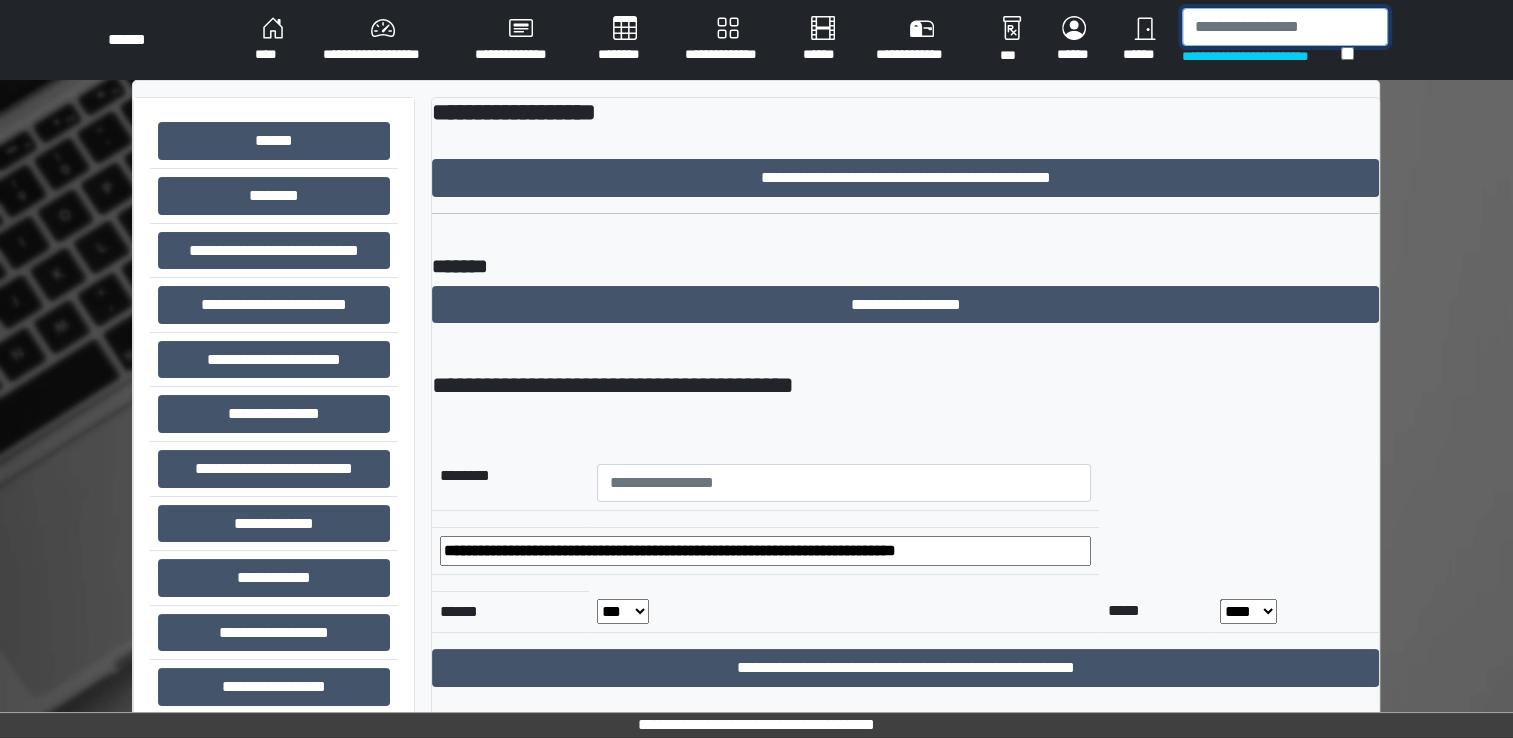 click at bounding box center [1285, 27] 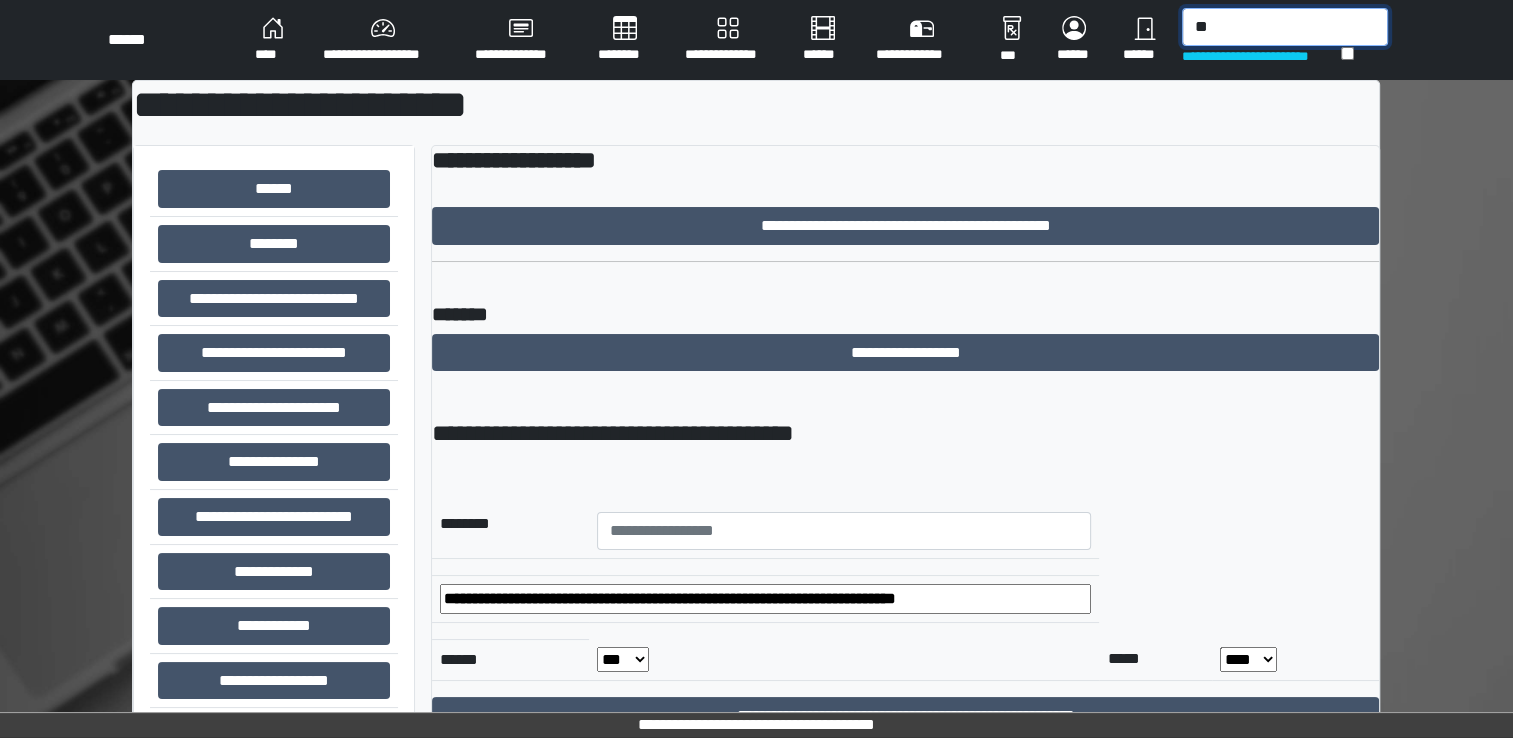 type on "*" 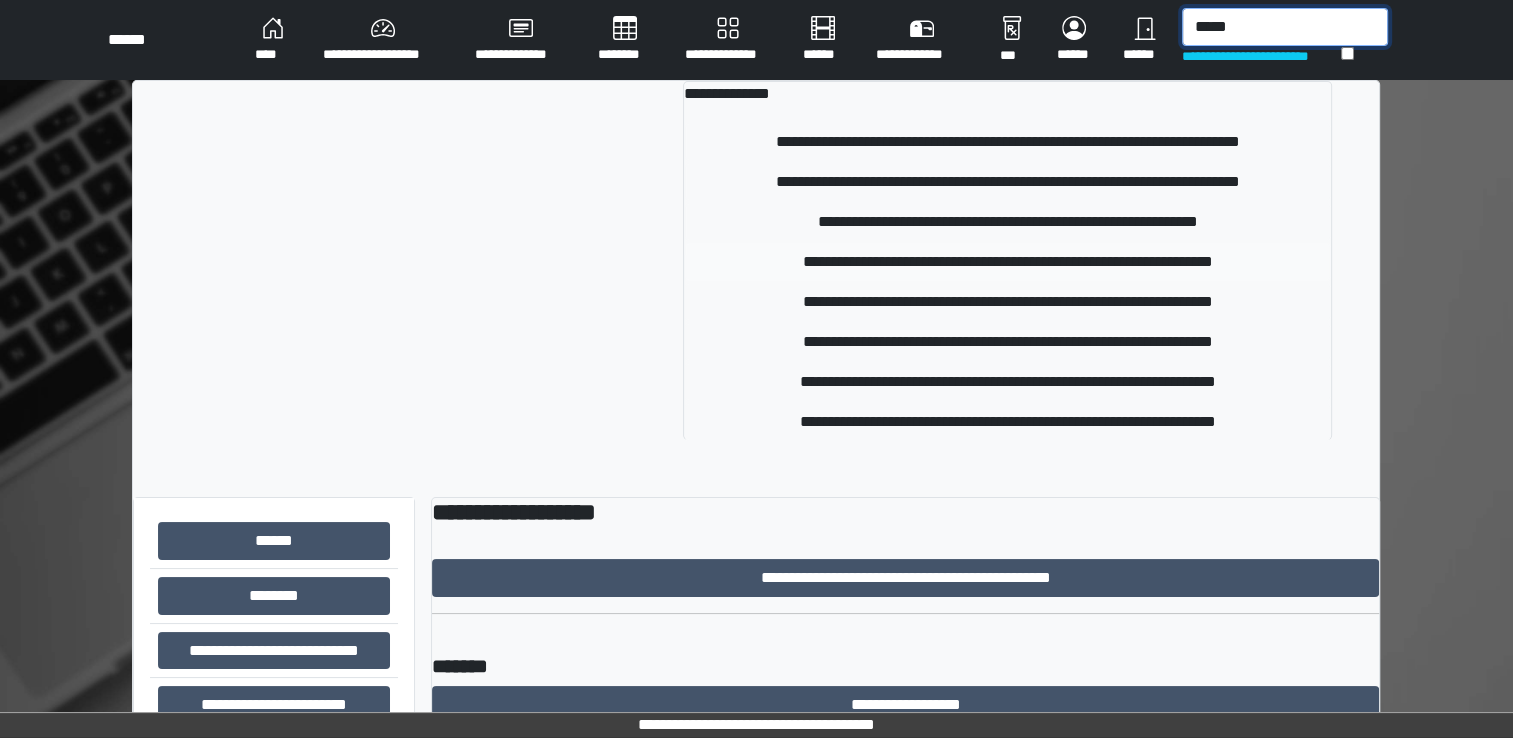 type on "*****" 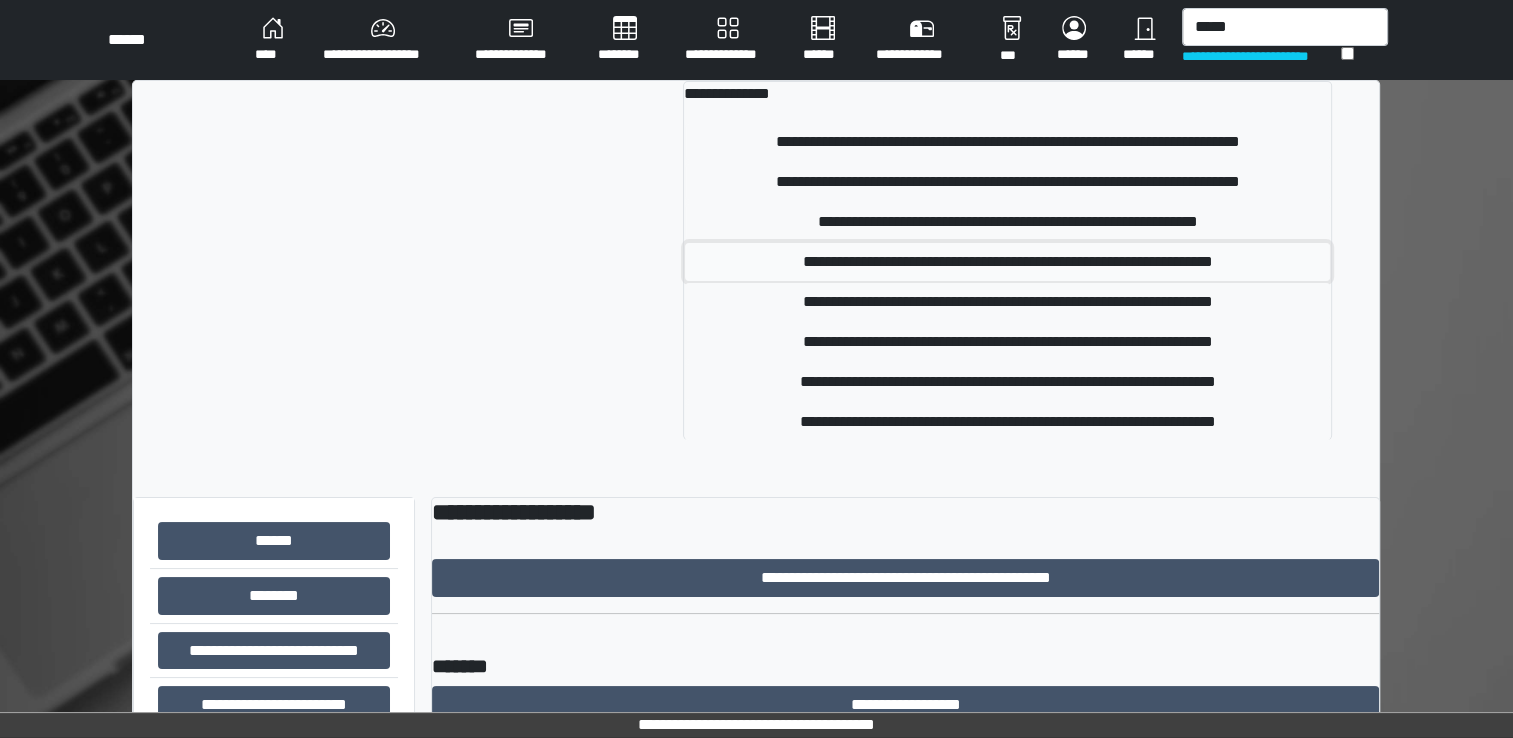 click on "**********" at bounding box center [1007, 262] 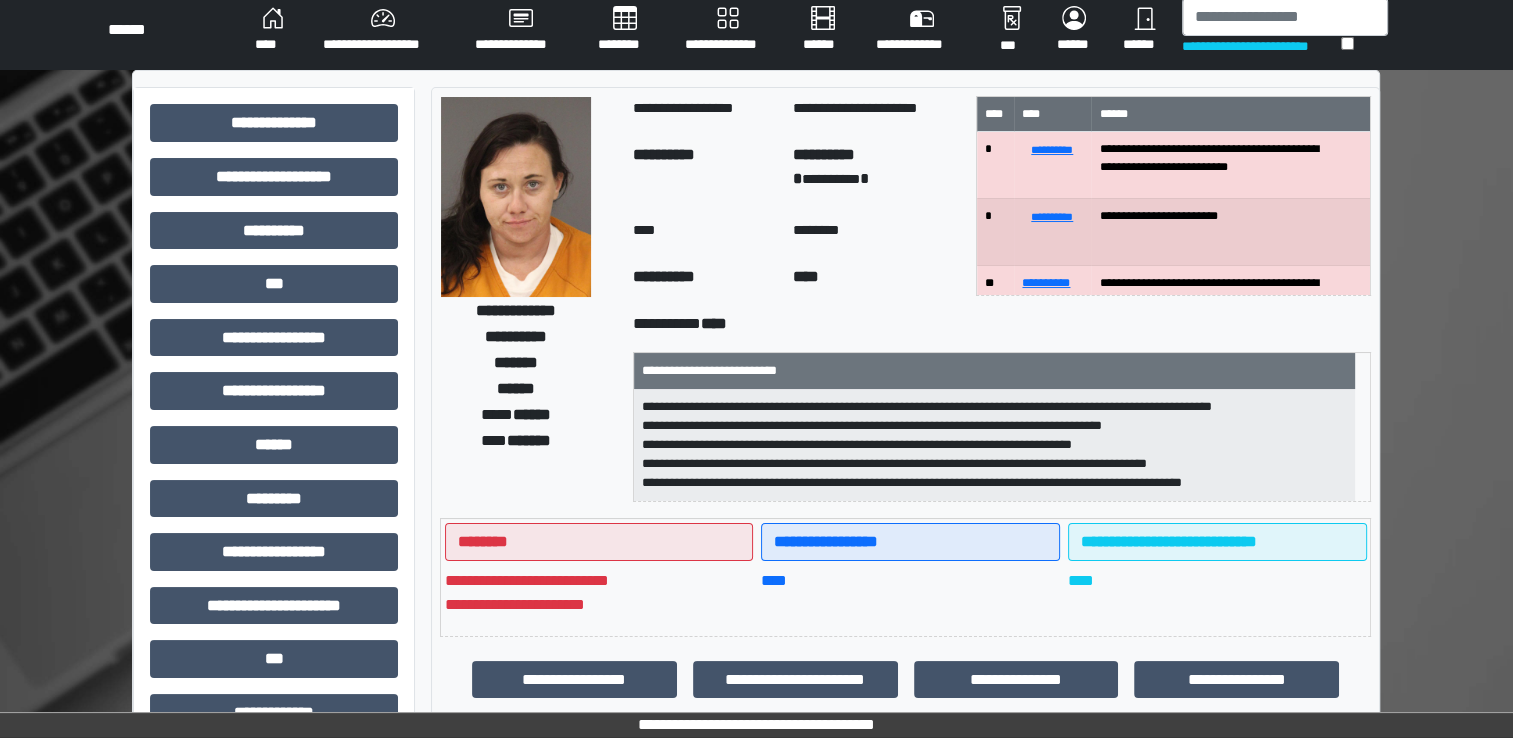 scroll, scrollTop: 11, scrollLeft: 0, axis: vertical 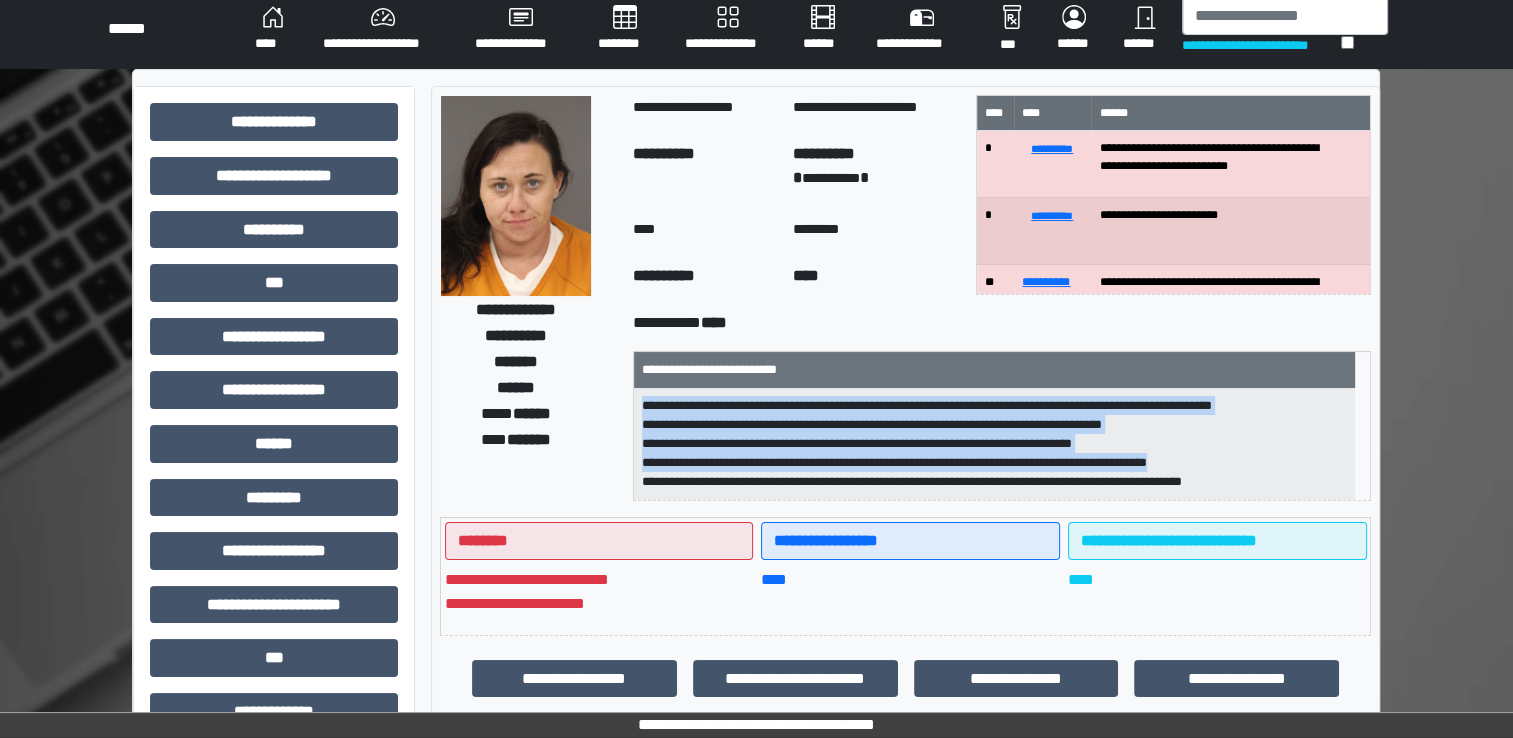 drag, startPoint x: 656, startPoint y: 406, endPoint x: 1267, endPoint y: 460, distance: 613.3816 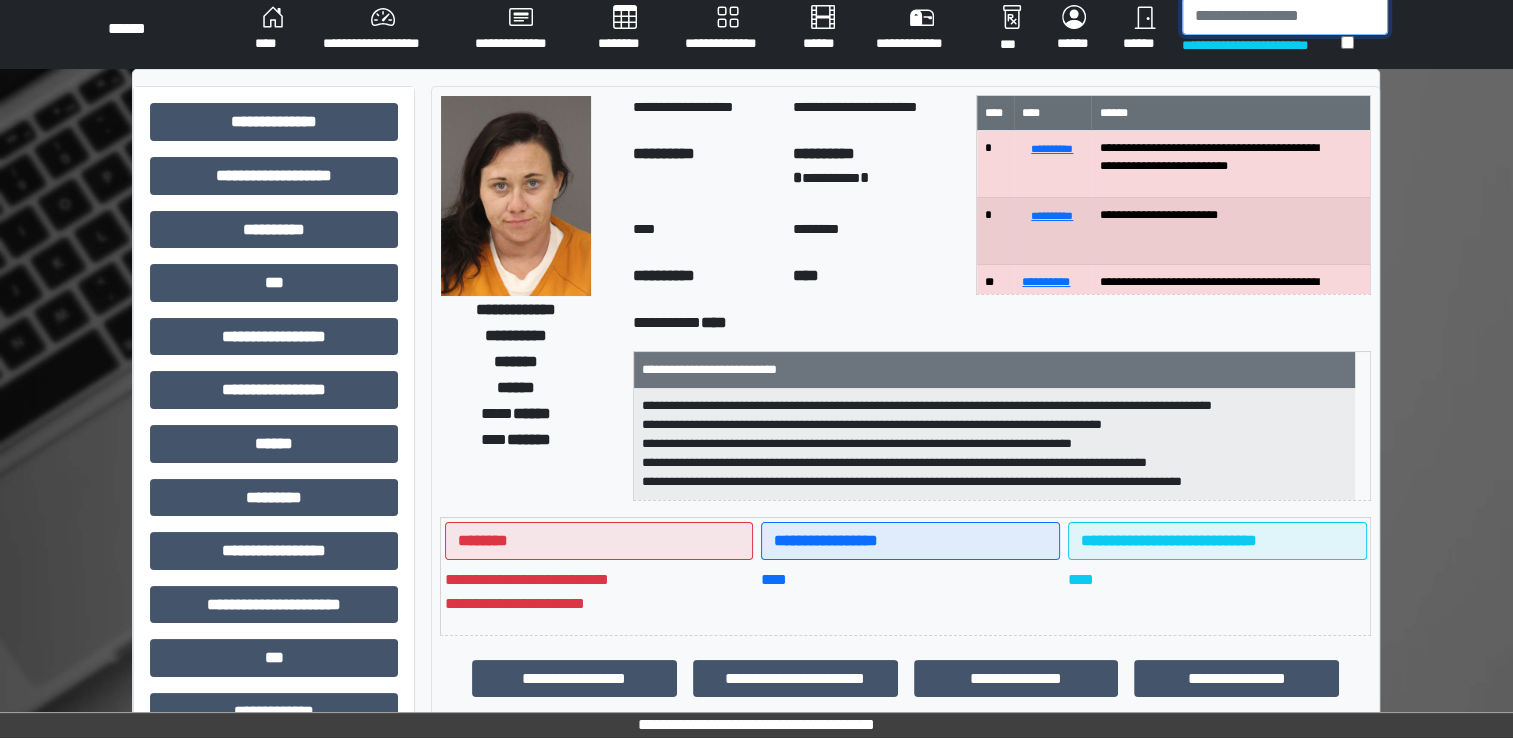 click at bounding box center (1285, 16) 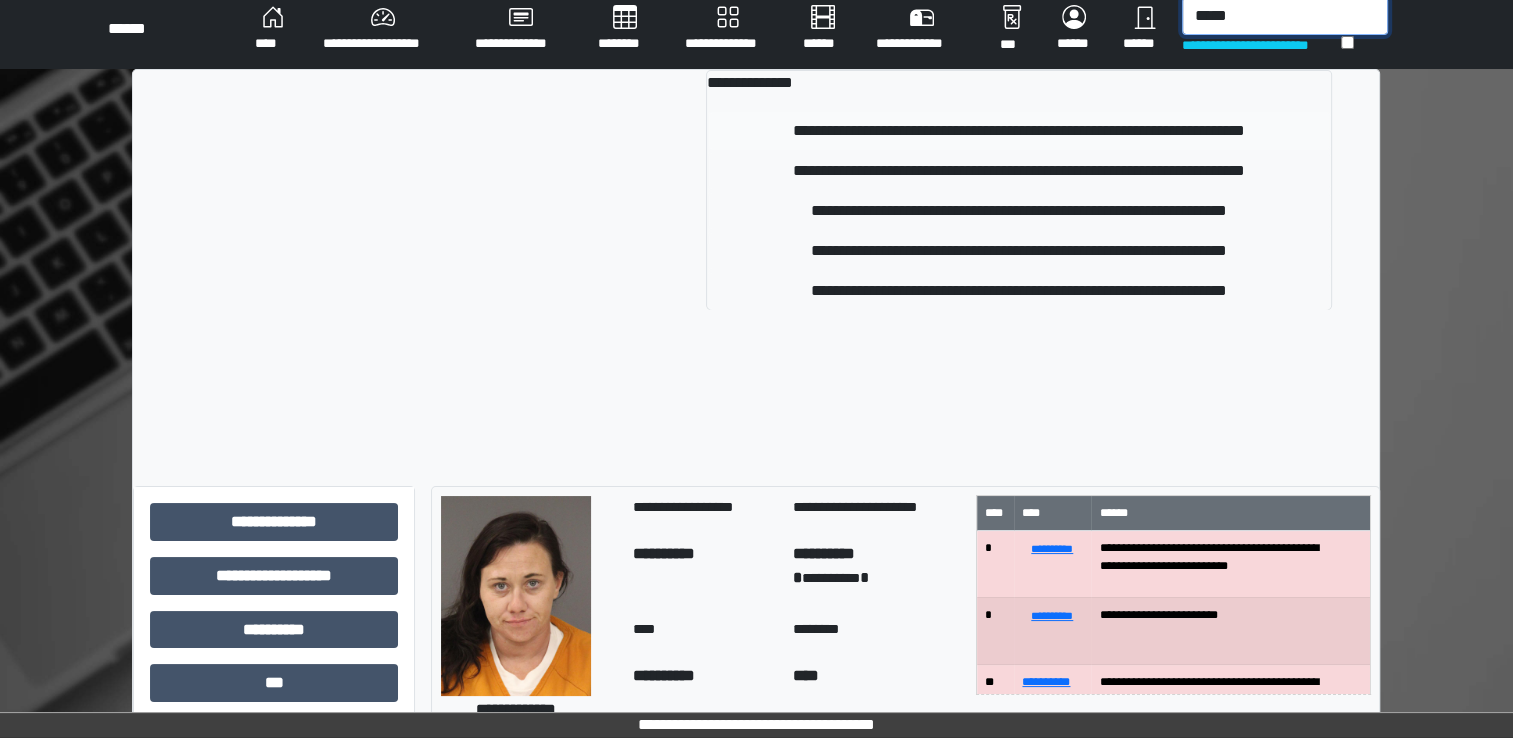 type on "*****" 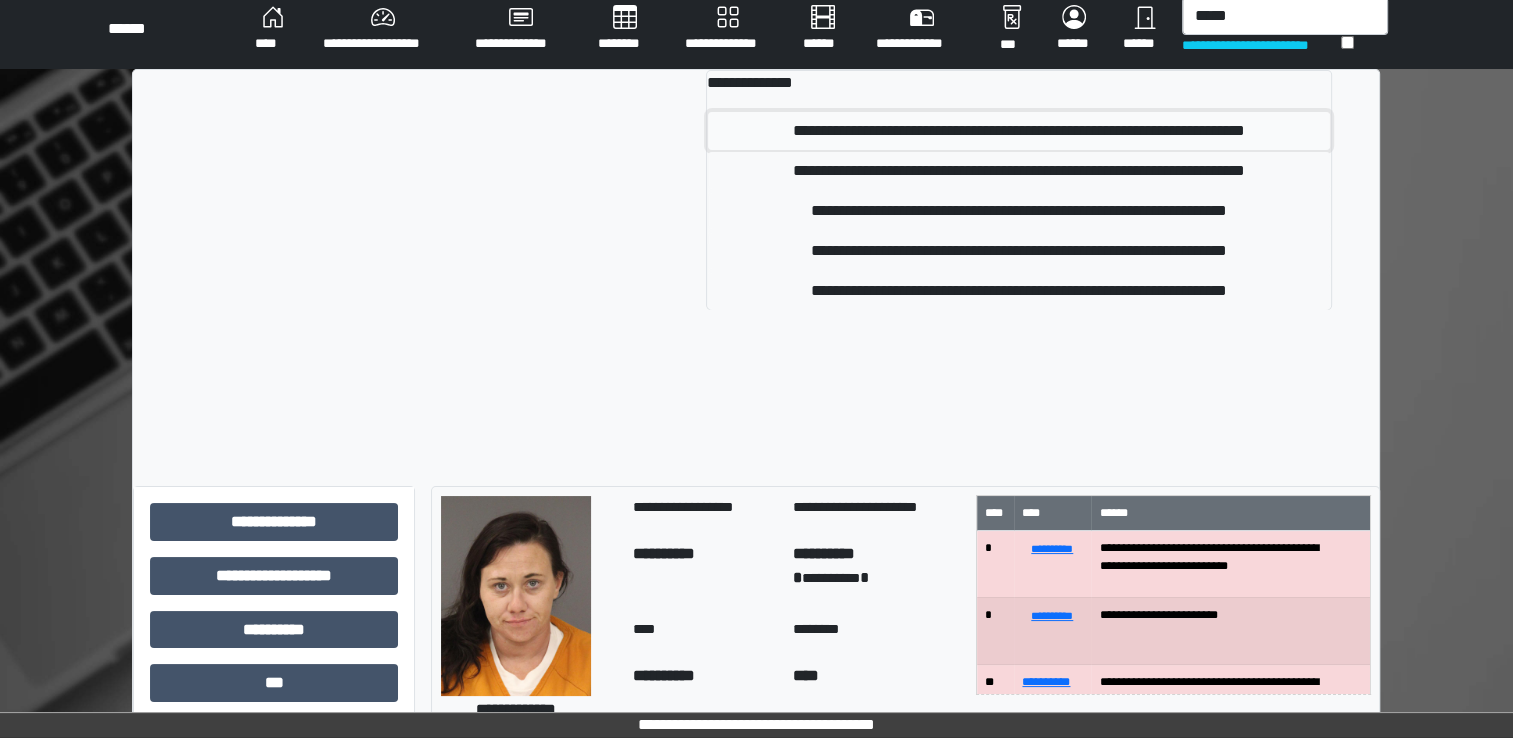 click on "**********" at bounding box center (1019, 131) 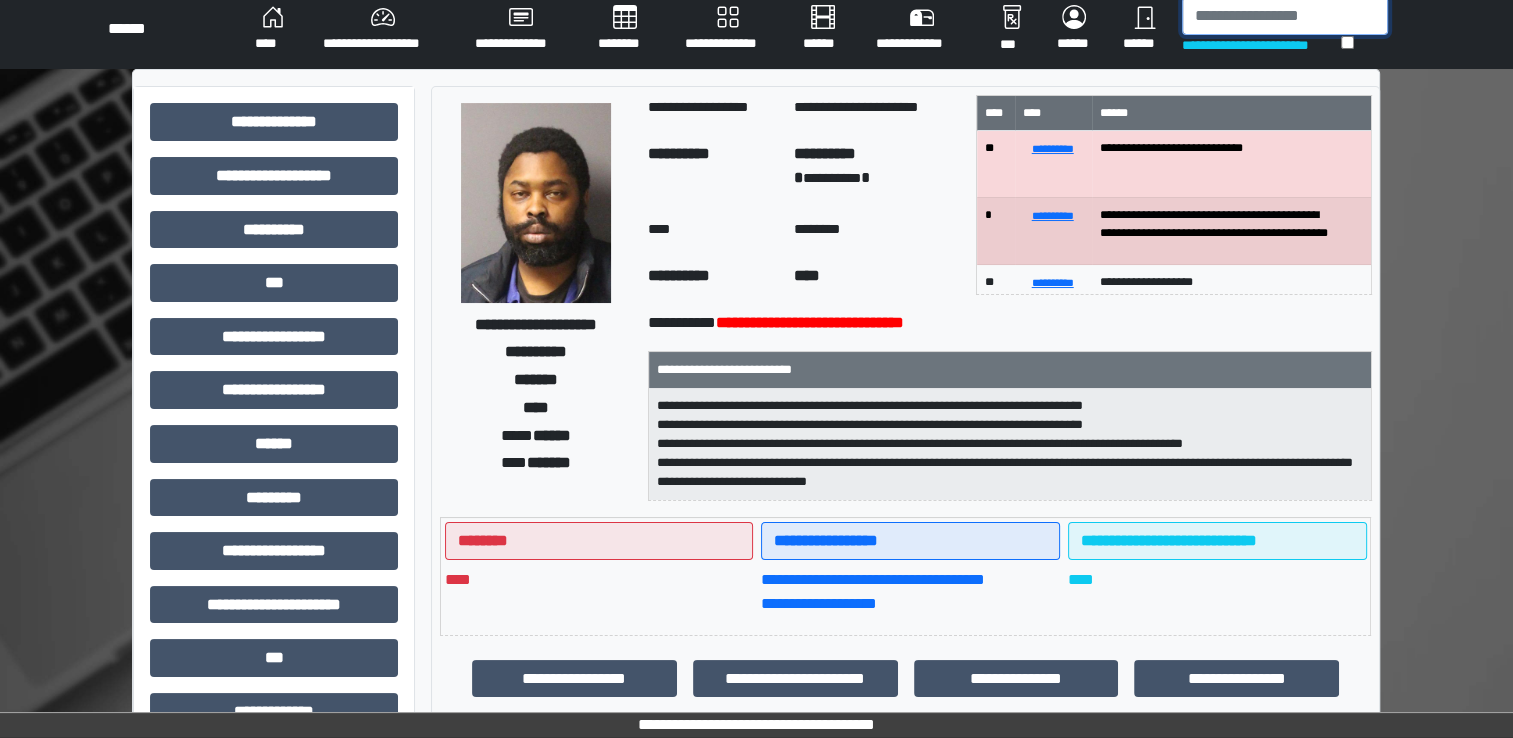 click at bounding box center (1285, 16) 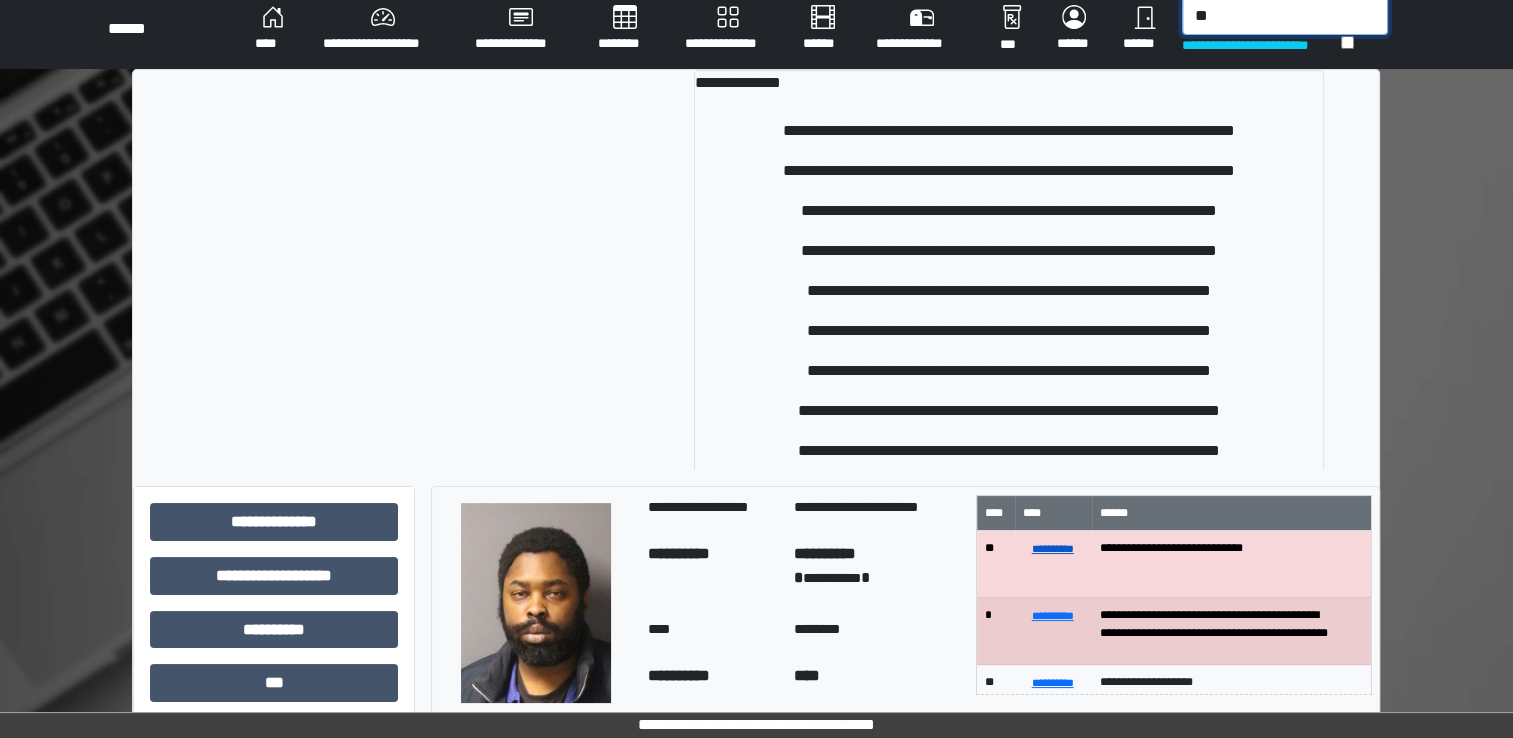 type on "*" 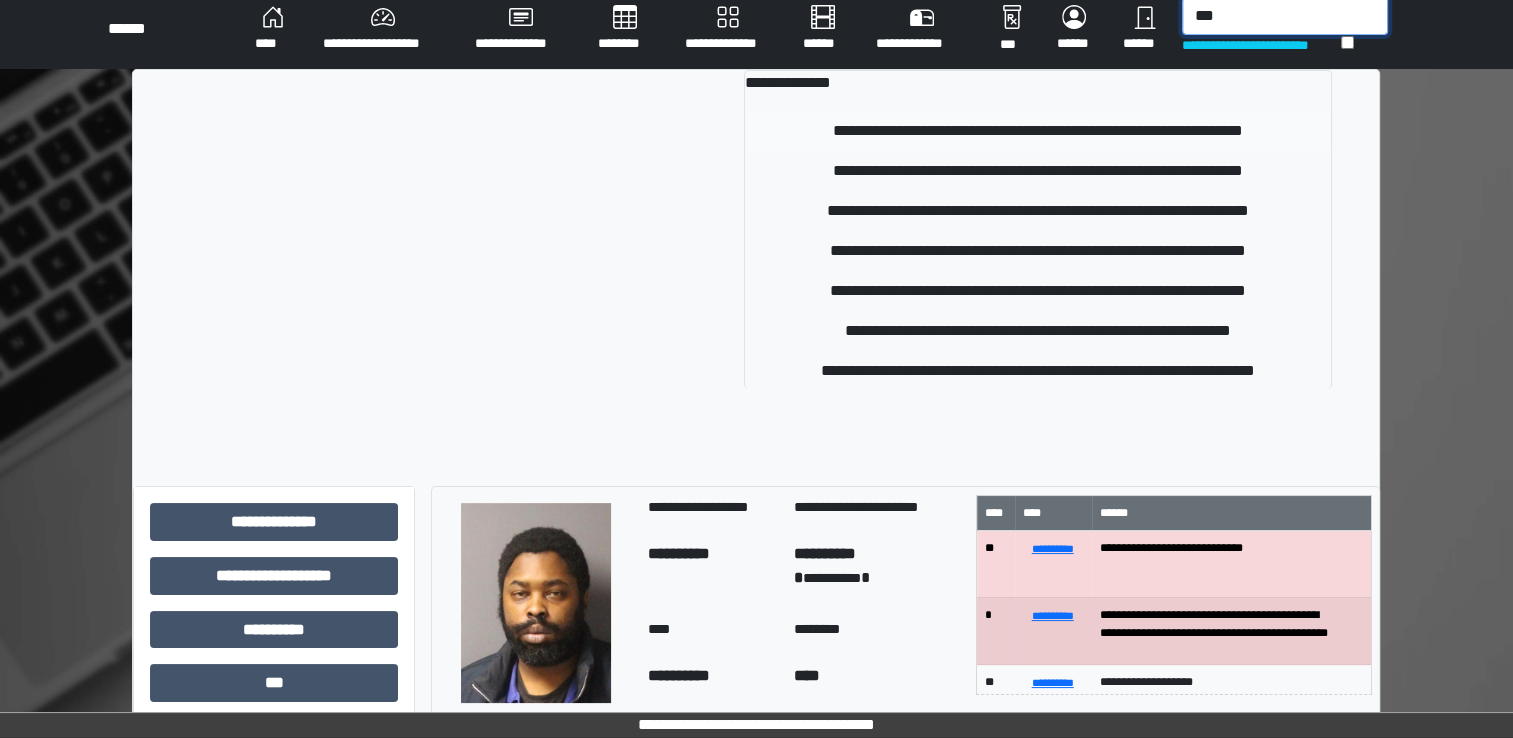 type on "***" 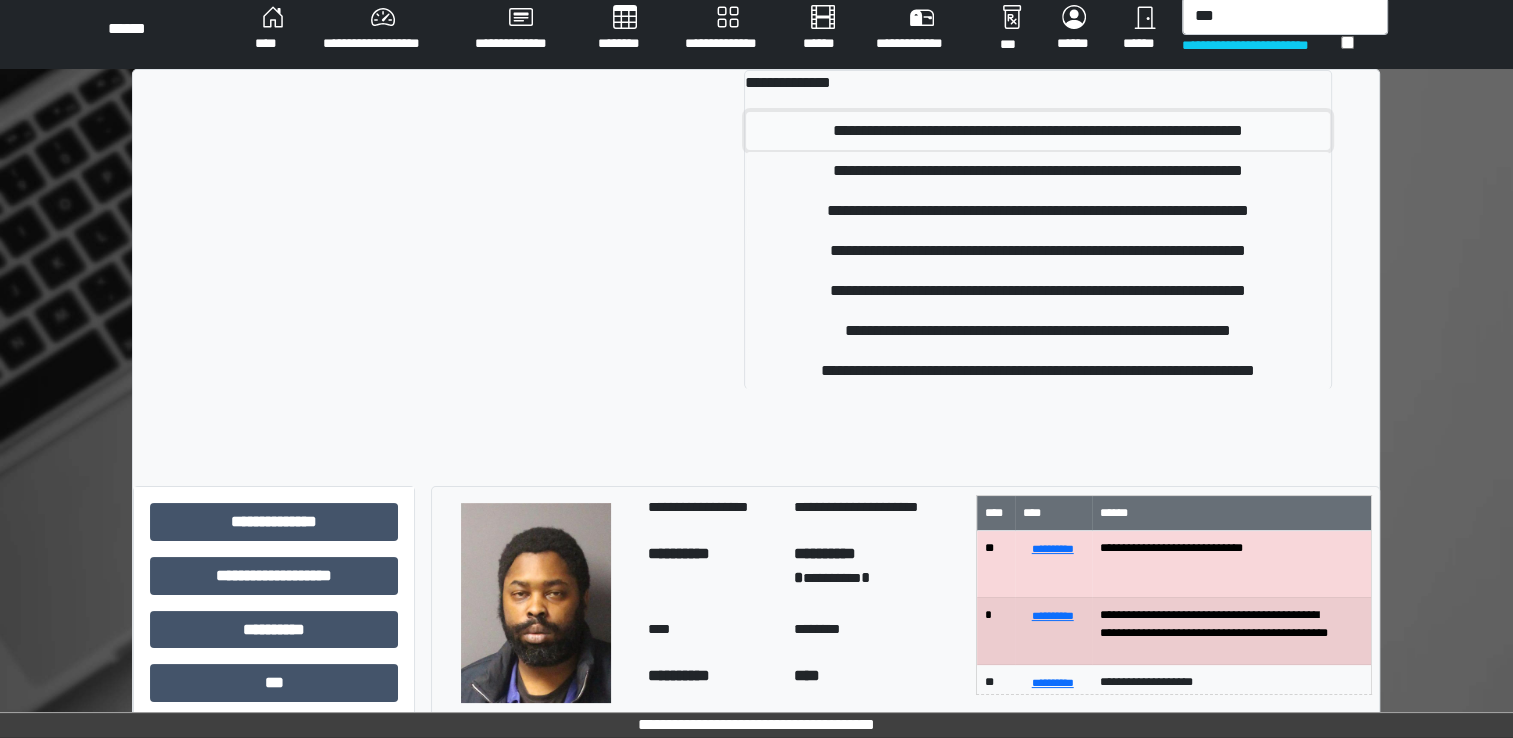click on "**********" at bounding box center [1037, 131] 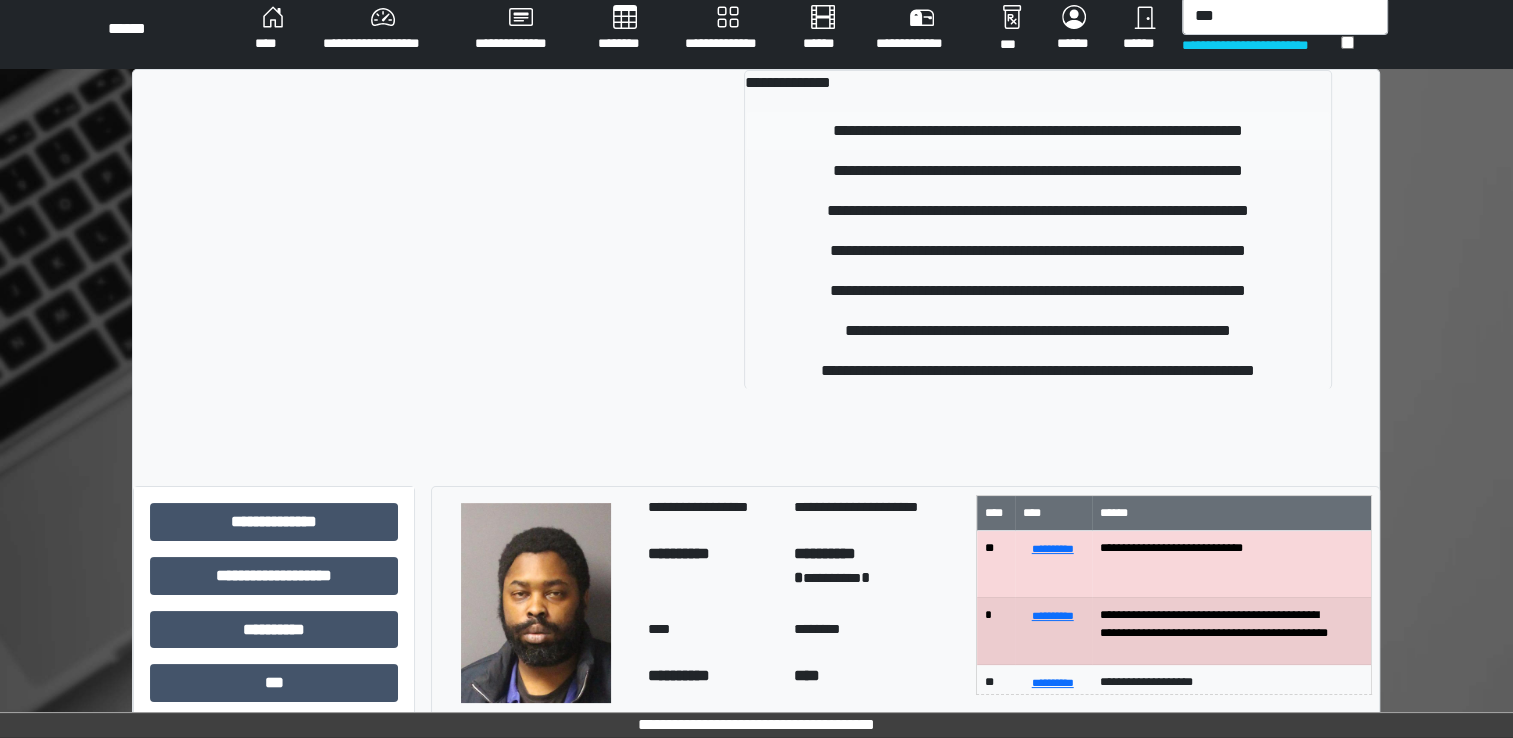 type 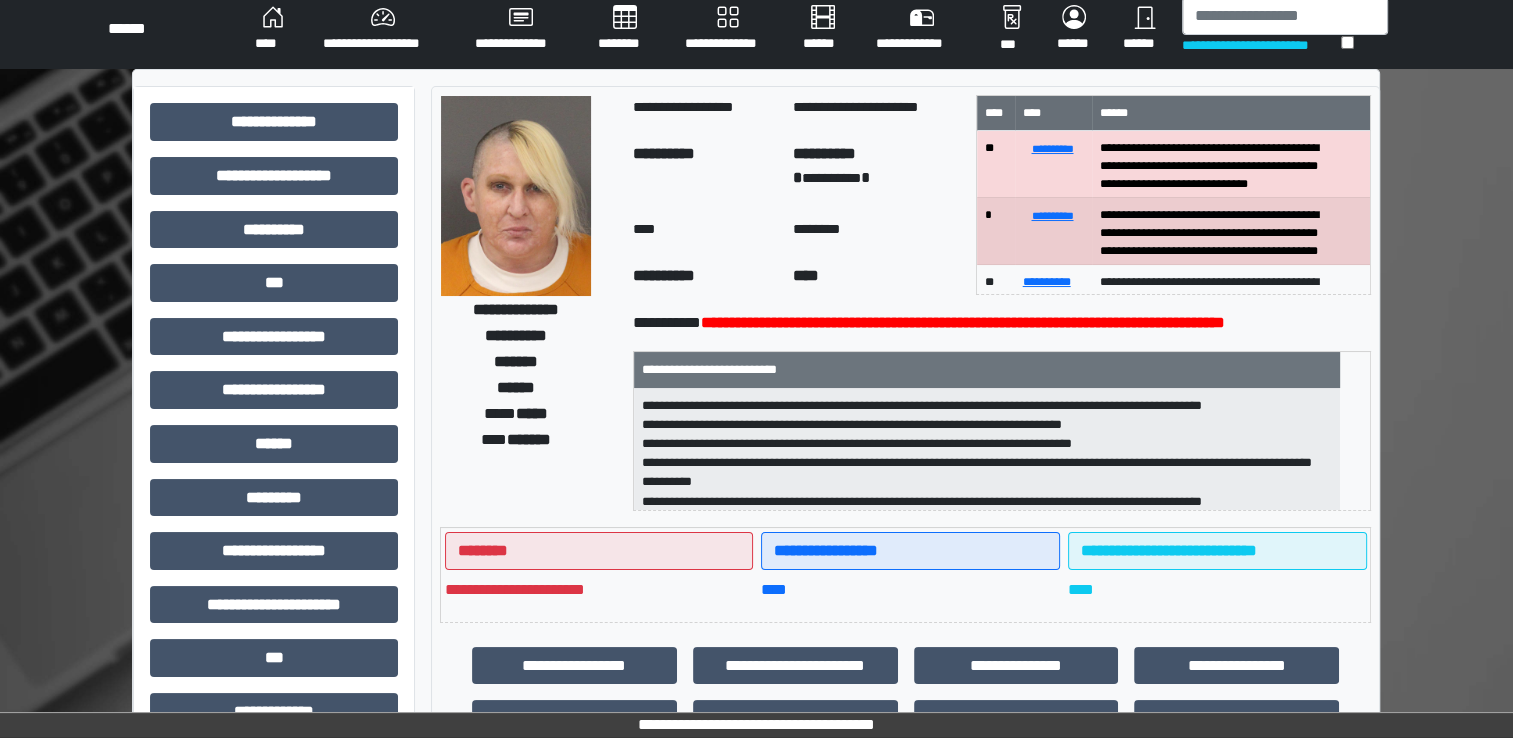 scroll, scrollTop: 1, scrollLeft: 0, axis: vertical 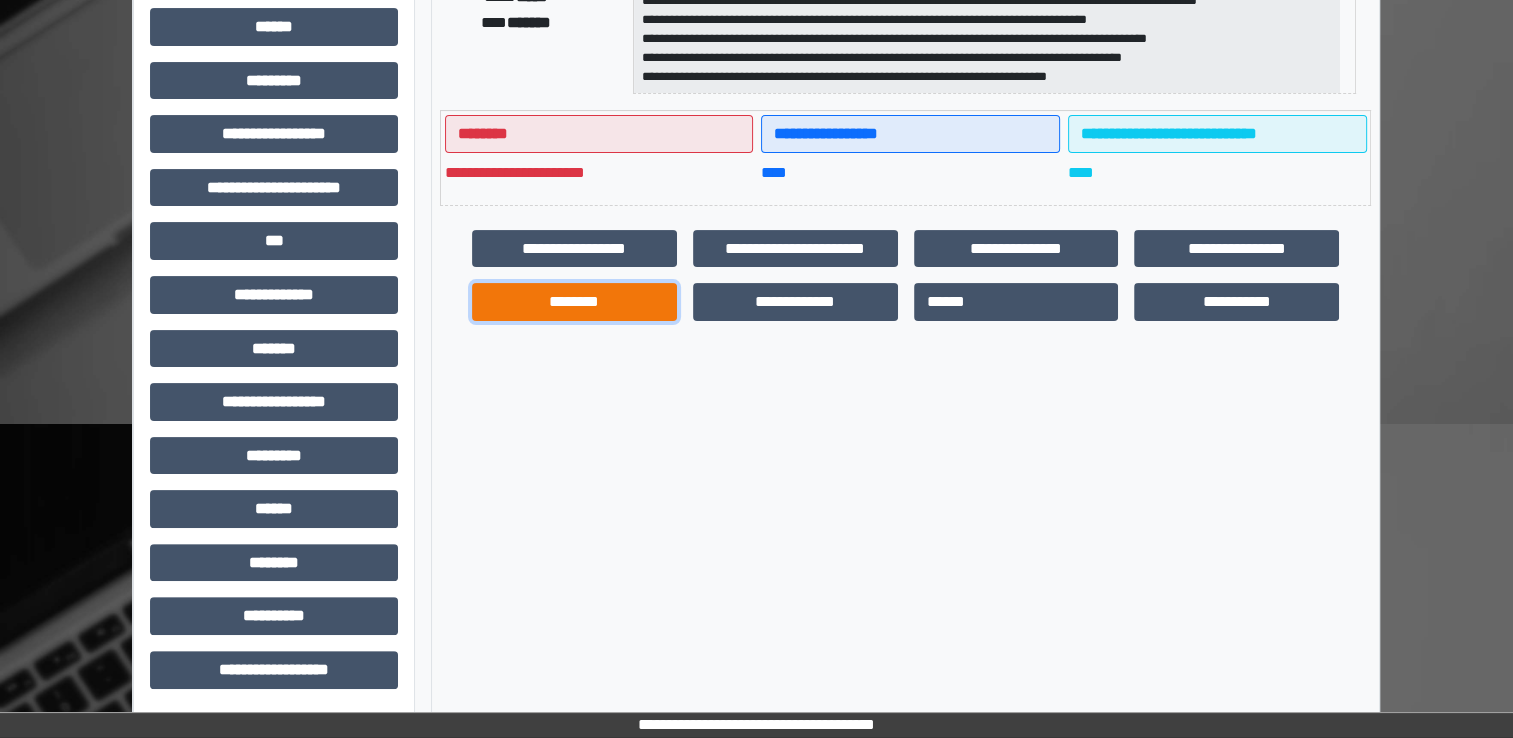 click on "********" at bounding box center [574, 302] 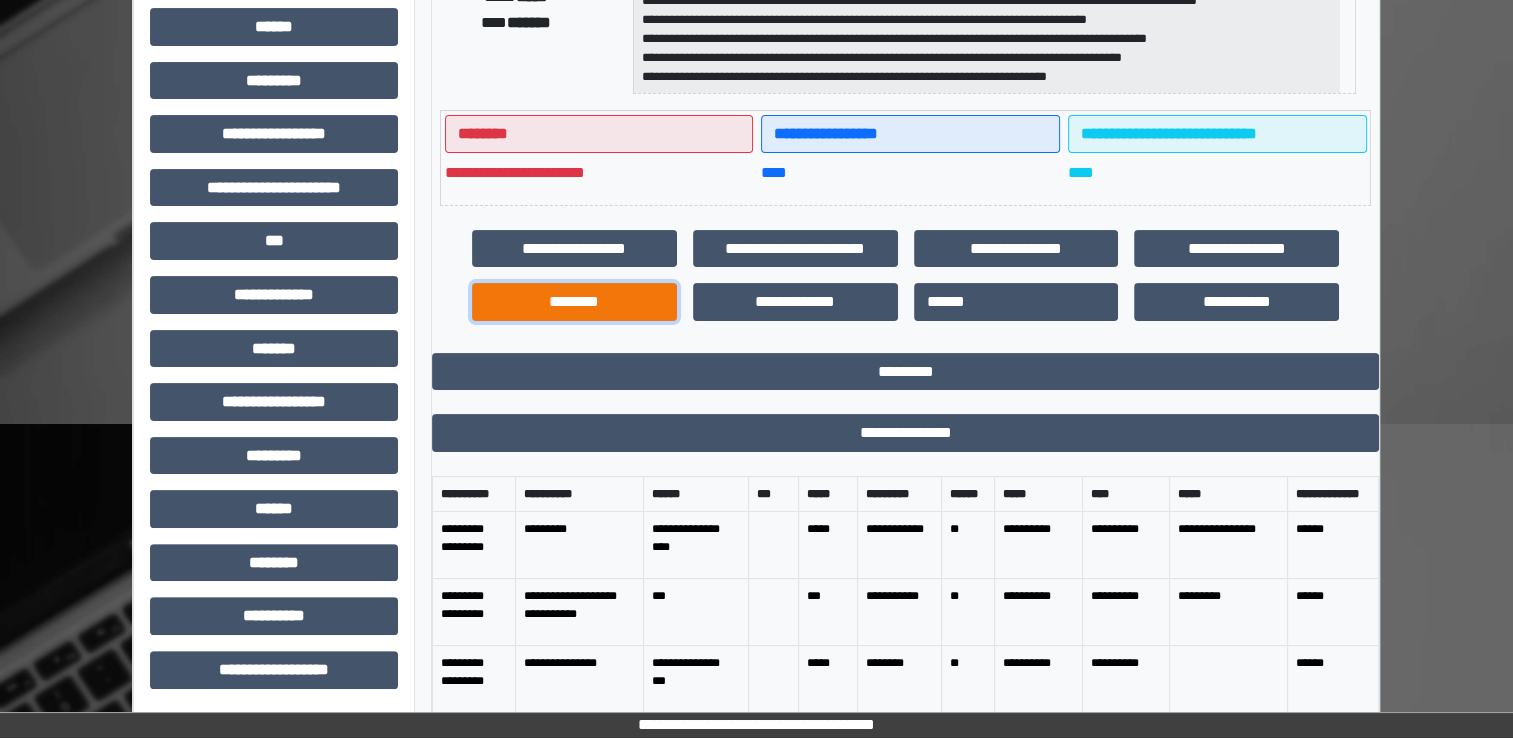 click on "********" at bounding box center [574, 302] 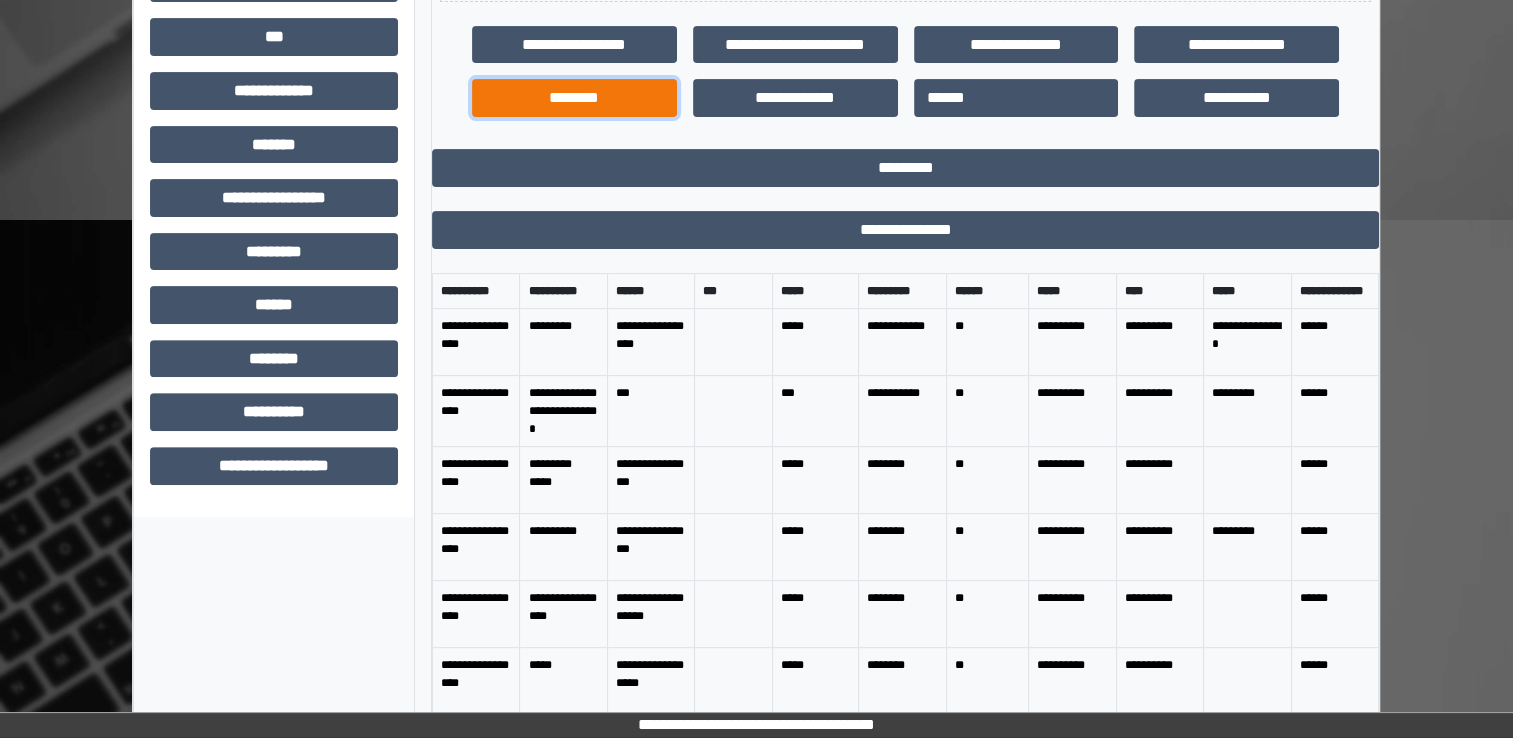 scroll, scrollTop: 663, scrollLeft: 0, axis: vertical 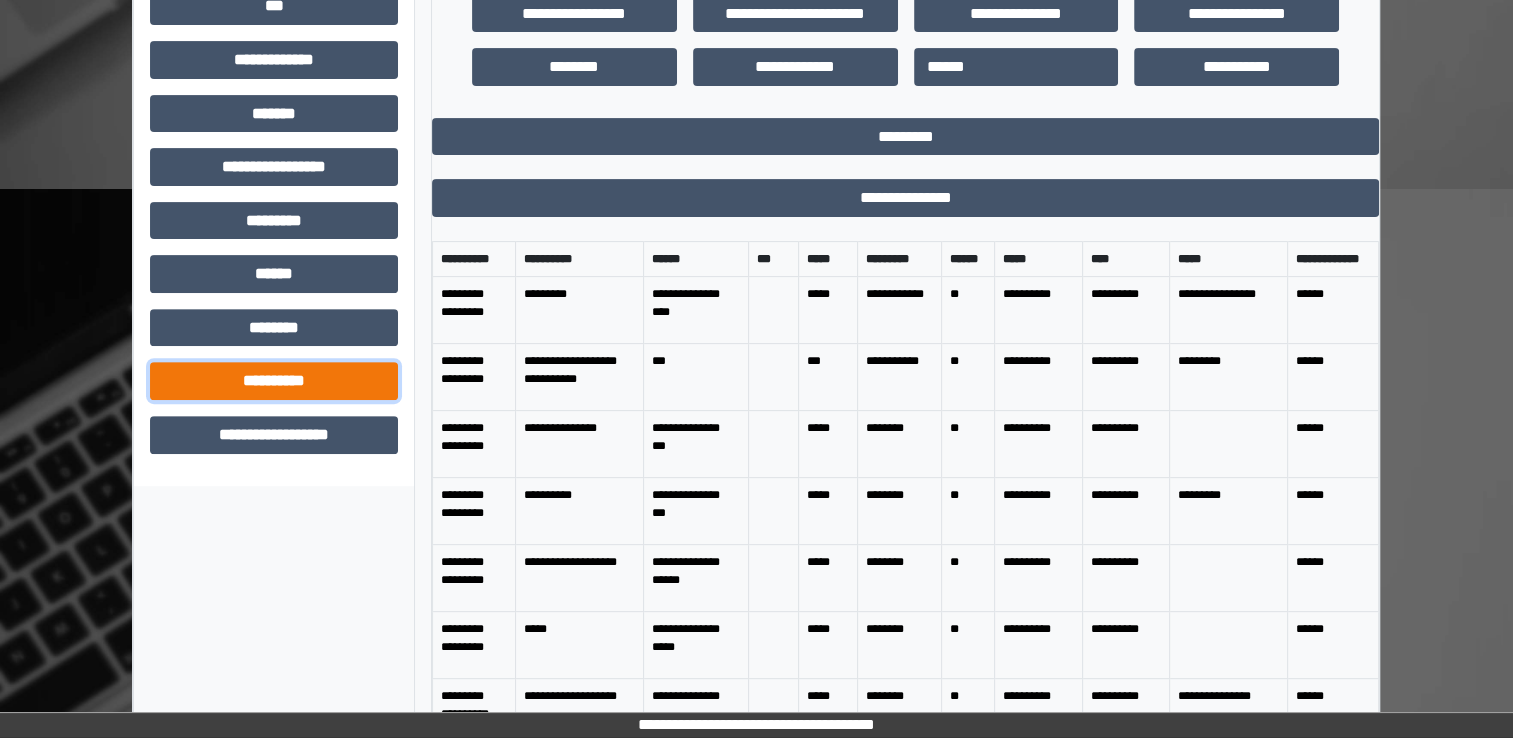 click on "**********" at bounding box center (274, 381) 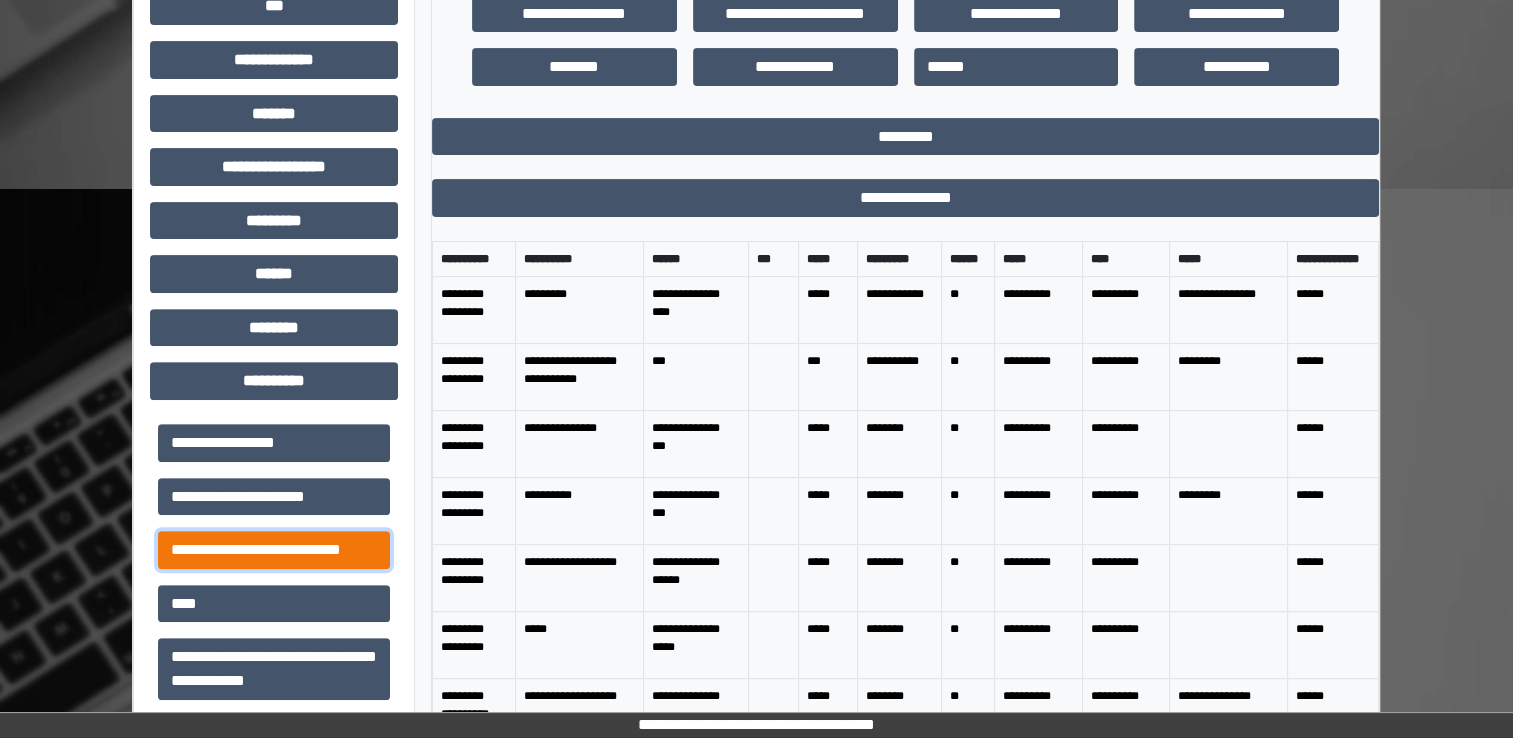 click on "**********" at bounding box center (274, 550) 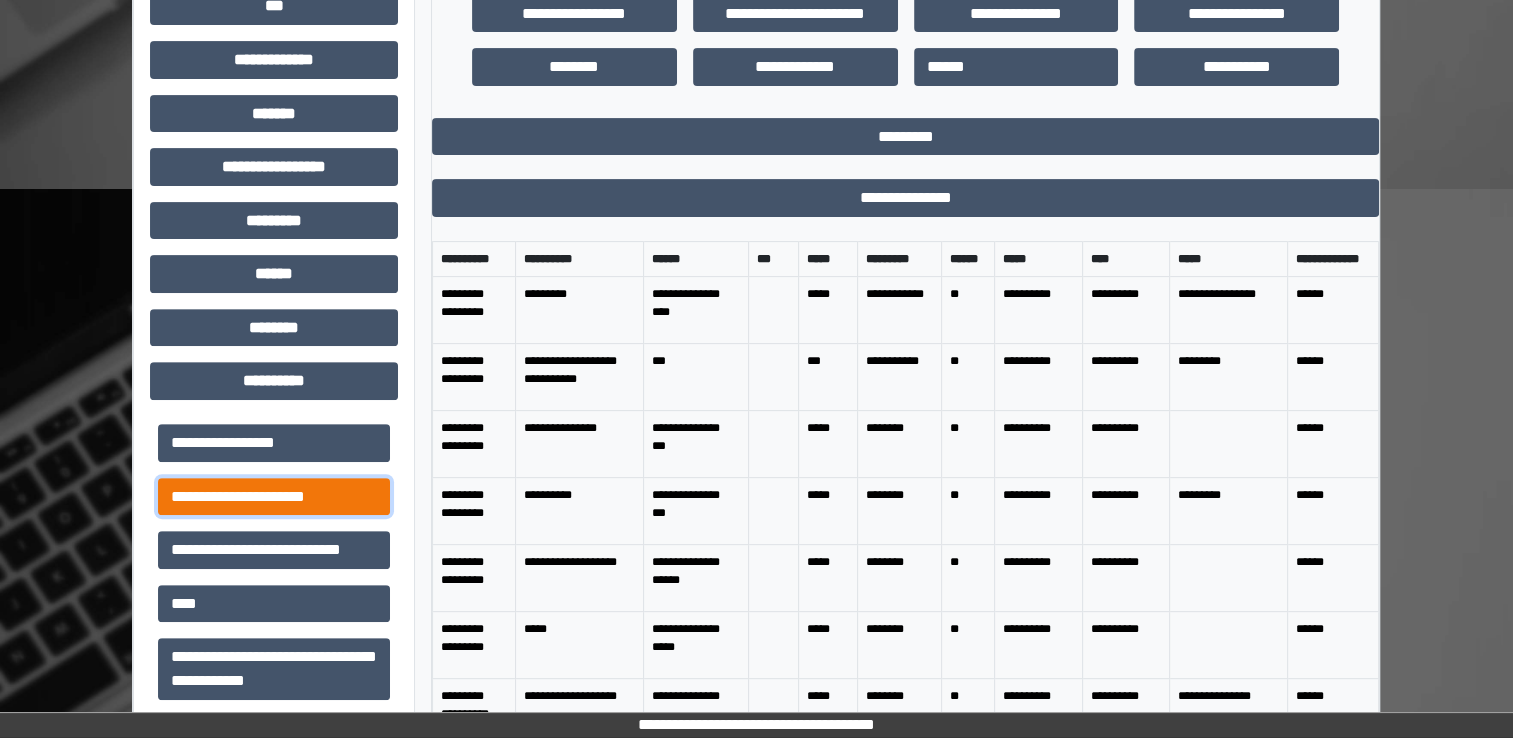 click on "**********" at bounding box center [274, 497] 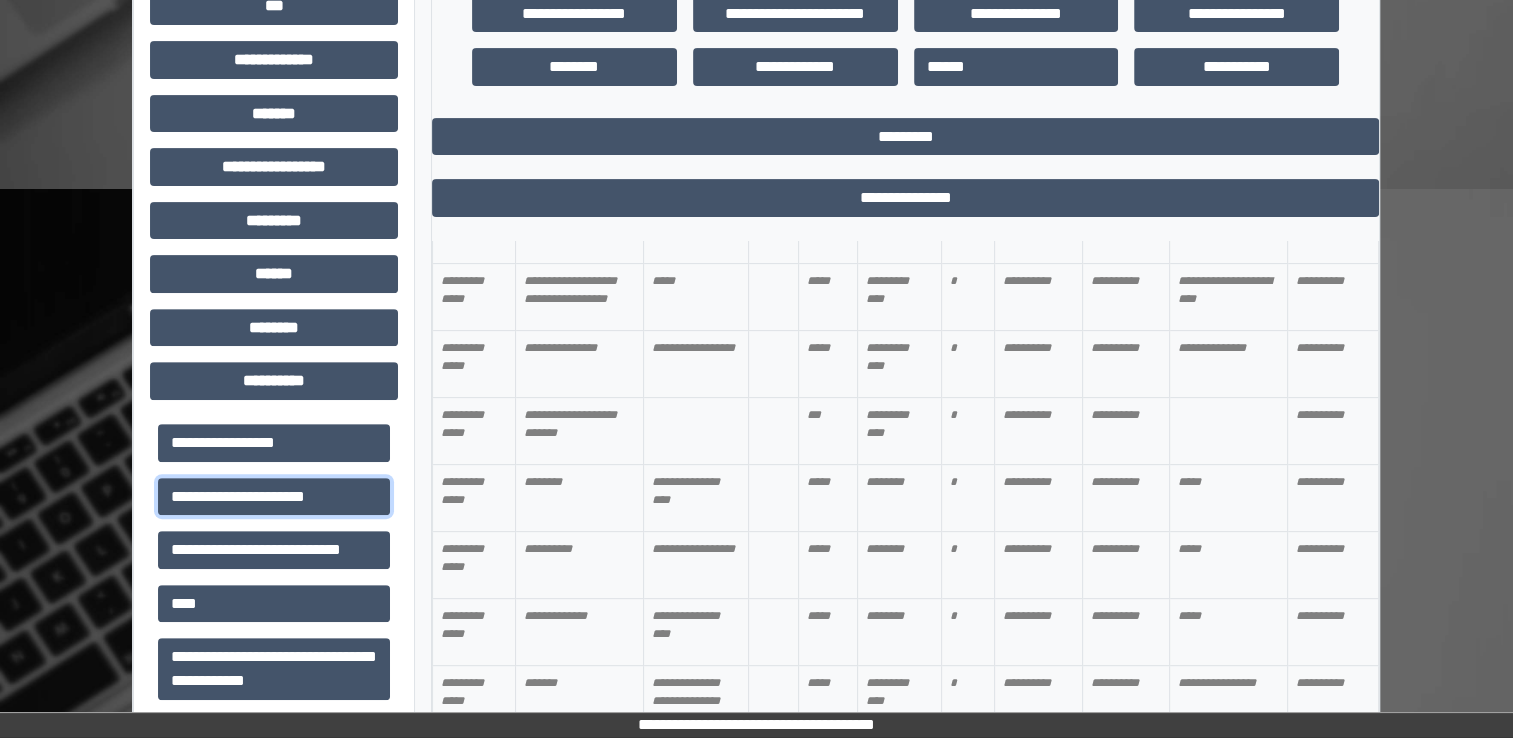 scroll, scrollTop: 3416, scrollLeft: 0, axis: vertical 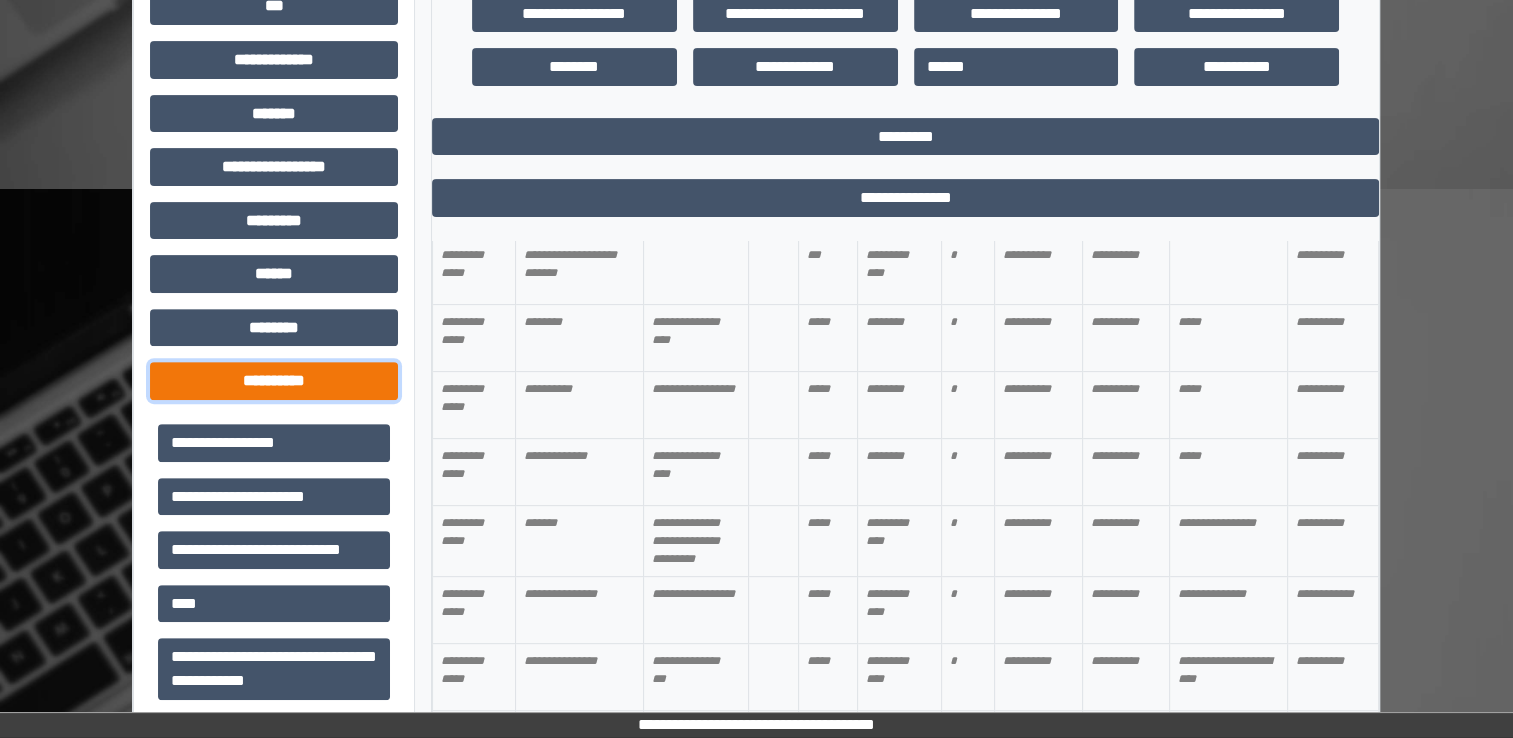 click on "**********" at bounding box center (274, 381) 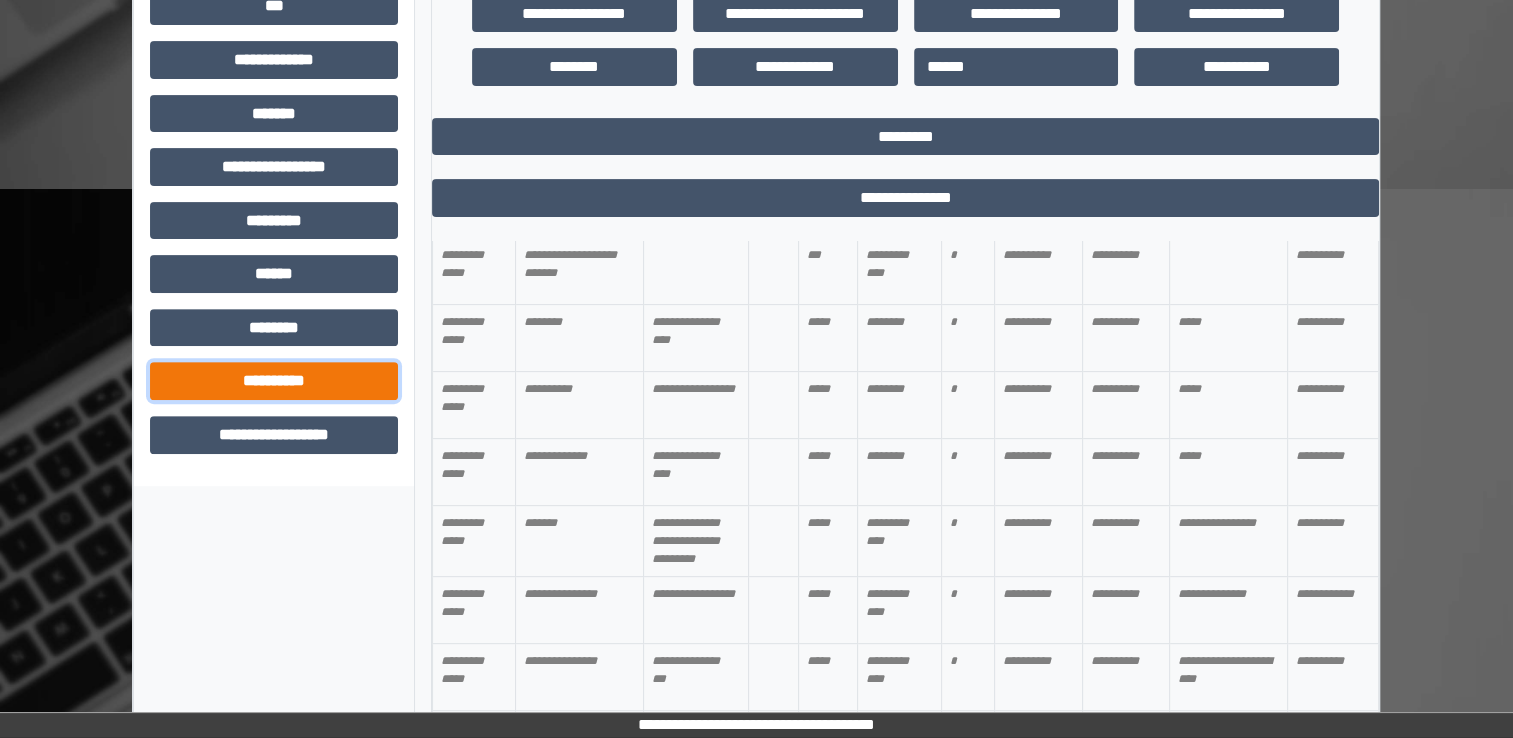 click on "**********" at bounding box center (274, 381) 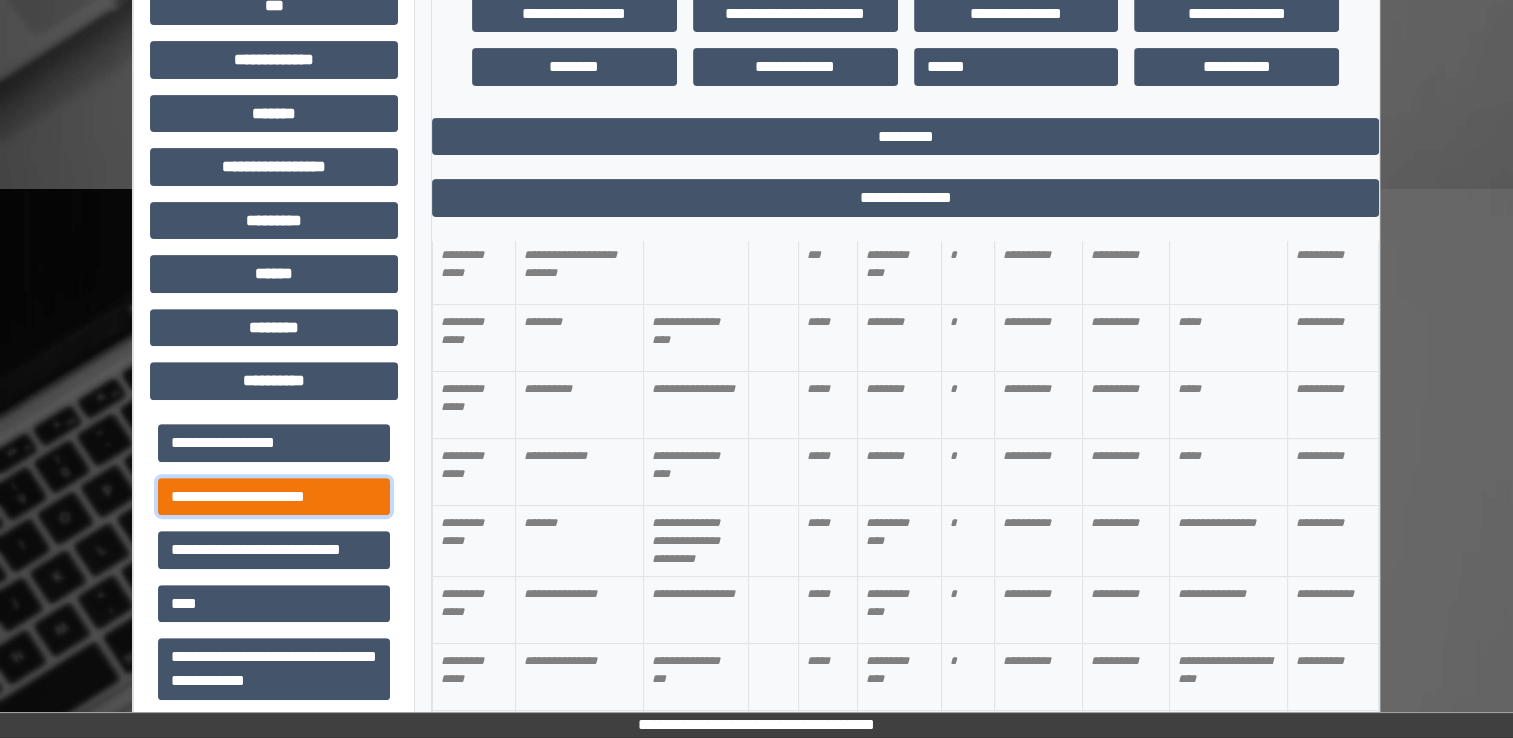 click on "**********" at bounding box center [274, 497] 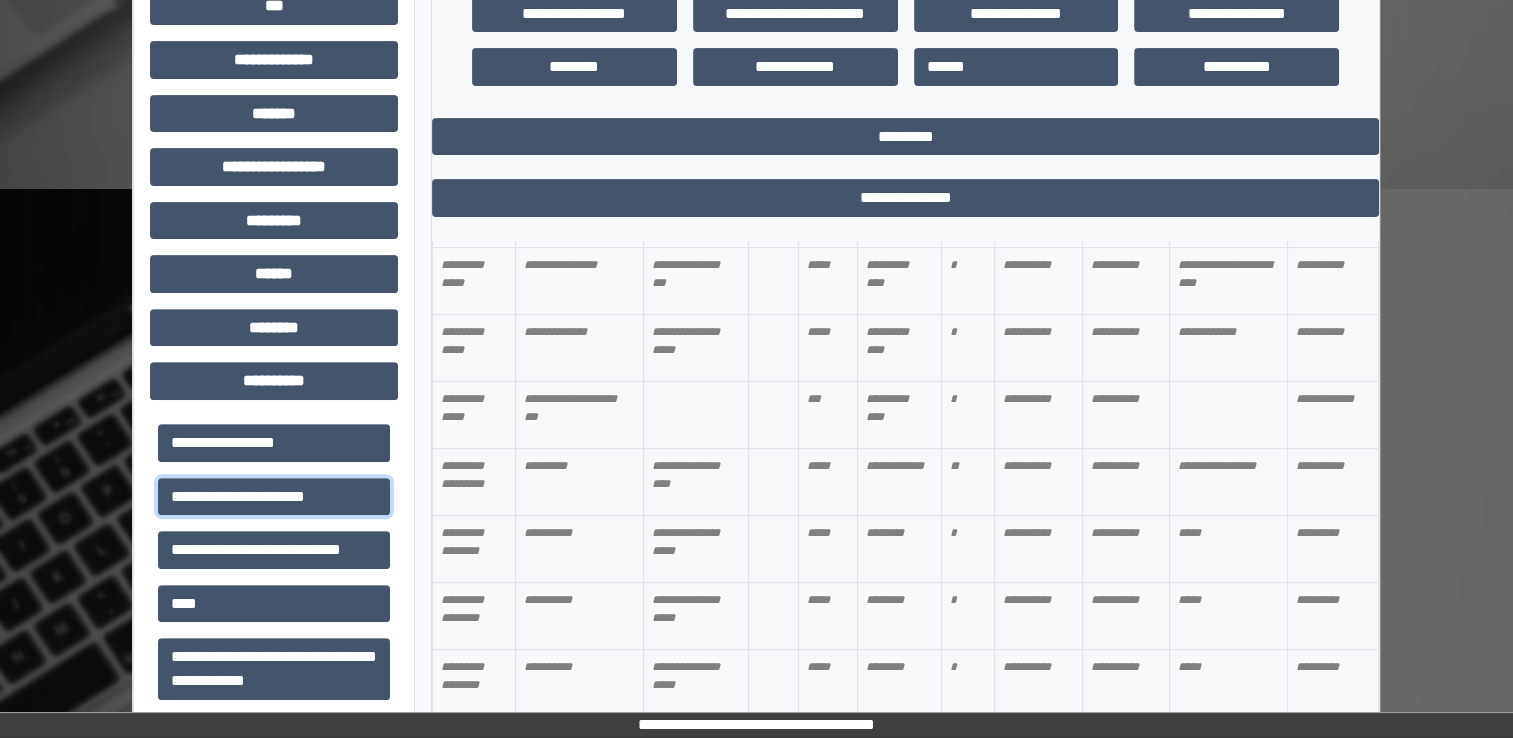 scroll, scrollTop: 3951, scrollLeft: 0, axis: vertical 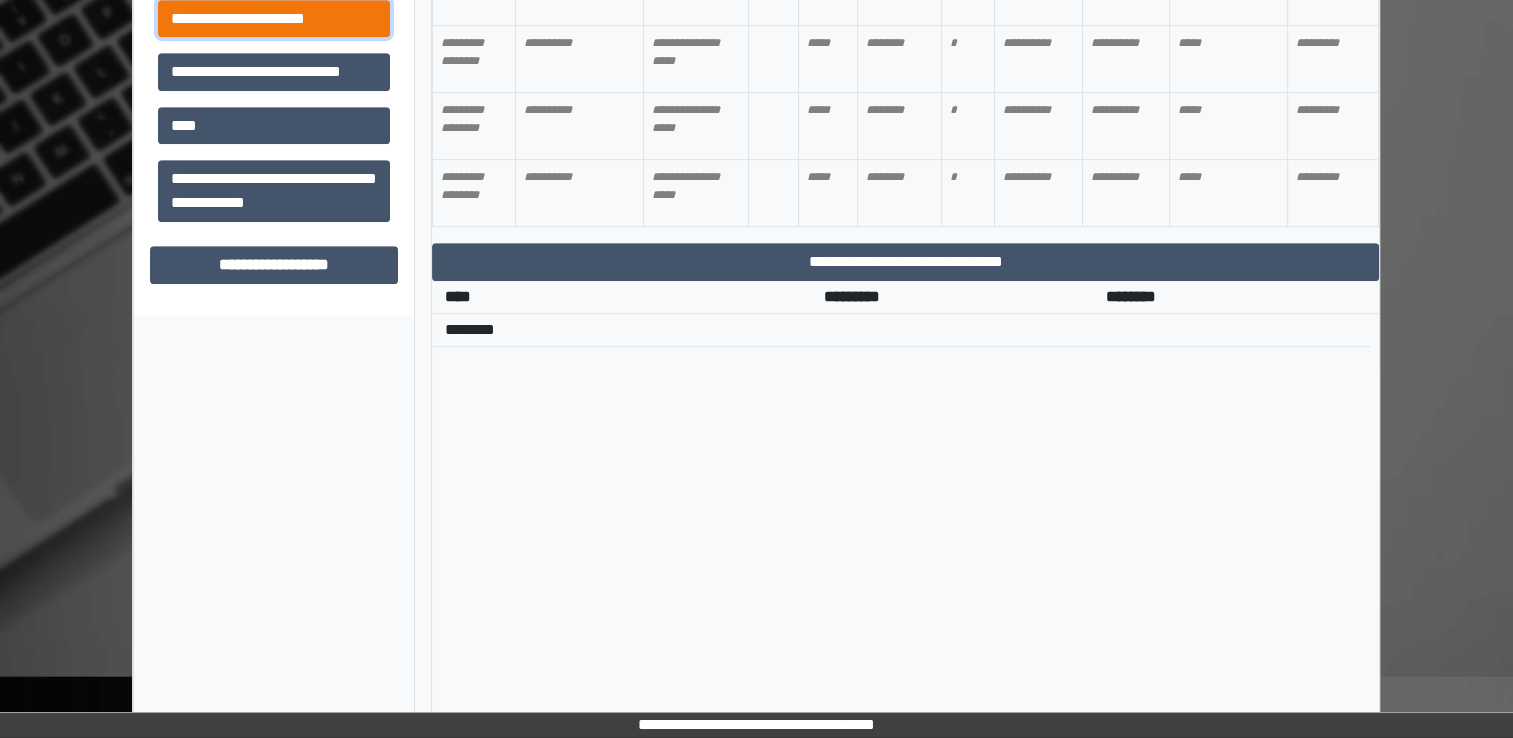 click on "**********" at bounding box center (274, 19) 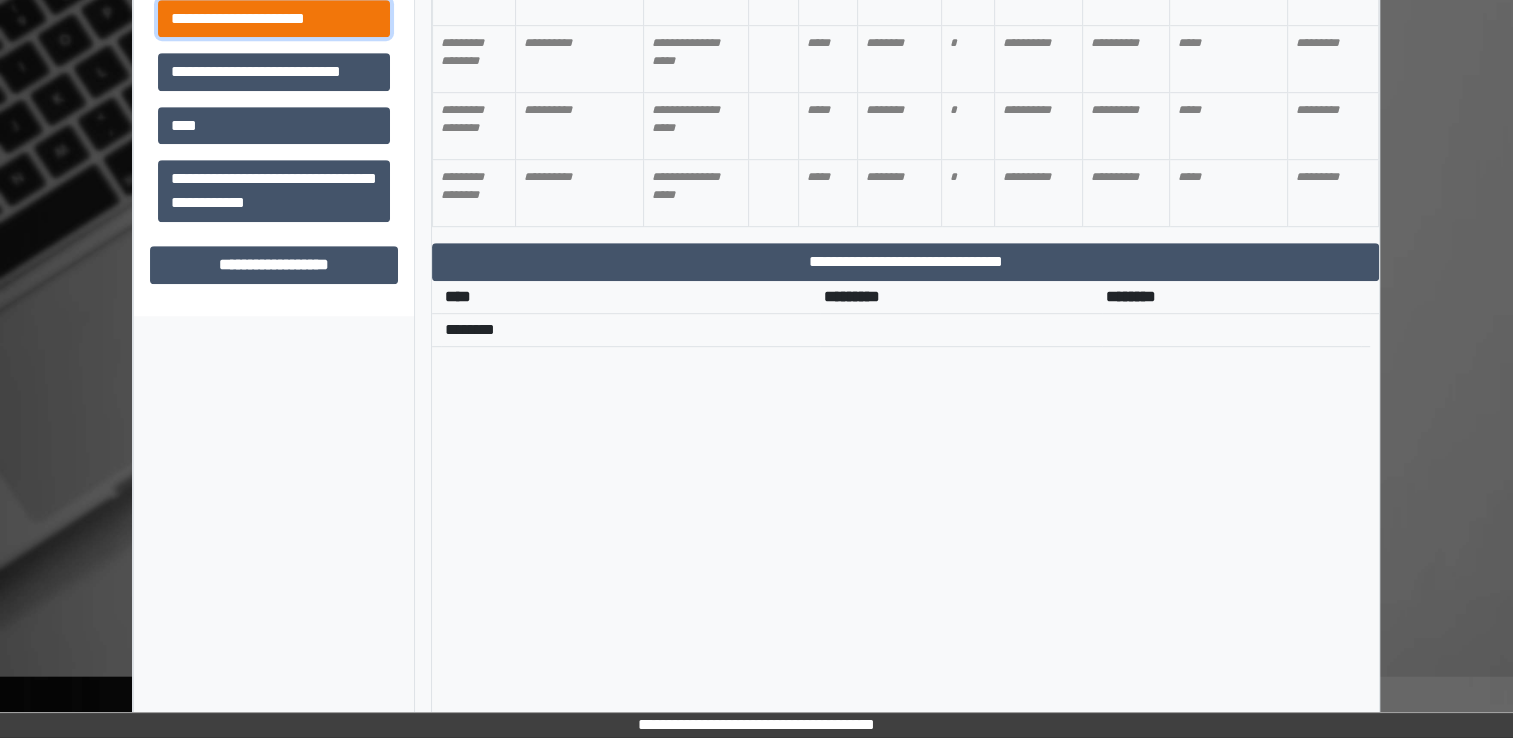 click on "**********" at bounding box center [274, 19] 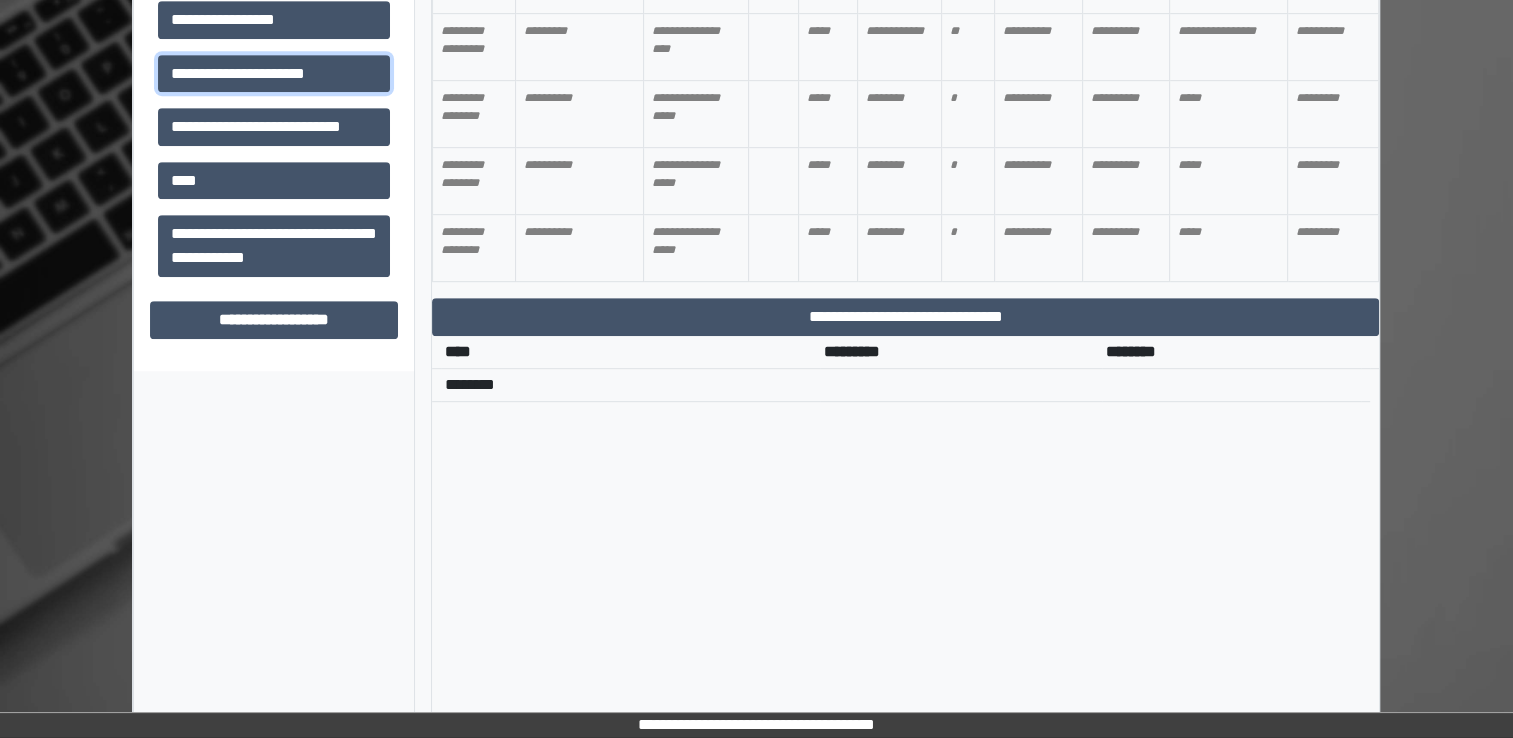 scroll, scrollTop: 1077, scrollLeft: 0, axis: vertical 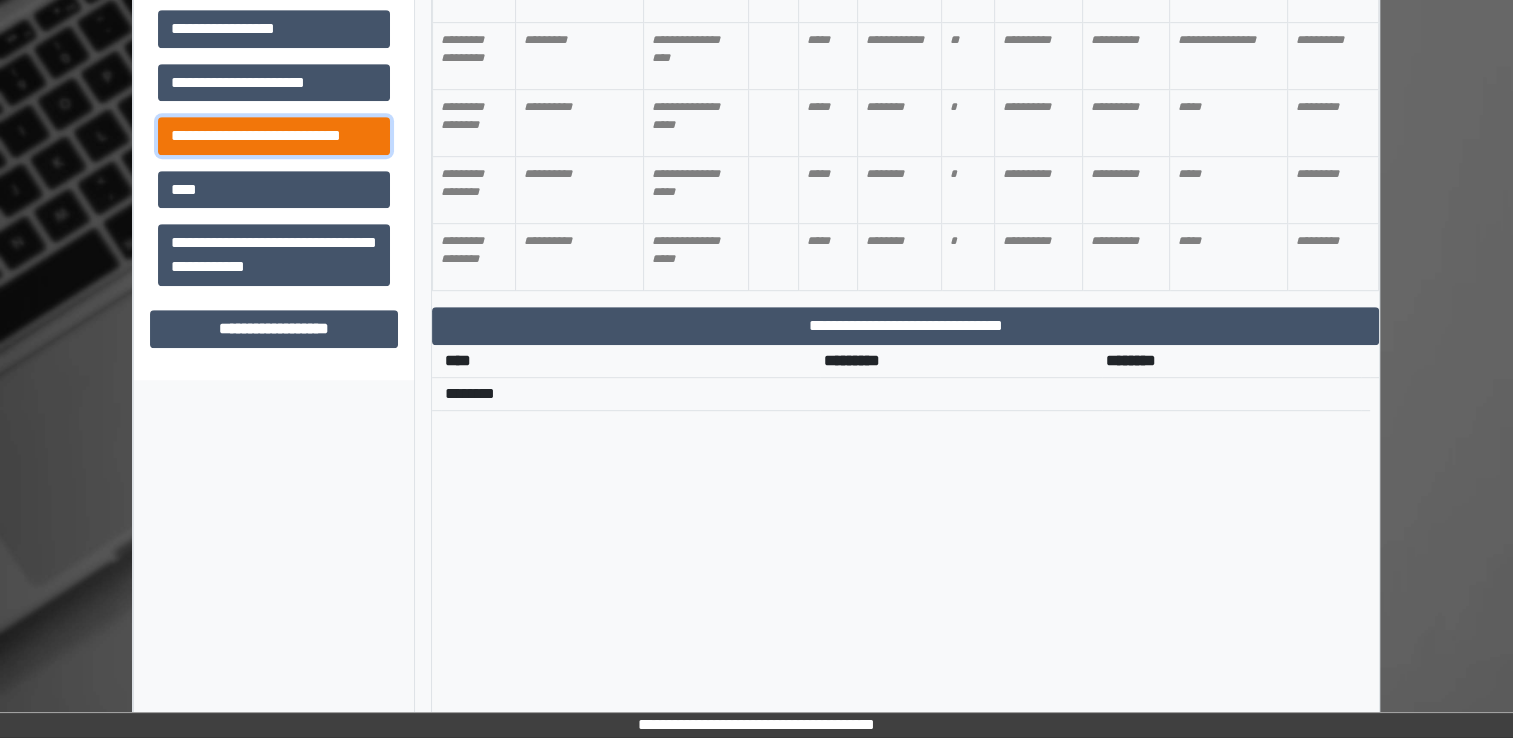 click on "**********" at bounding box center [274, 136] 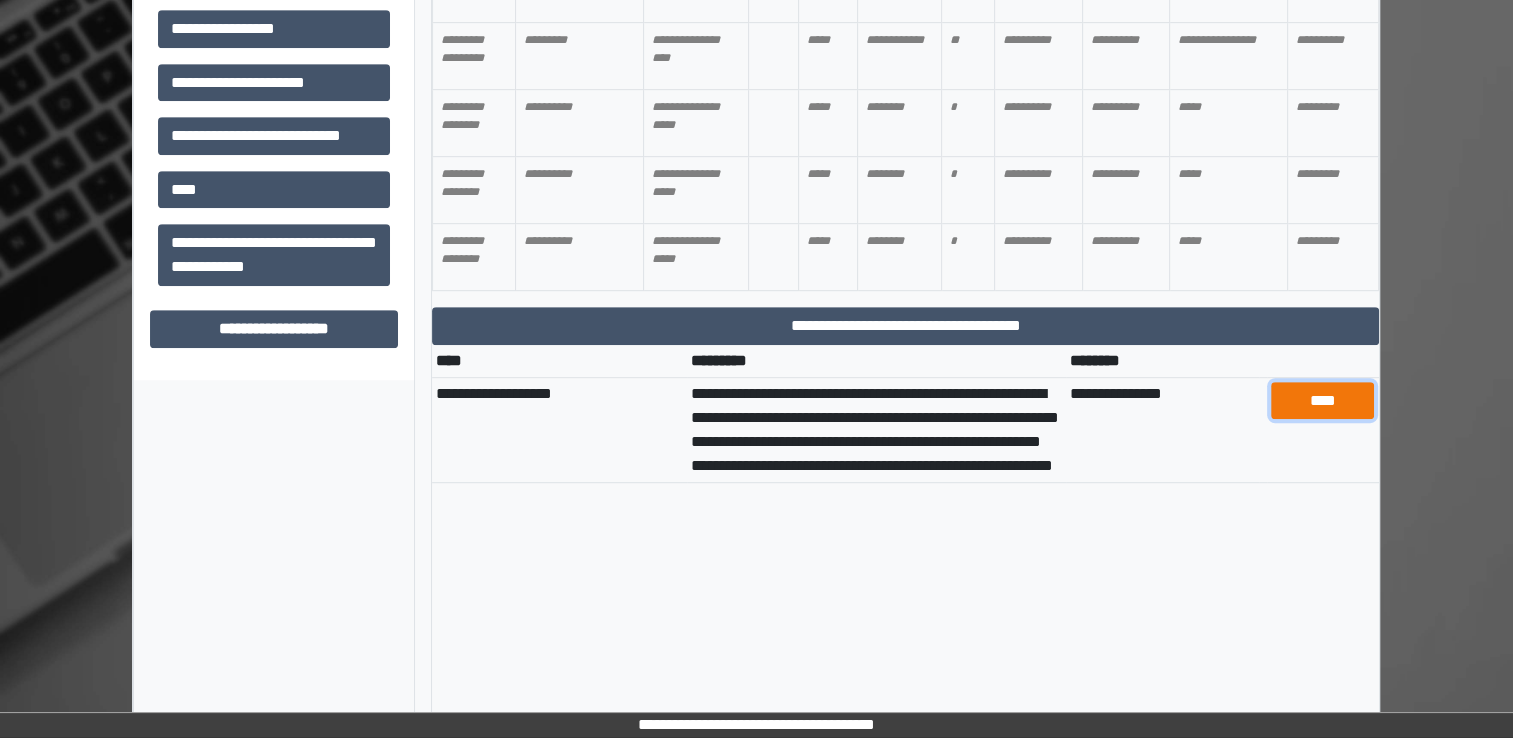 click on "****" at bounding box center [1322, 401] 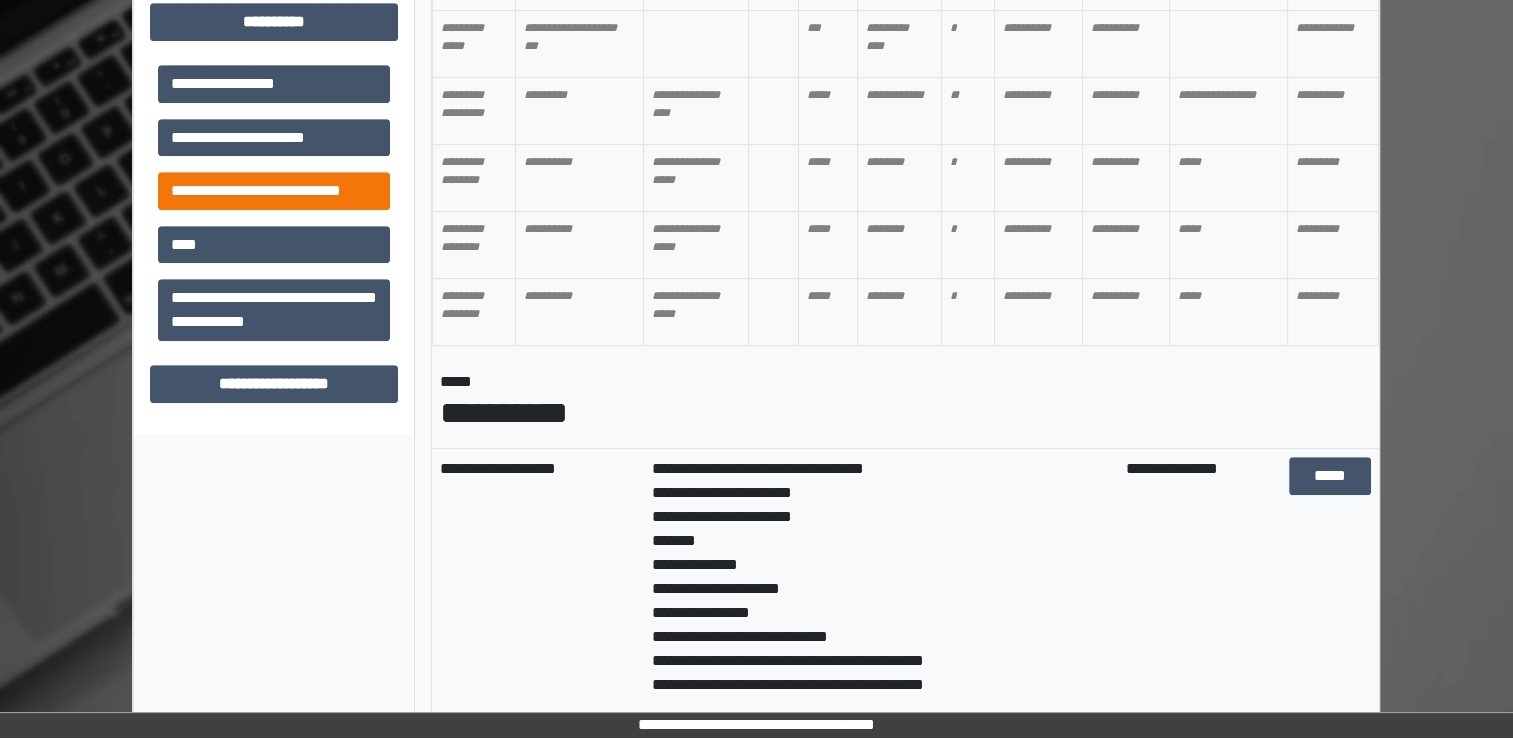 scroll, scrollTop: 973, scrollLeft: 0, axis: vertical 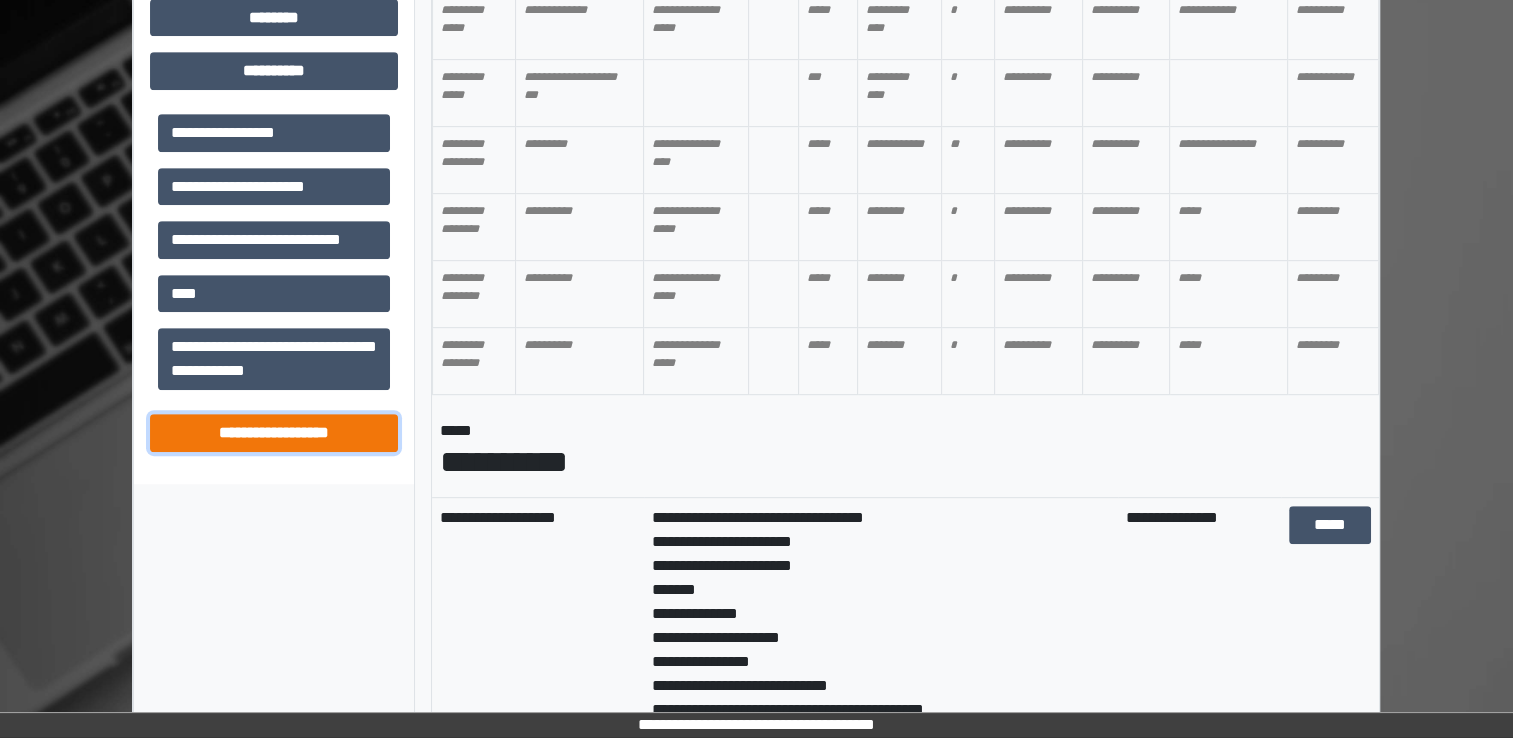 click on "**********" at bounding box center [274, 433] 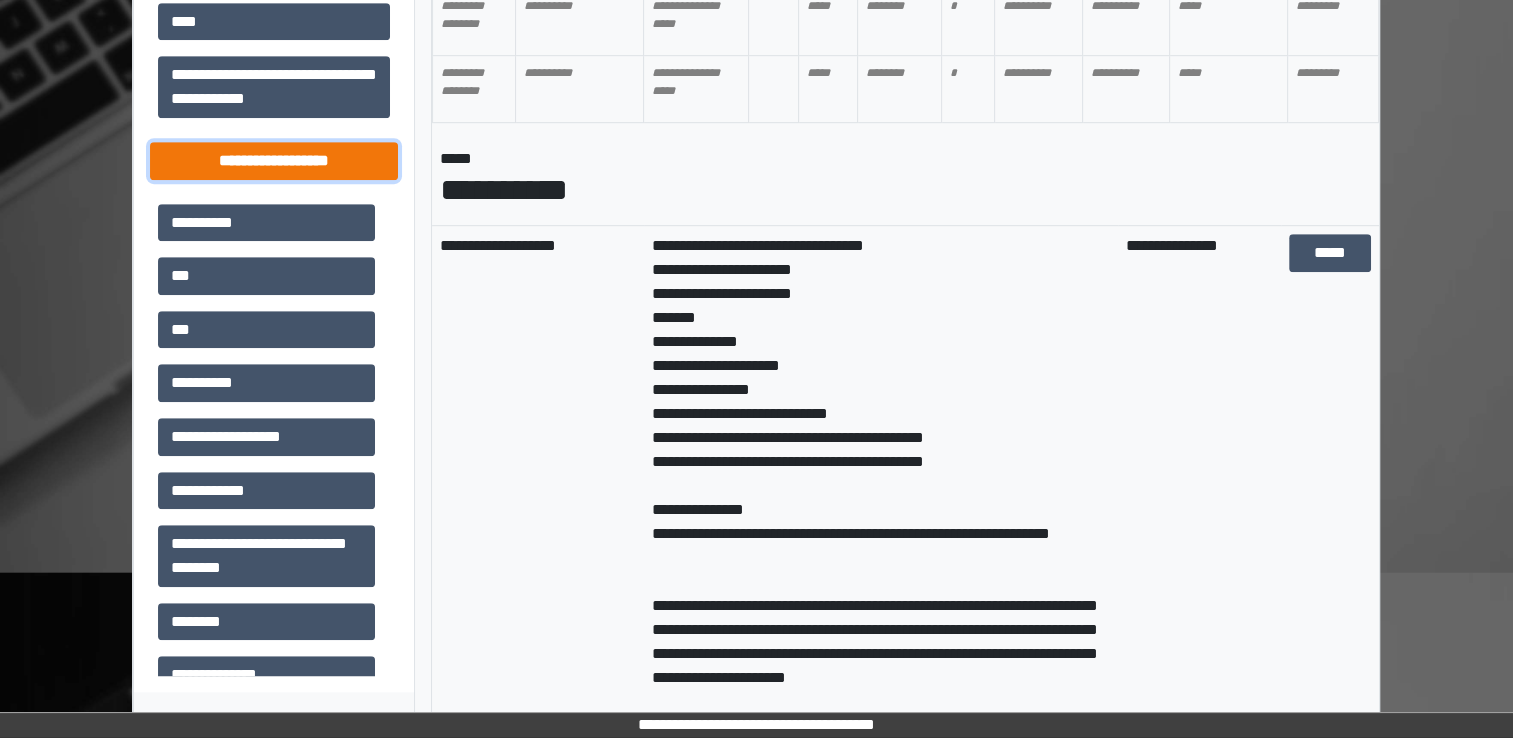 scroll, scrollTop: 1247, scrollLeft: 0, axis: vertical 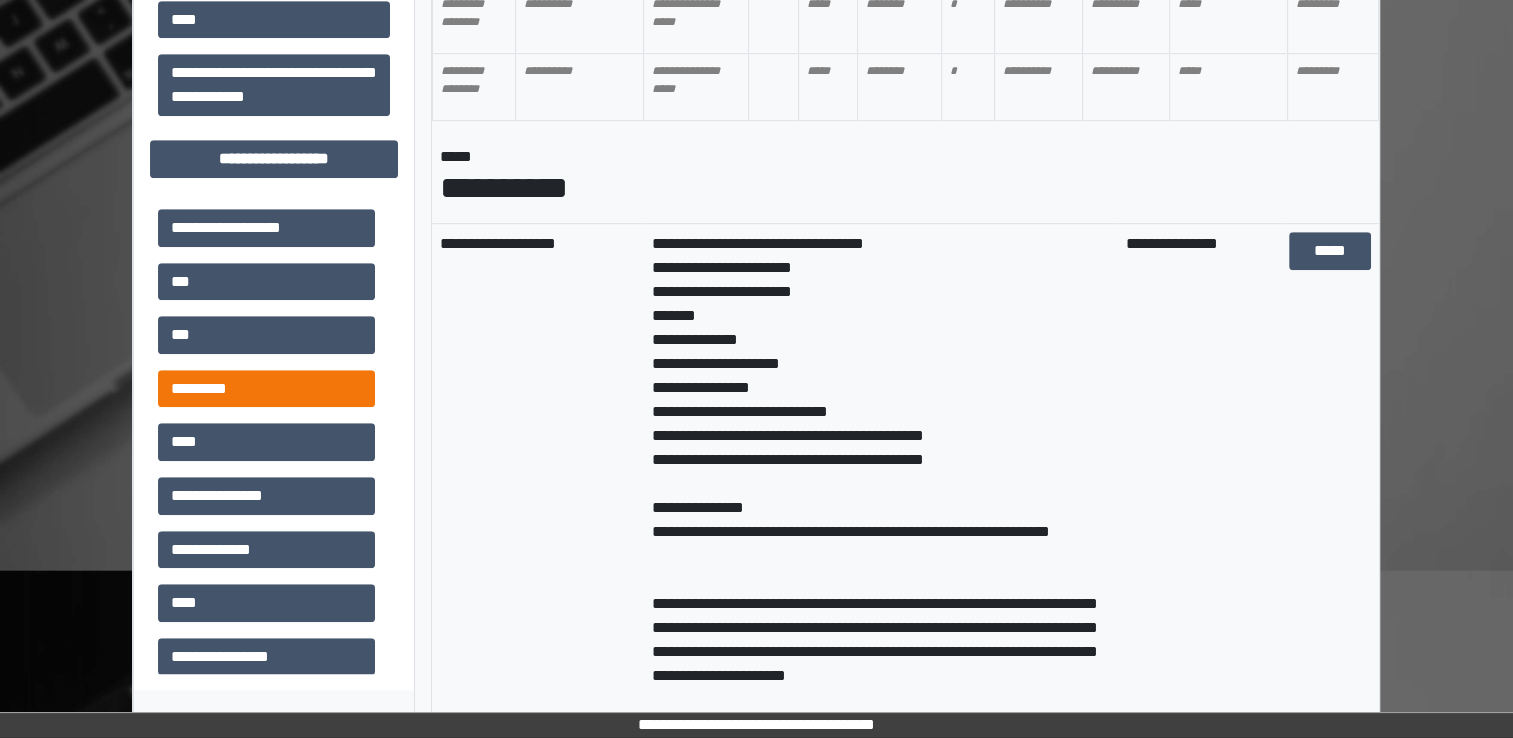 drag, startPoint x: 343, startPoint y: 187, endPoint x: 288, endPoint y: 385, distance: 205.49696 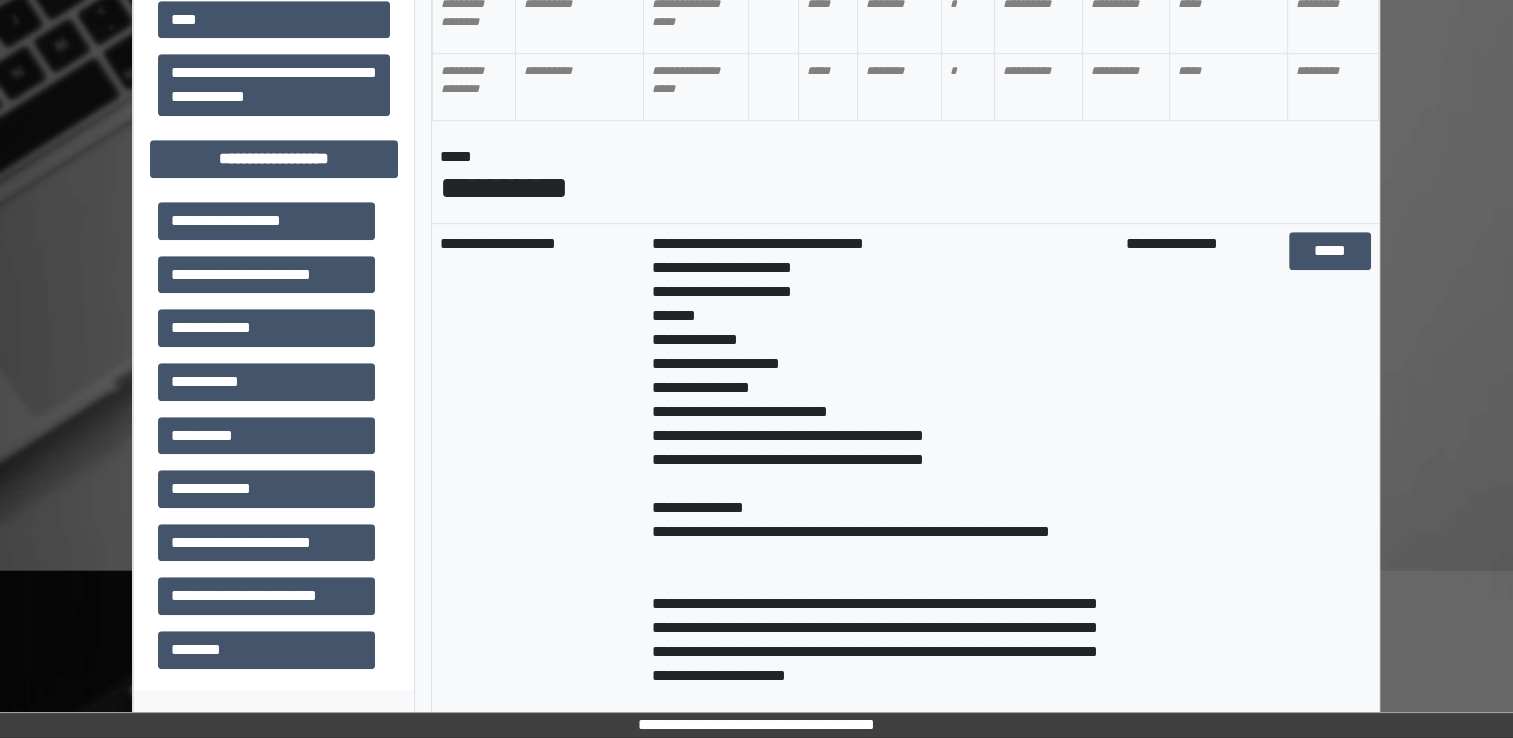 scroll, scrollTop: 1496, scrollLeft: 0, axis: vertical 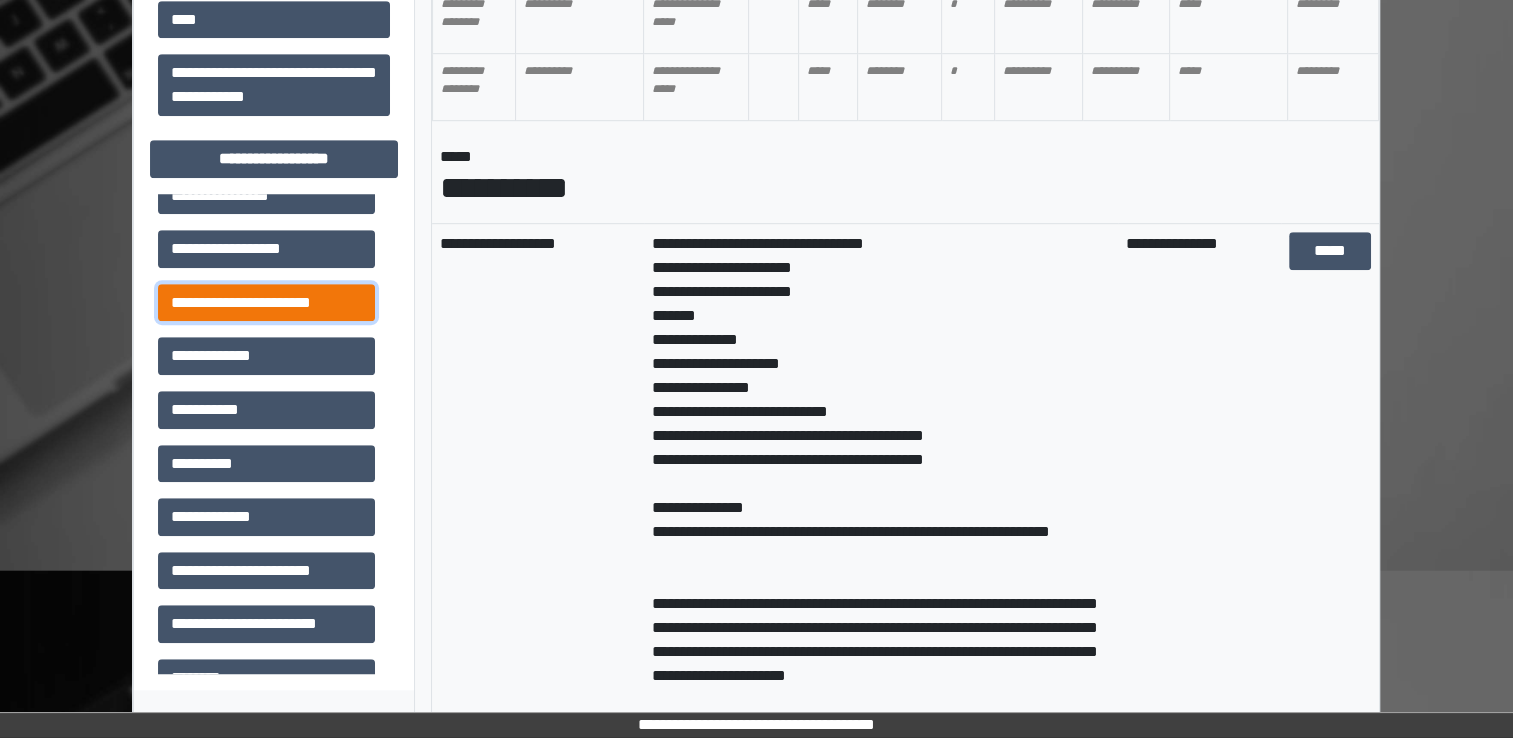 click on "**********" at bounding box center [266, 303] 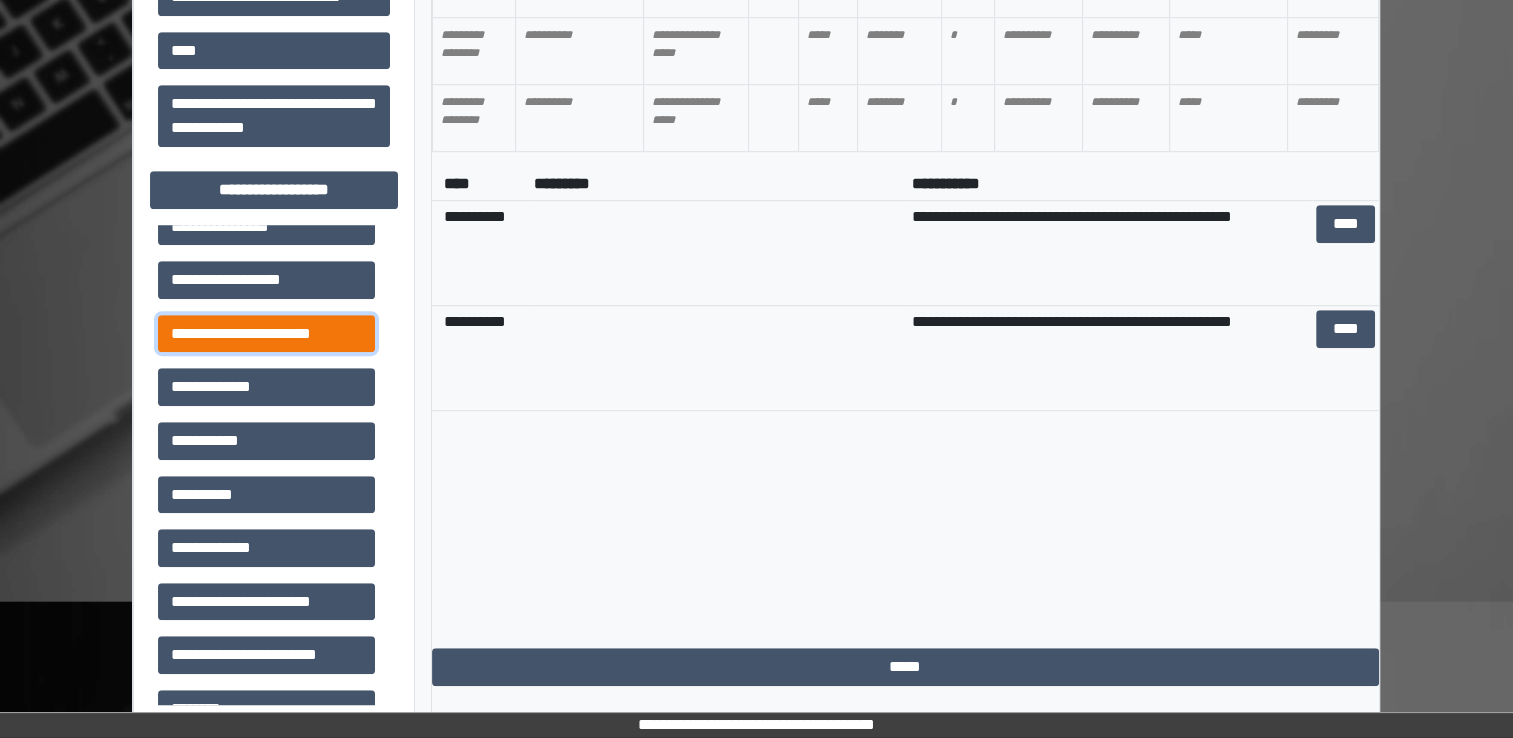 scroll, scrollTop: 1216, scrollLeft: 0, axis: vertical 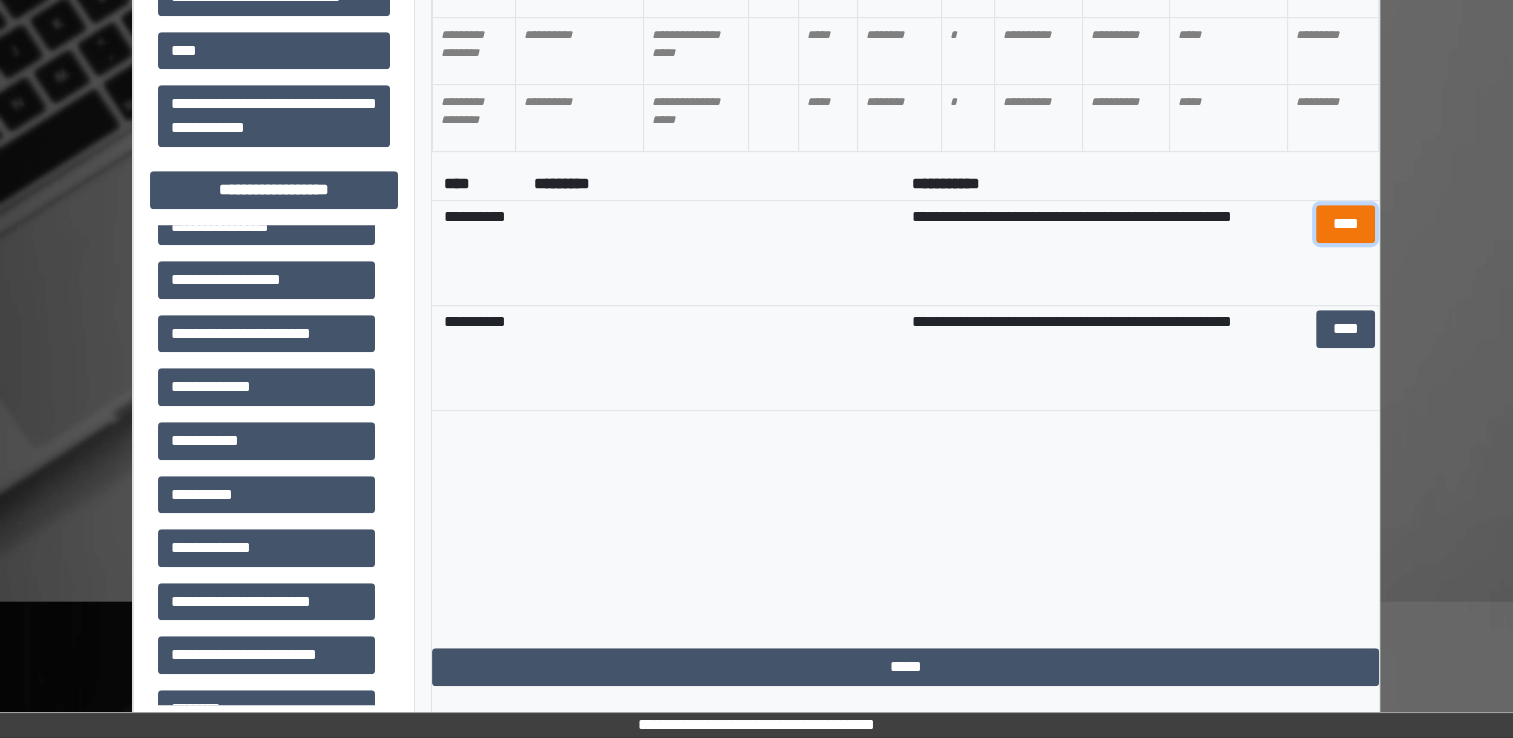 click on "****" at bounding box center (1345, 224) 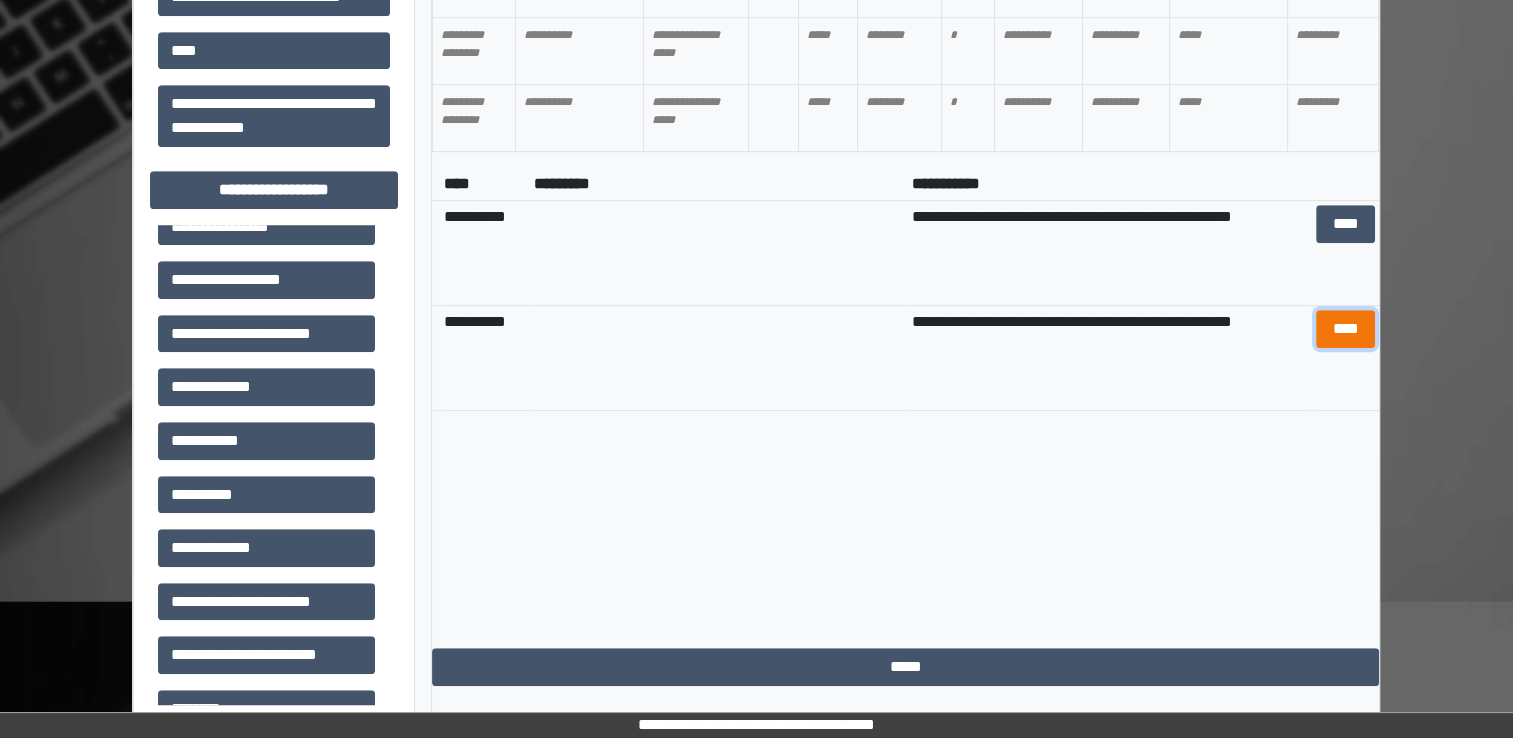 click on "****" at bounding box center [1345, 329] 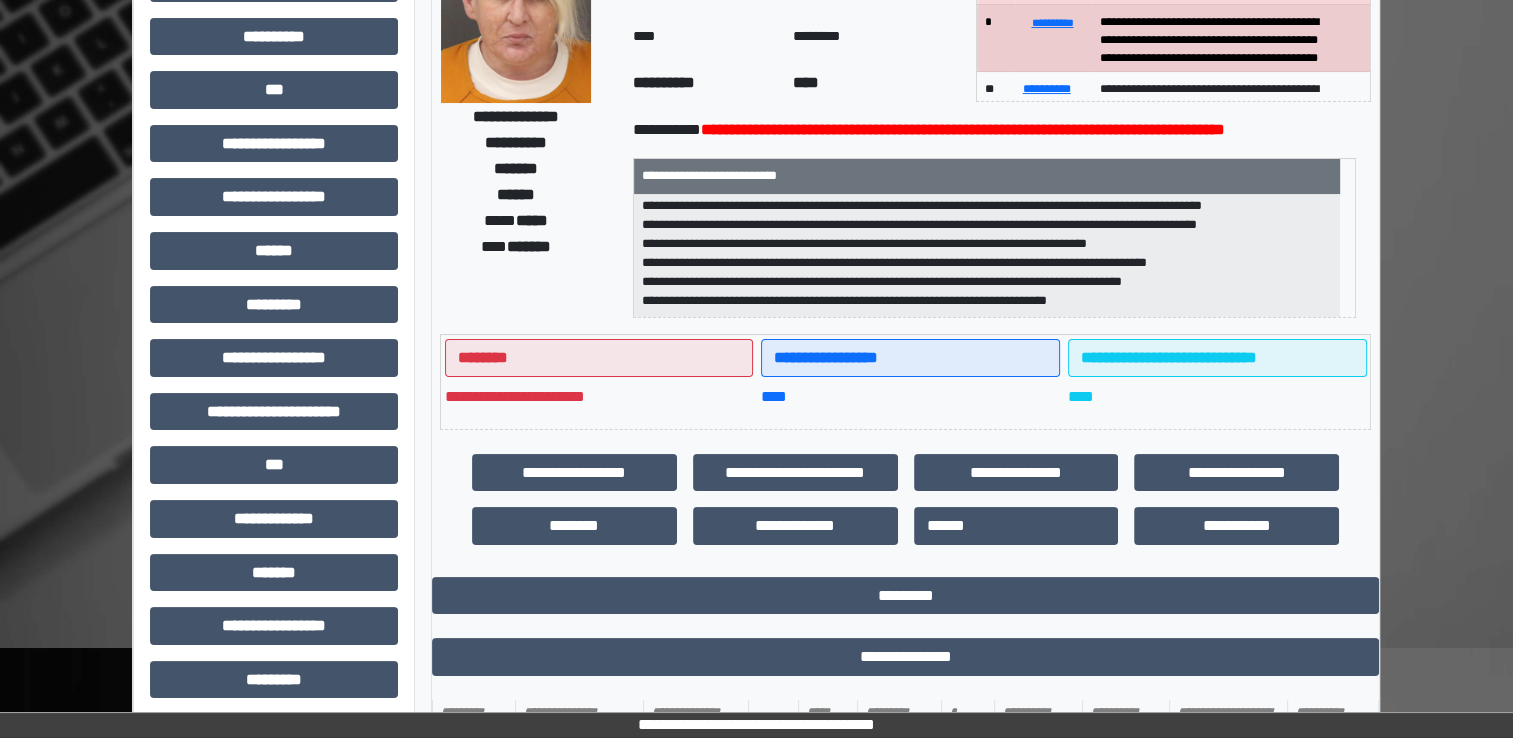 scroll, scrollTop: 0, scrollLeft: 0, axis: both 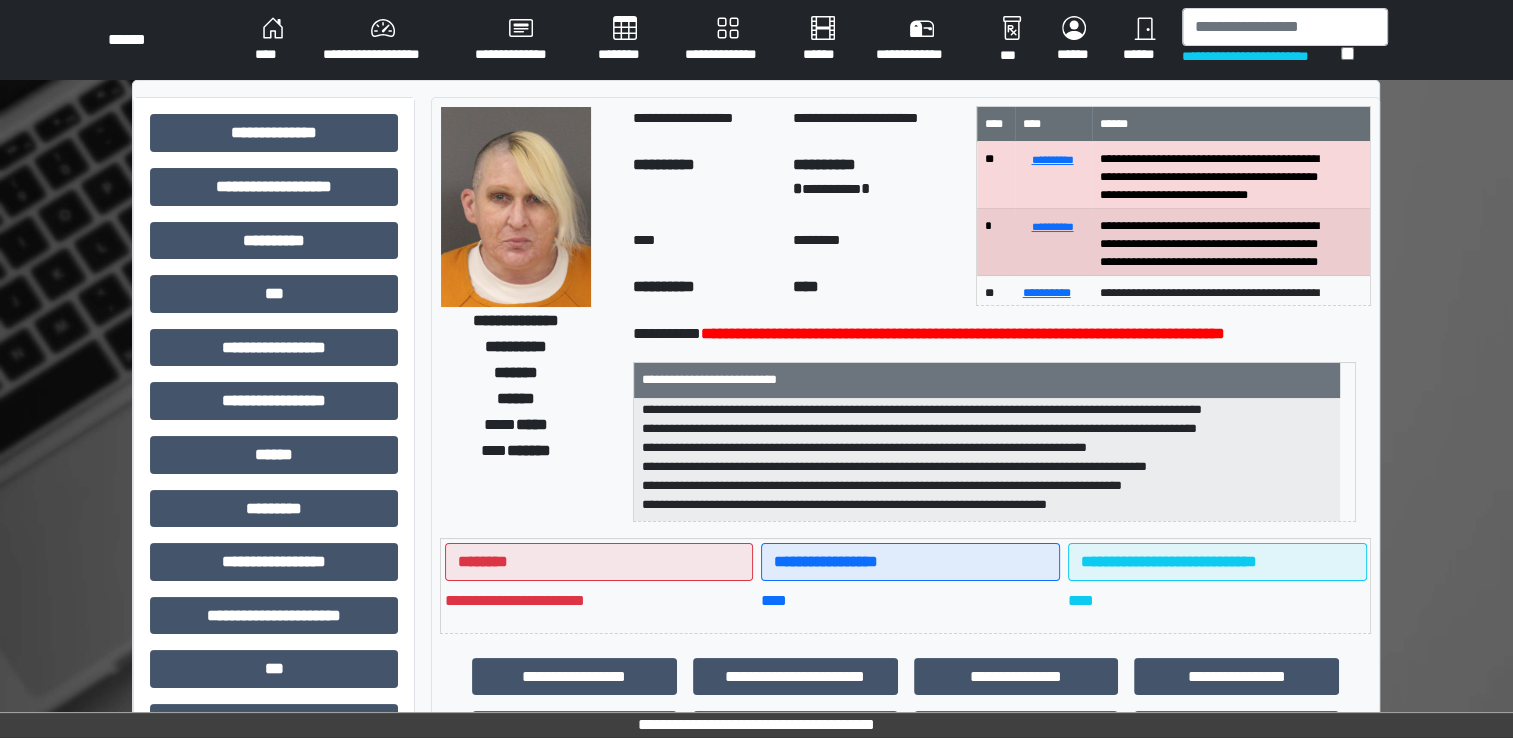 click on "**********" at bounding box center (383, 40) 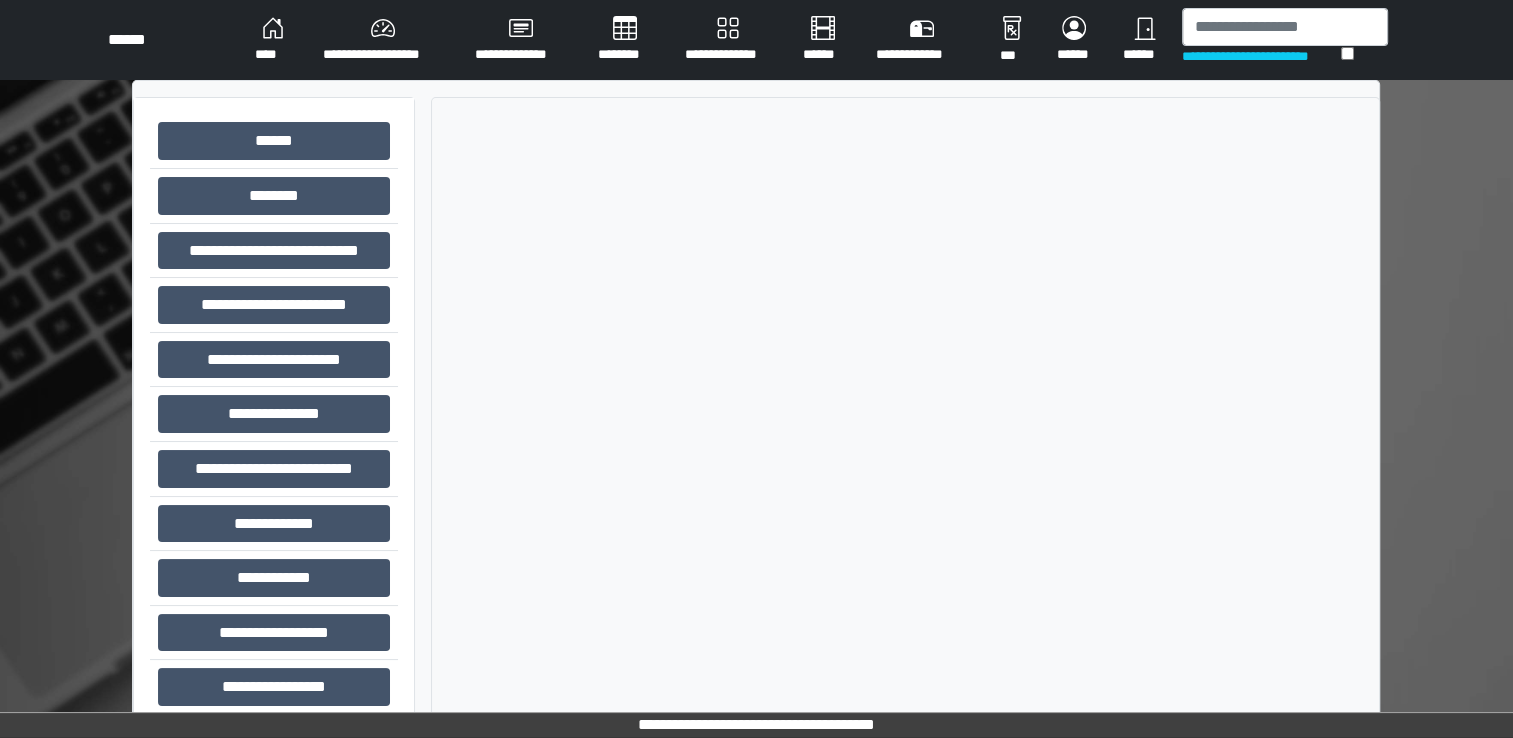 scroll, scrollTop: 78, scrollLeft: 0, axis: vertical 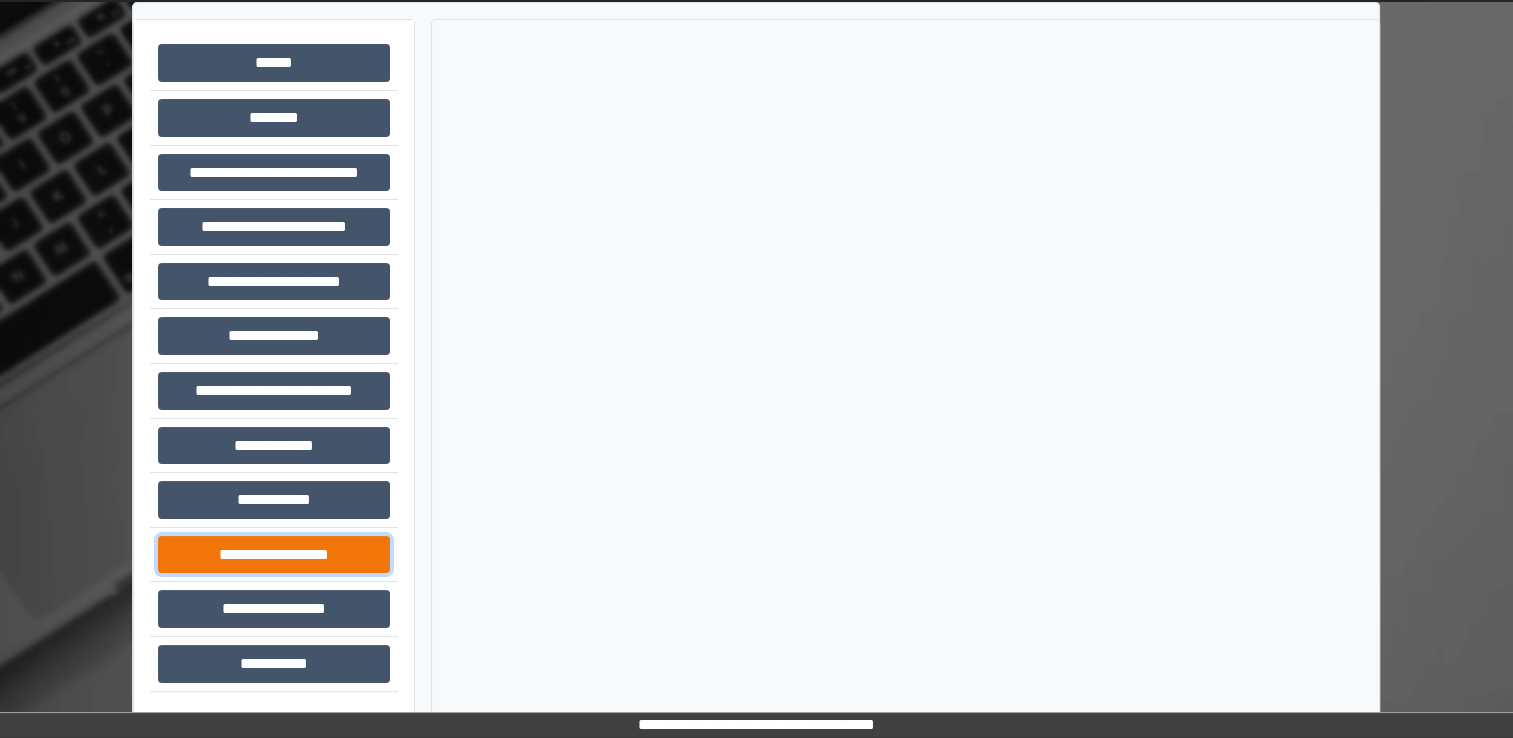 click on "**********" at bounding box center (274, 555) 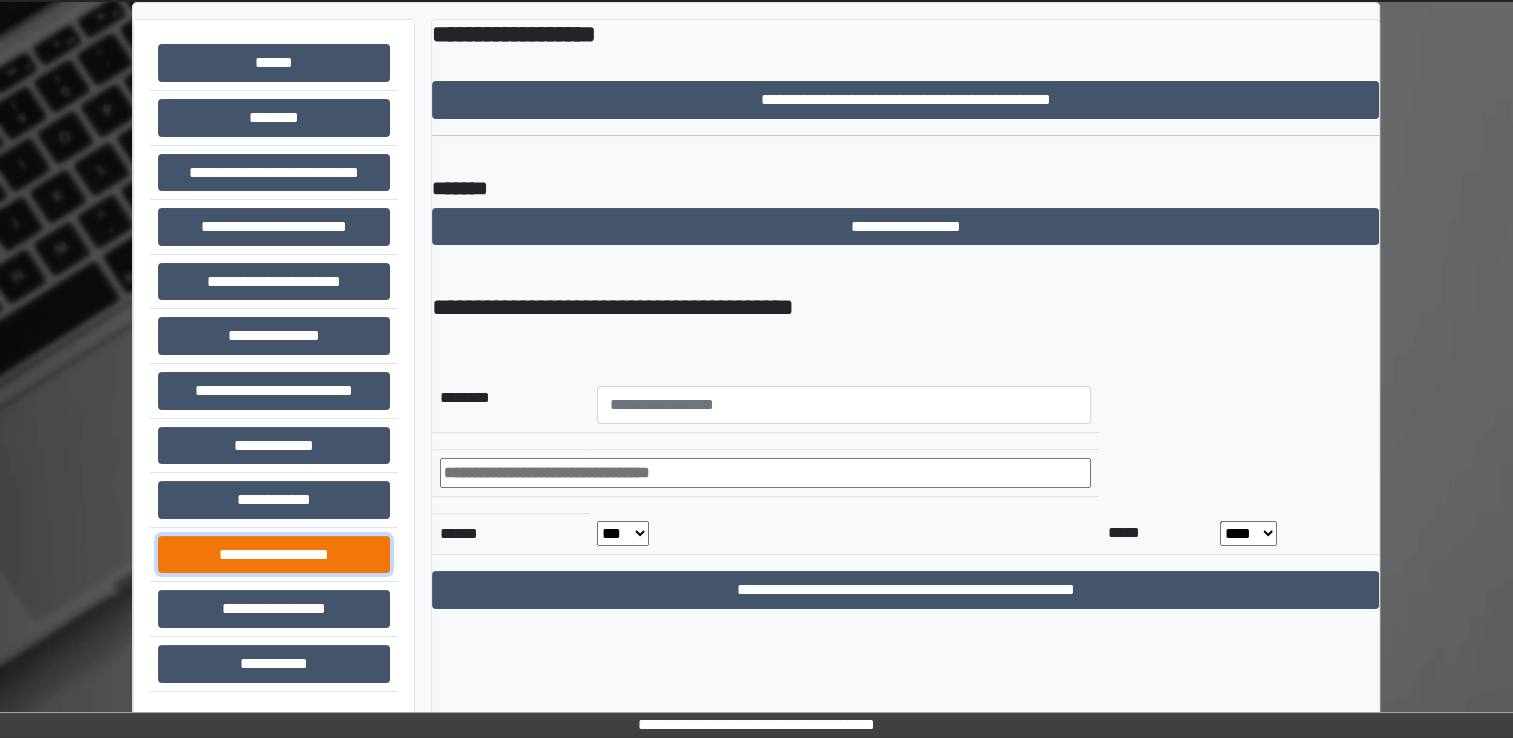 click on "**********" at bounding box center (274, 555) 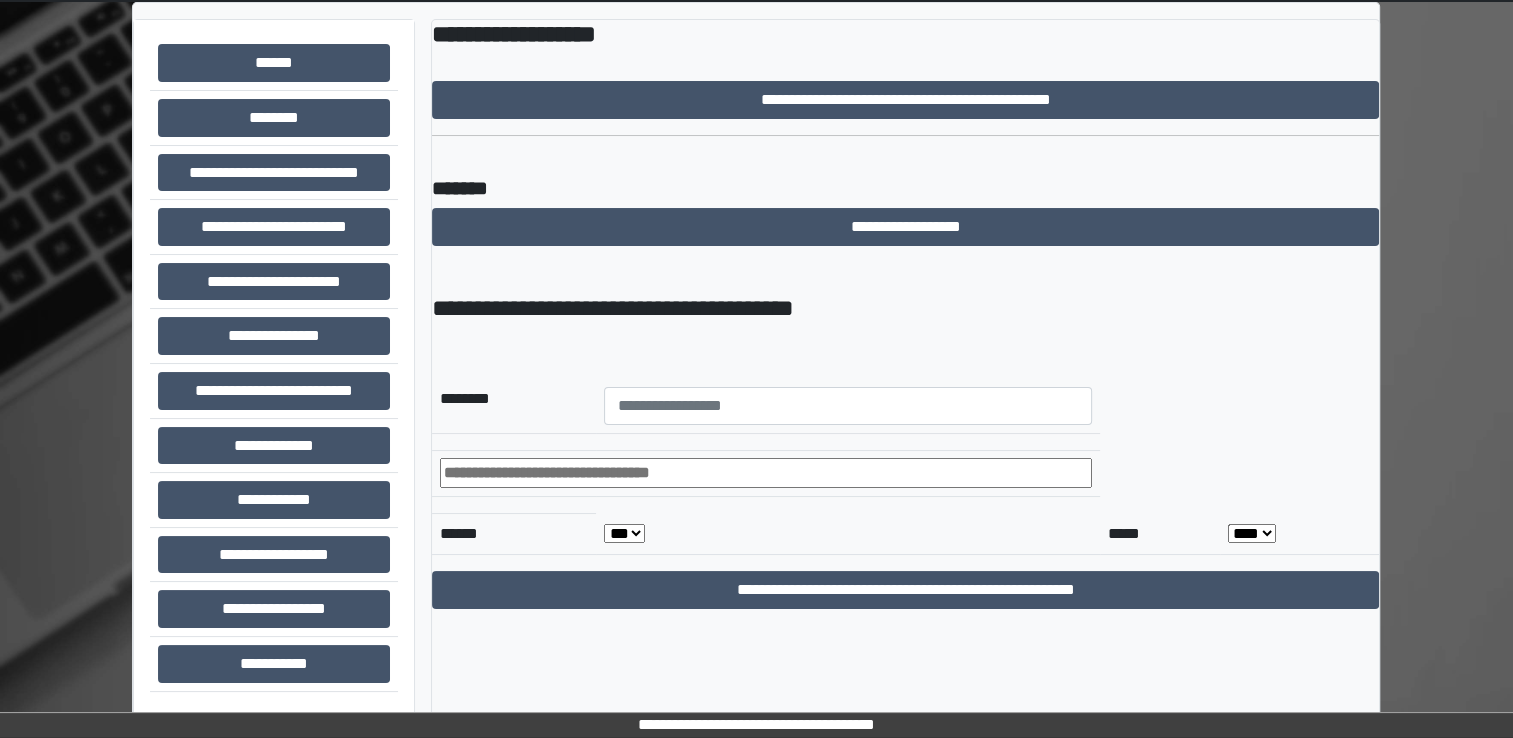 click at bounding box center (848, 406) 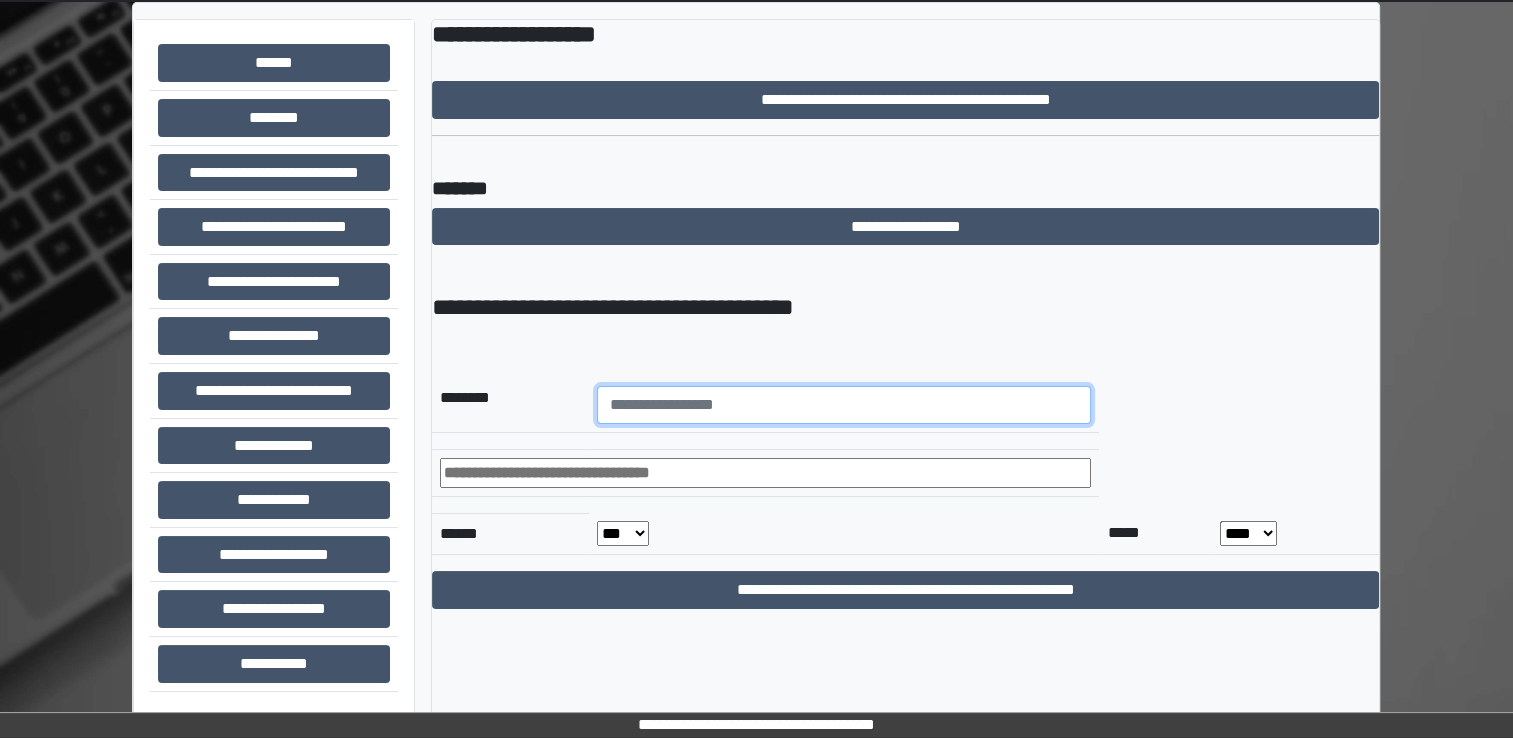 click at bounding box center (844, 405) 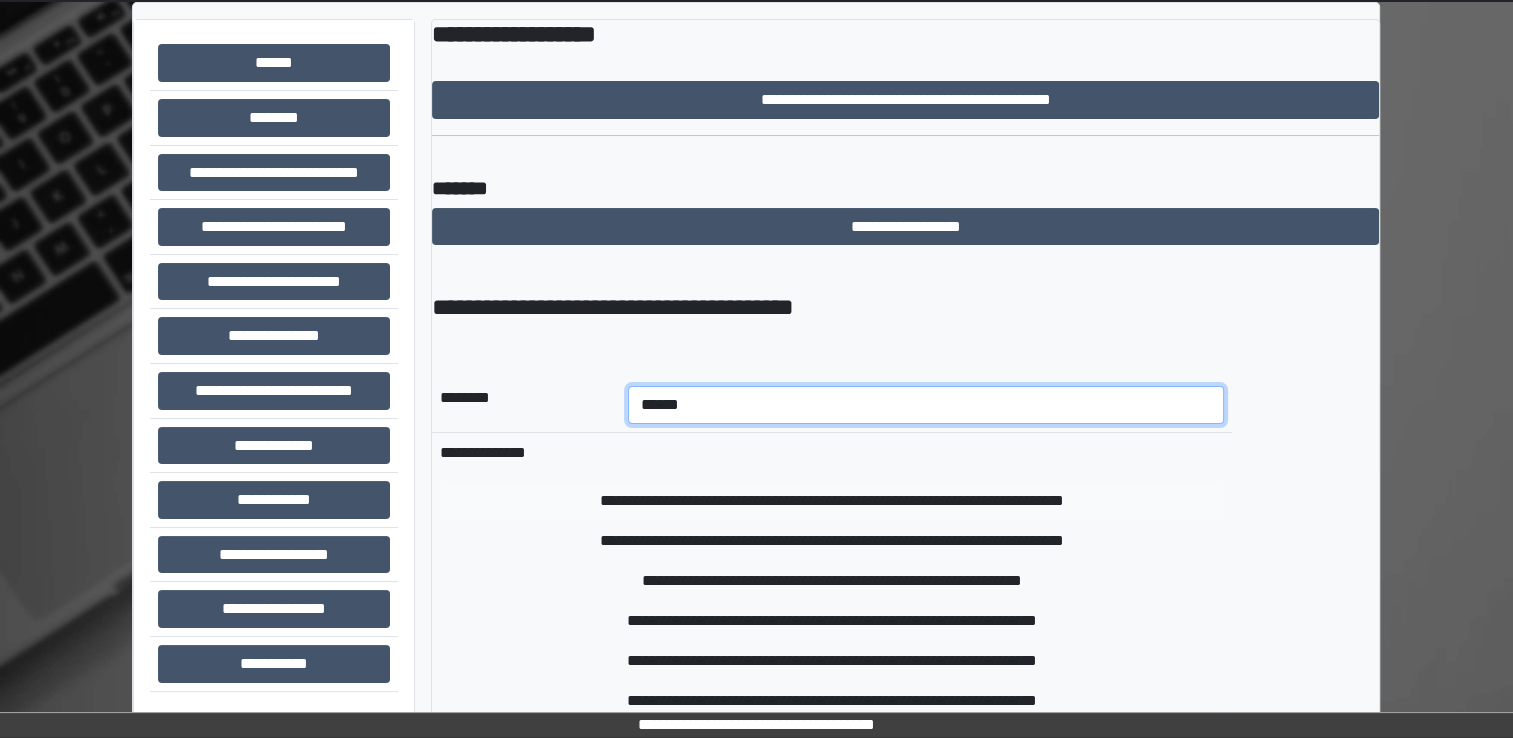 scroll, scrollTop: 15, scrollLeft: 0, axis: vertical 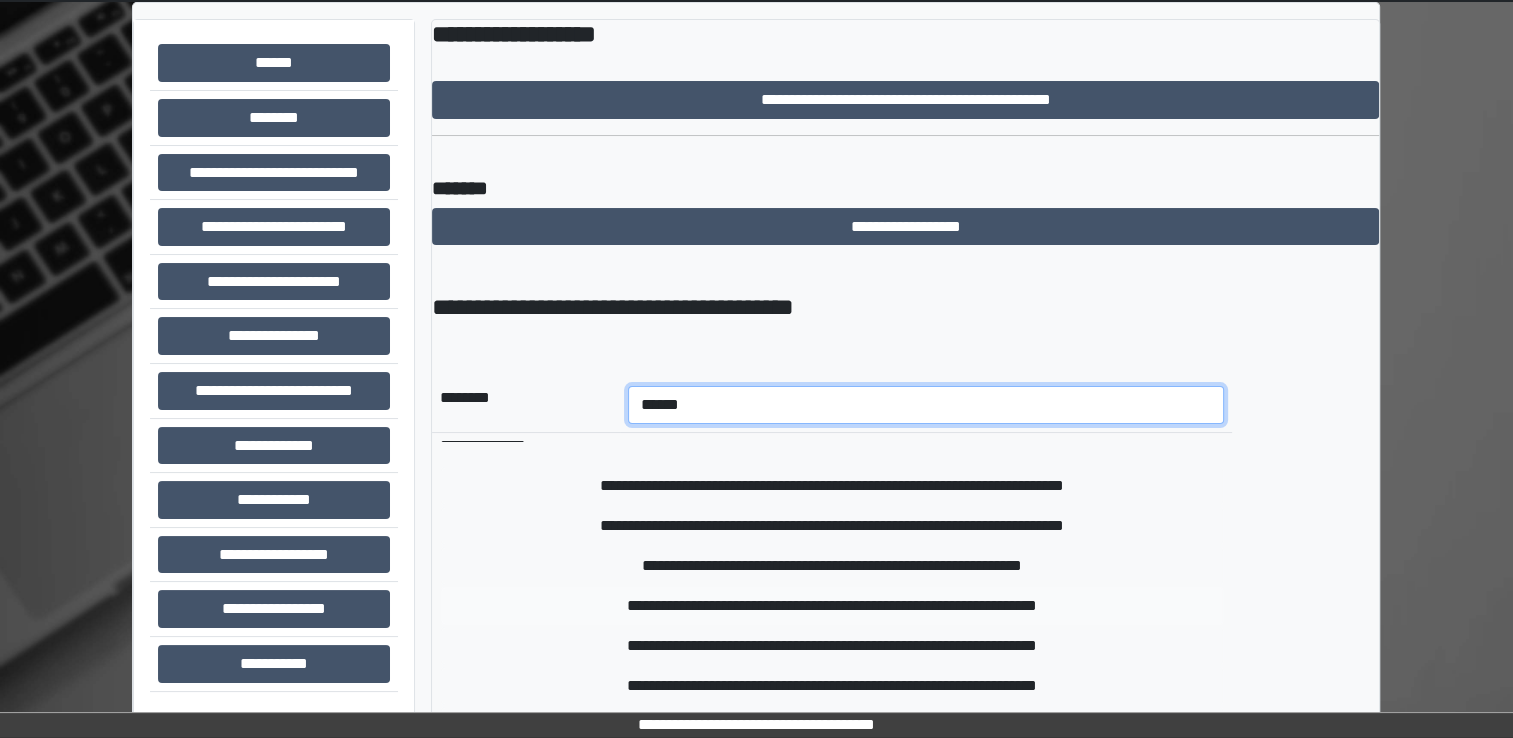type on "******" 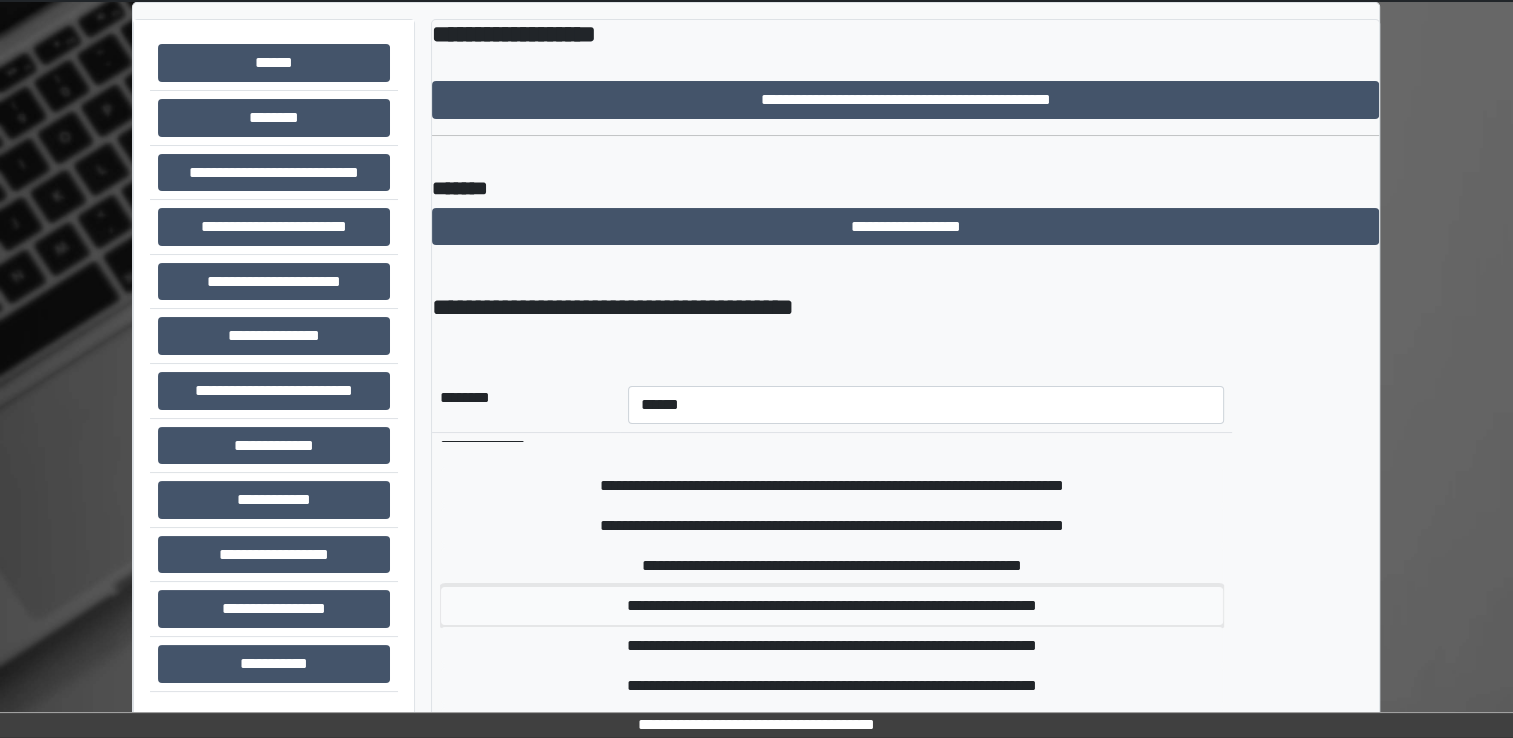 click on "**********" at bounding box center (832, 606) 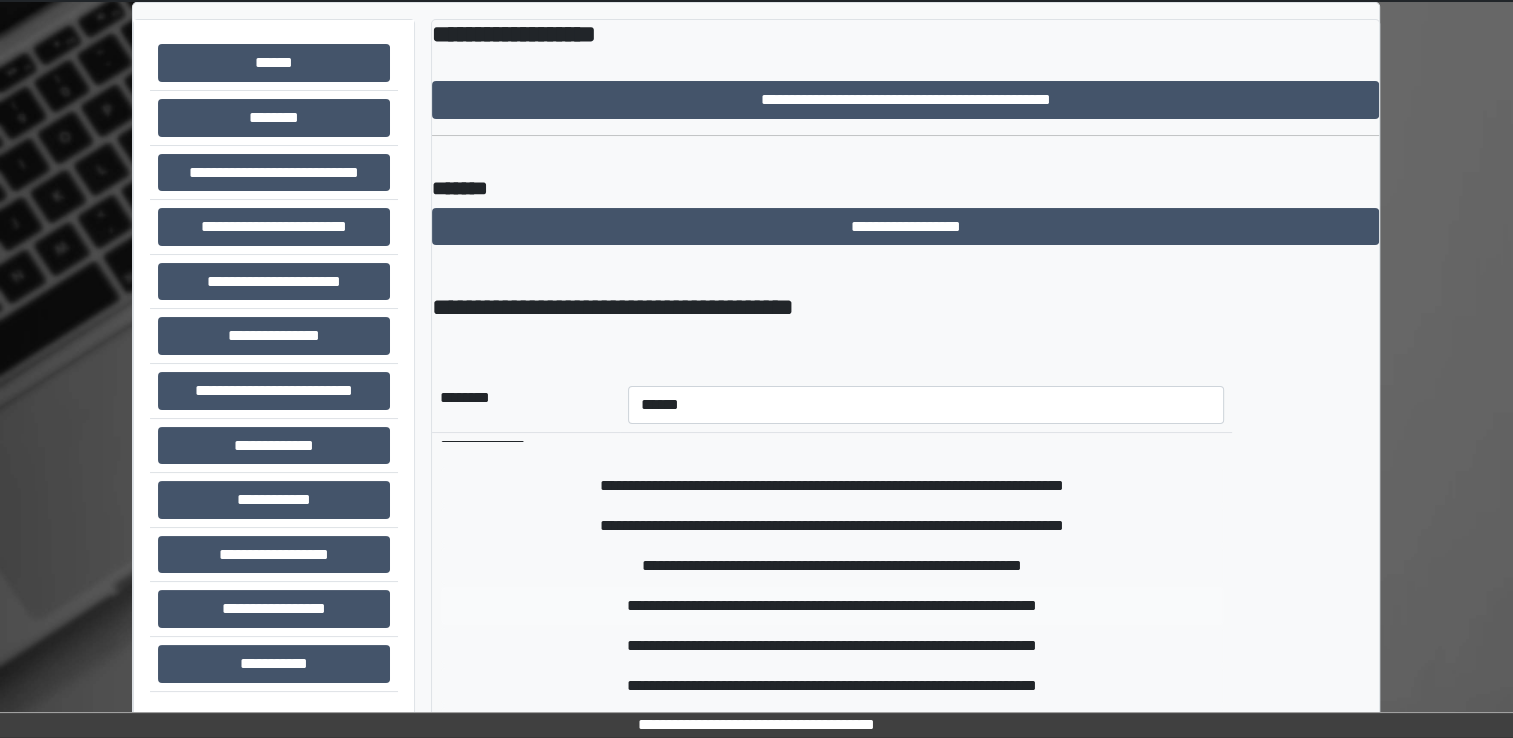 type 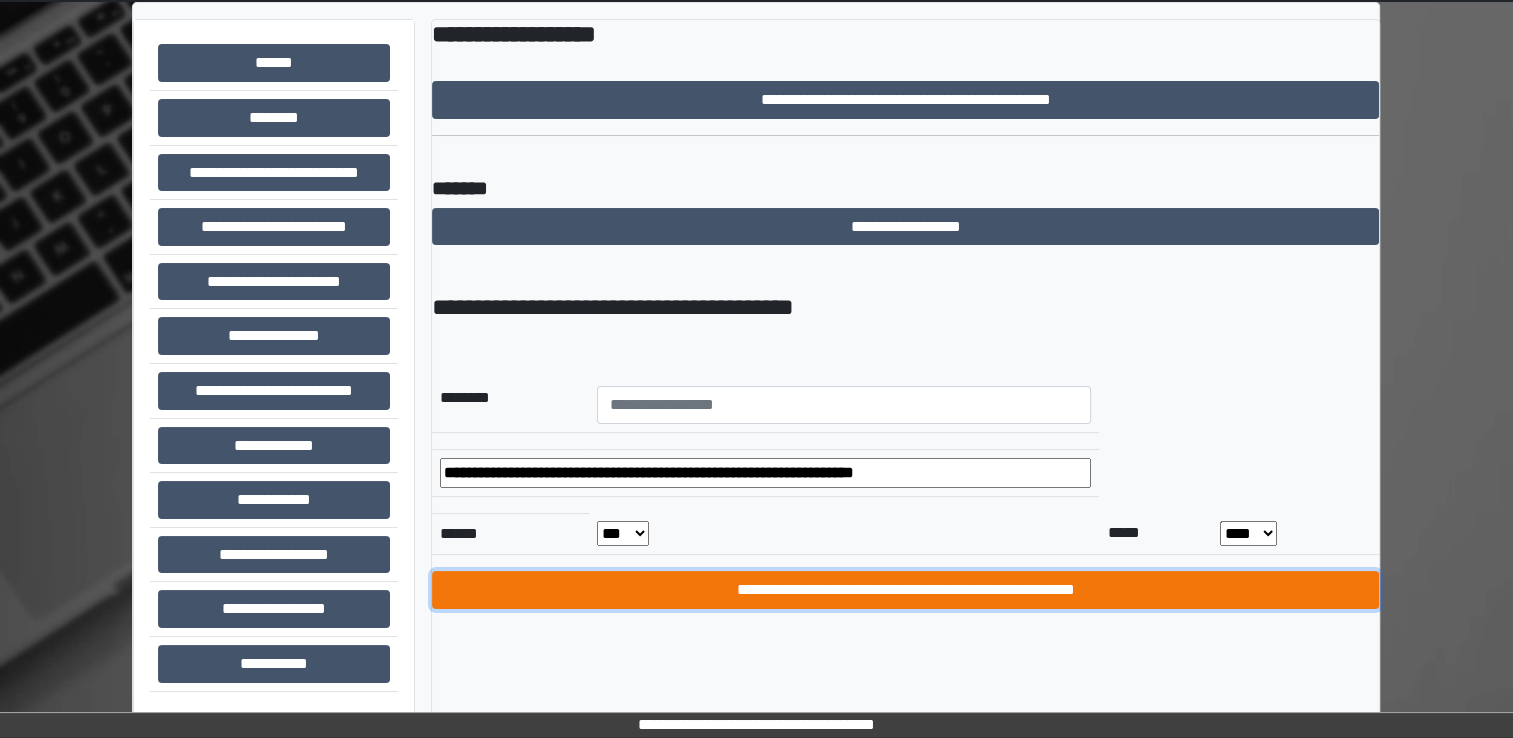 click on "**********" at bounding box center (905, 590) 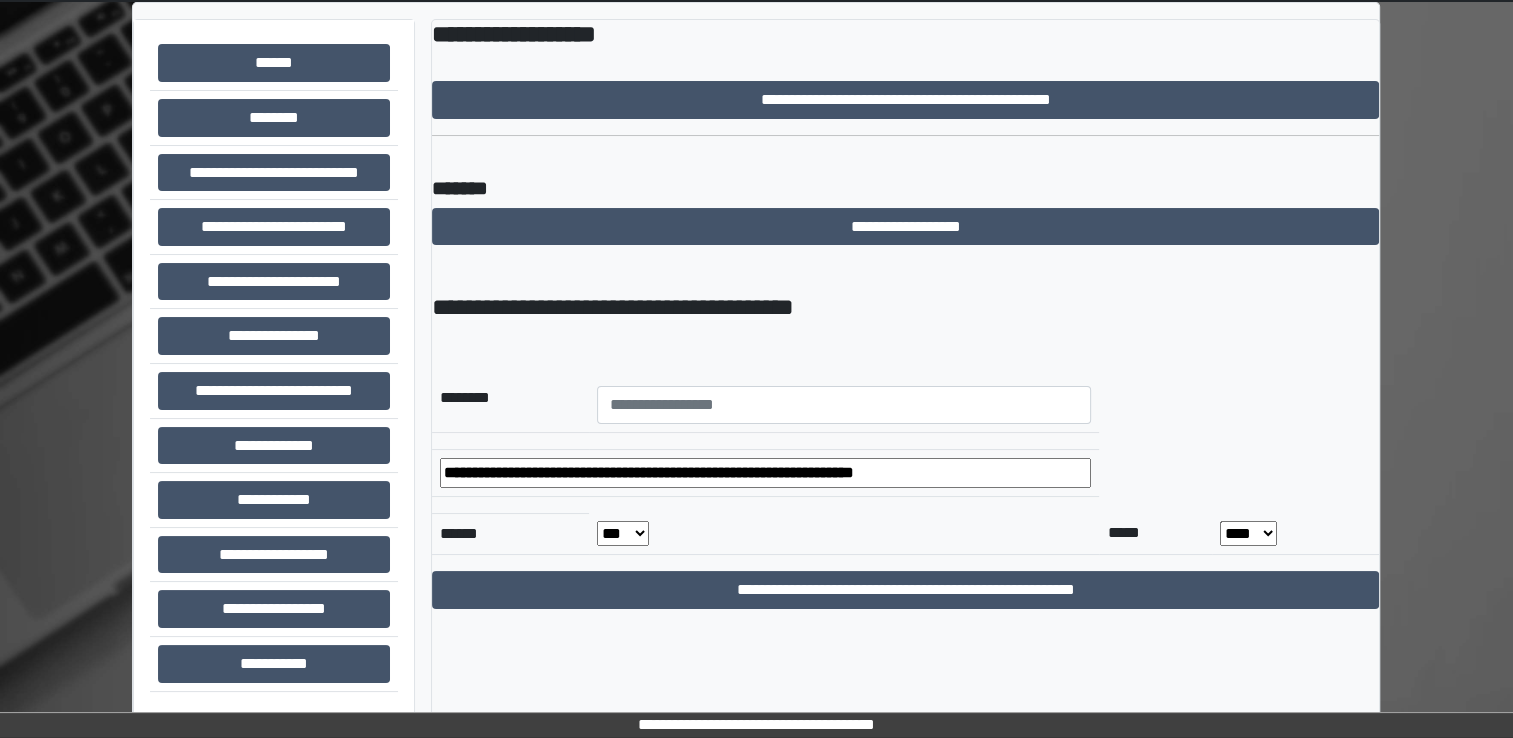 click on "***
***
***
***
***
***
***
***
***
***
***
***" at bounding box center (623, 533) 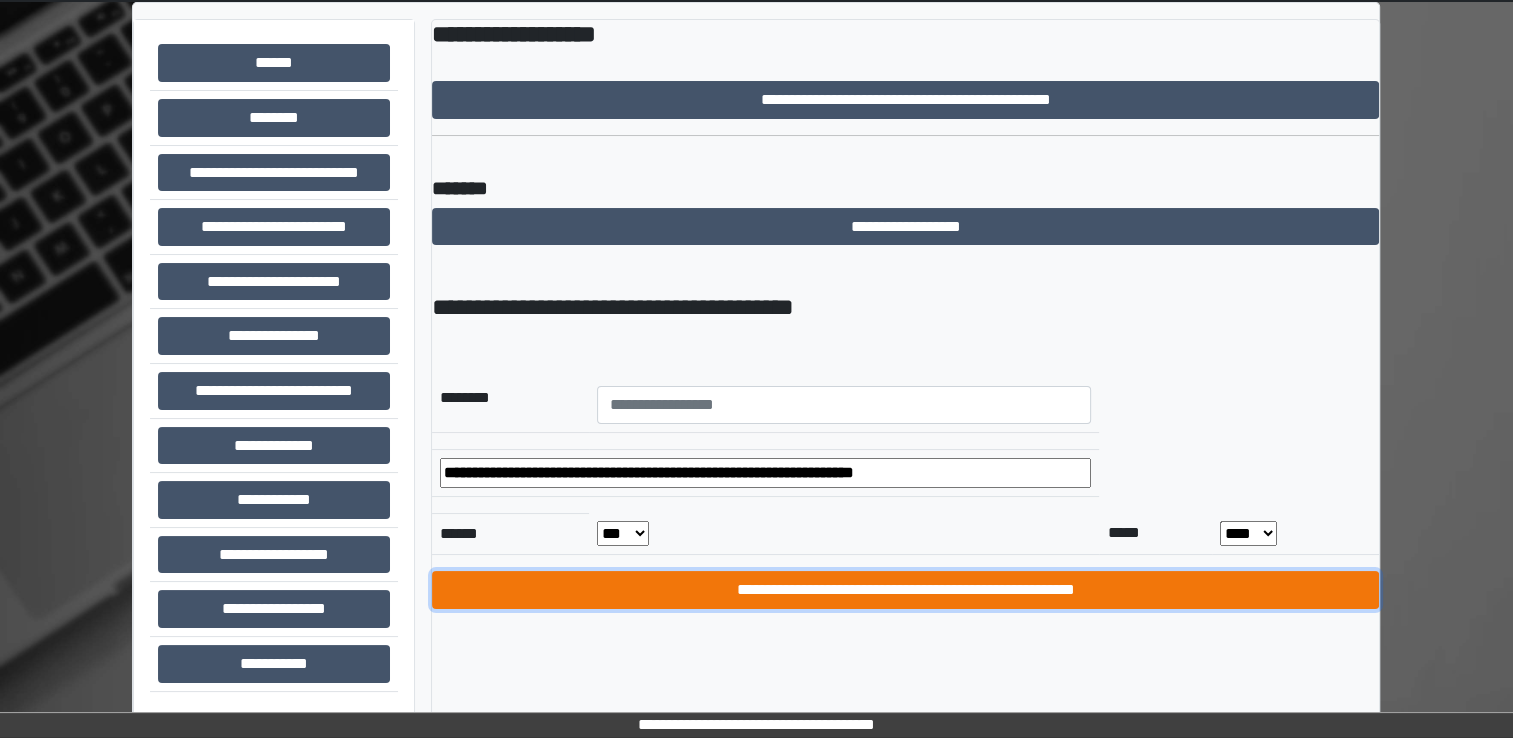 click on "**********" at bounding box center [905, 590] 